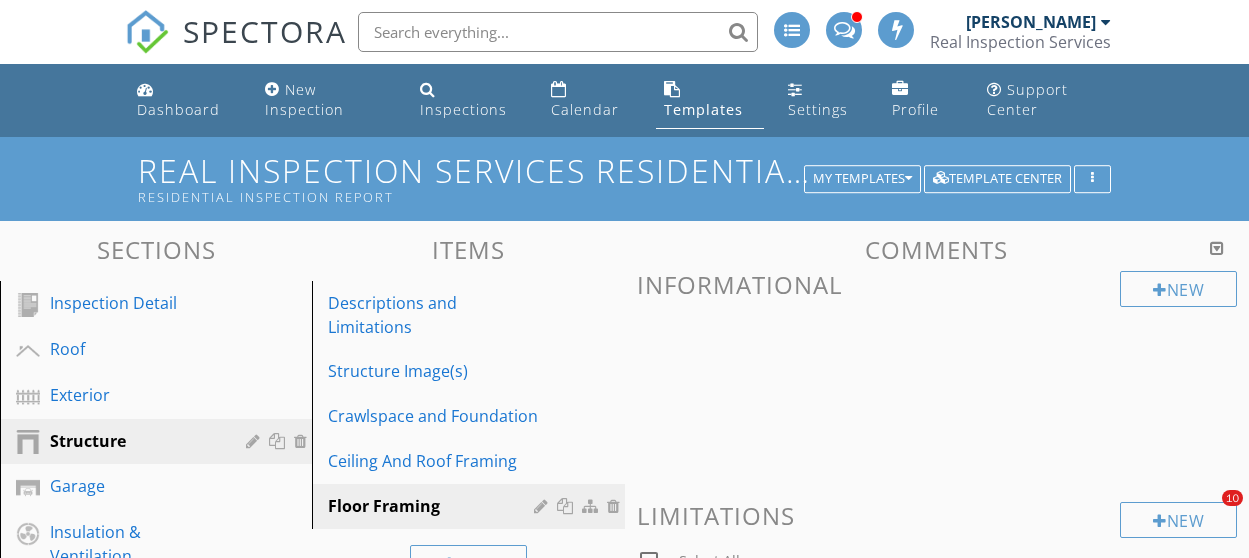 scroll, scrollTop: 400, scrollLeft: 0, axis: vertical 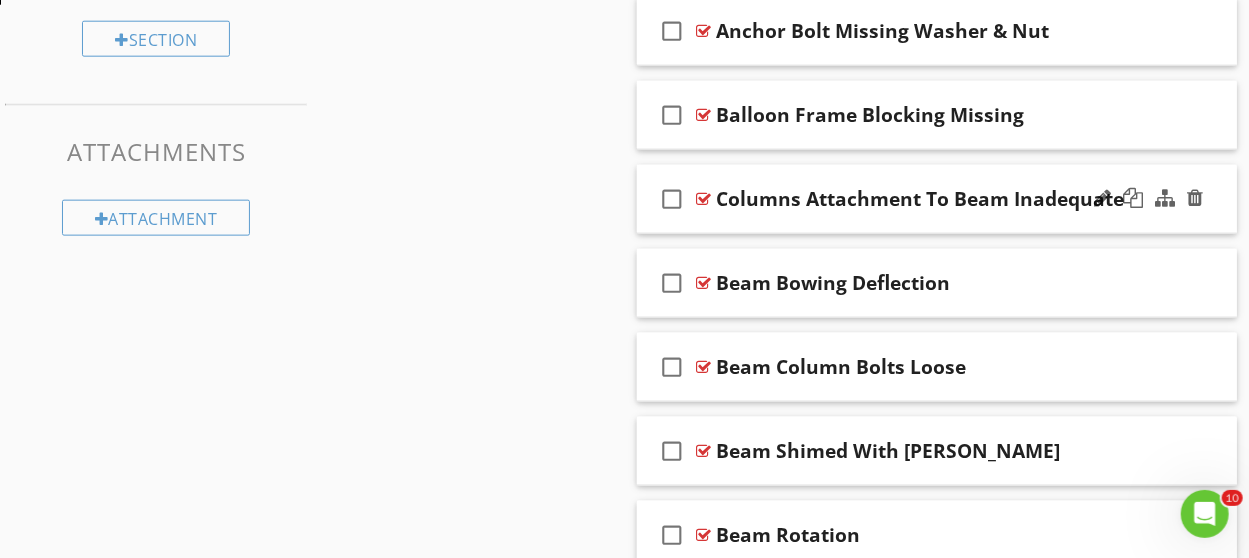type 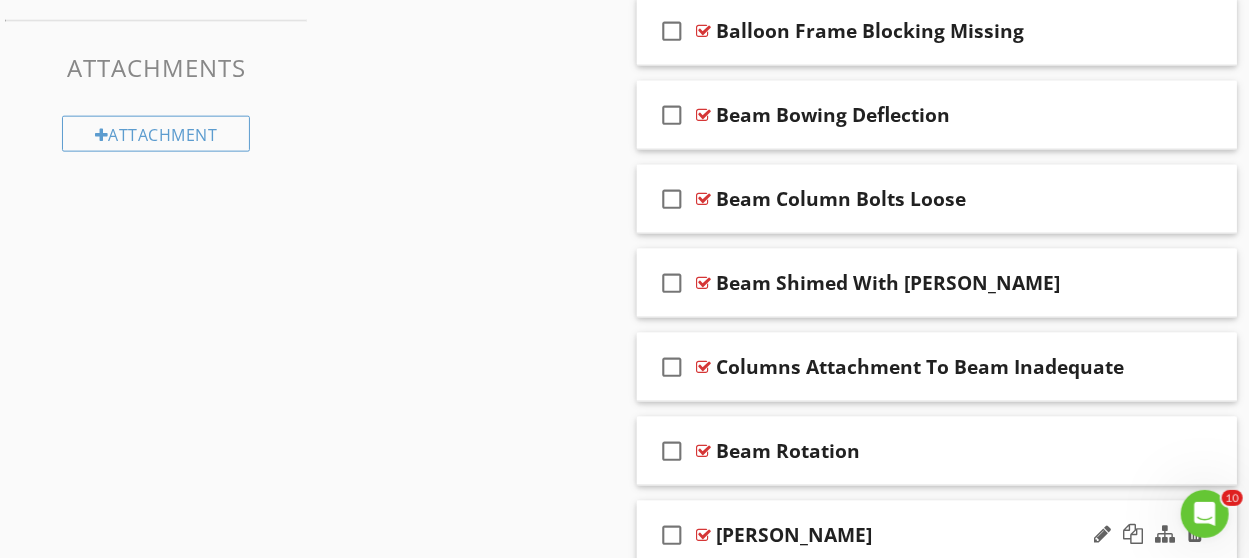 scroll, scrollTop: 1300, scrollLeft: 0, axis: vertical 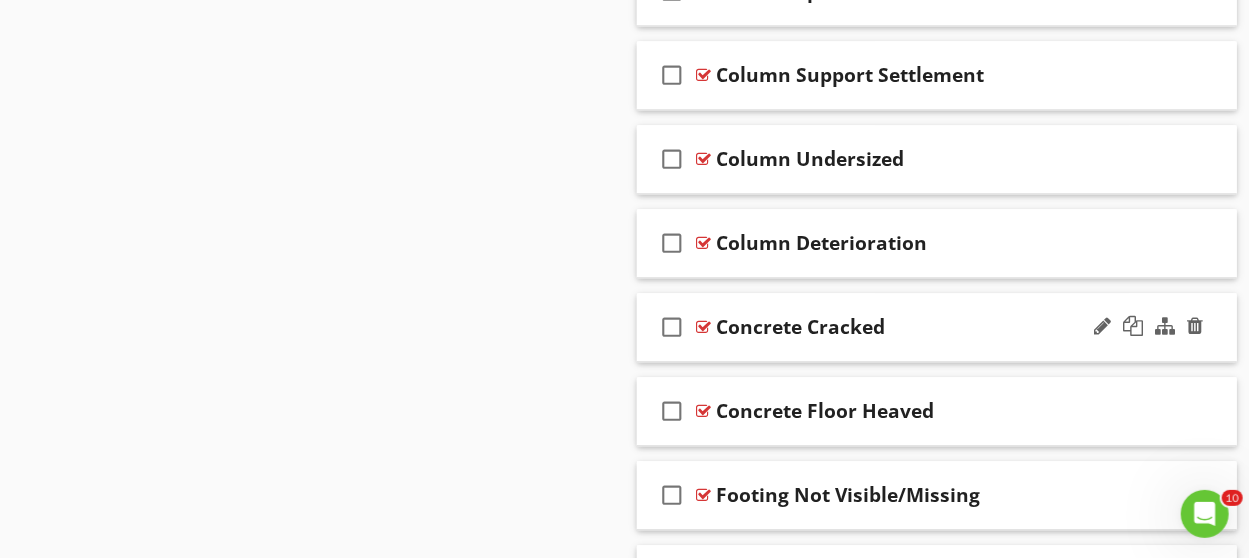 click on "check_box_outline_blank
Concrete Cracked" at bounding box center (937, 327) 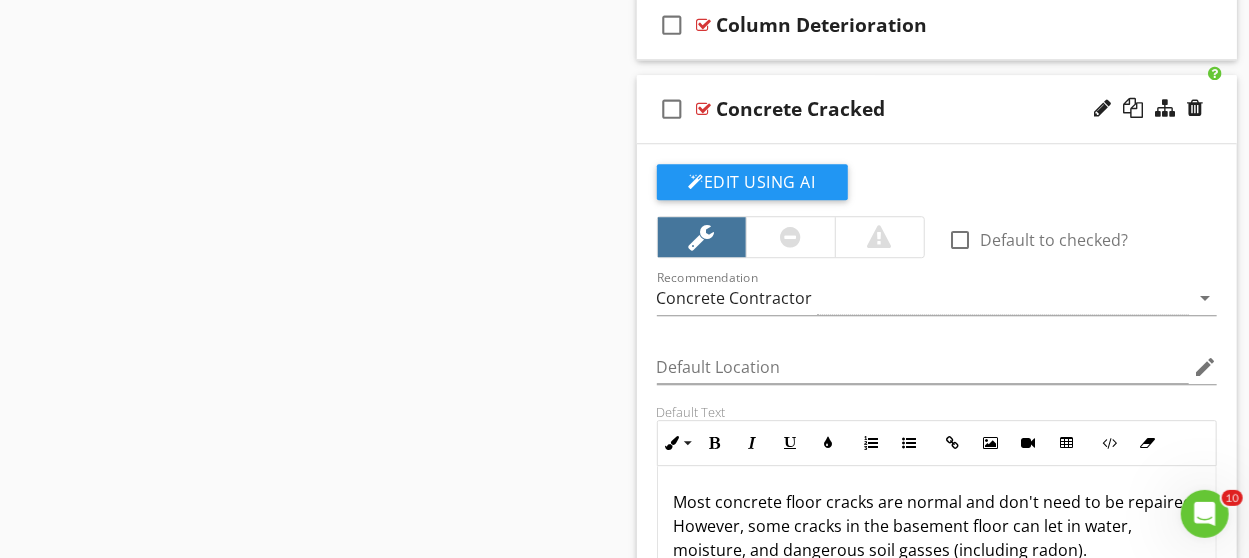 scroll, scrollTop: 2600, scrollLeft: 0, axis: vertical 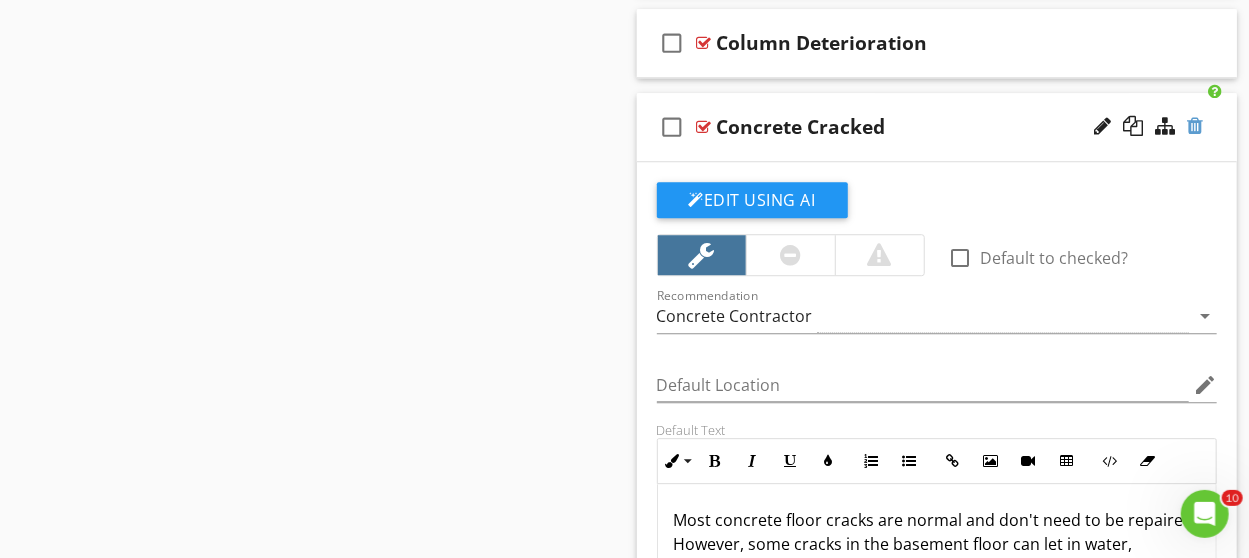 click at bounding box center (1195, 126) 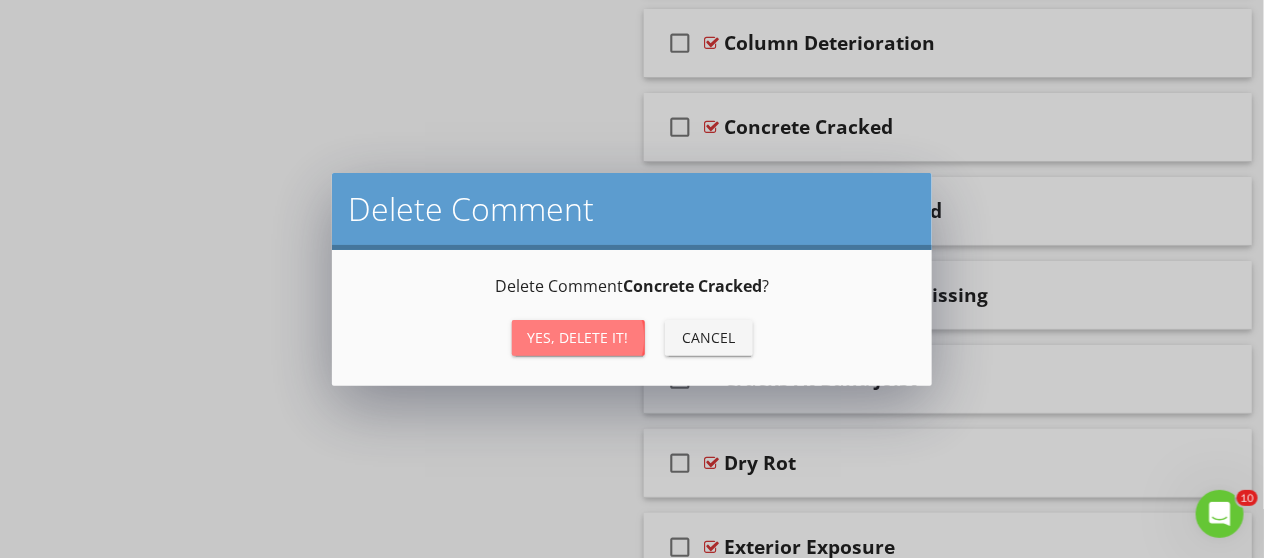 click on "Yes, Delete it!" at bounding box center [578, 337] 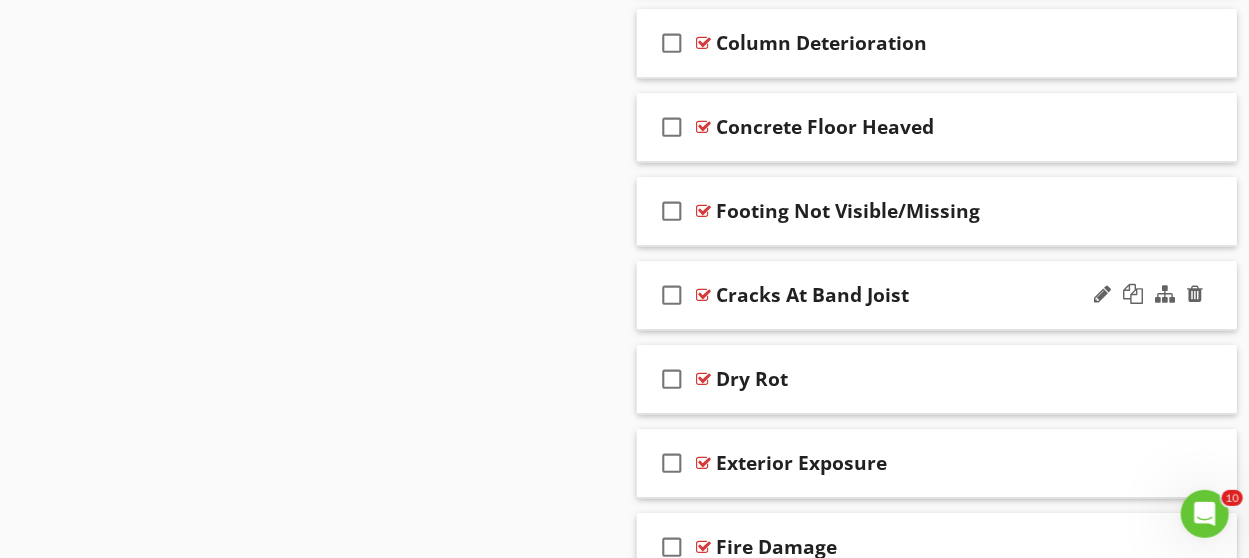 click on "check_box_outline_blank
Cracks At Band Joist" at bounding box center (937, 295) 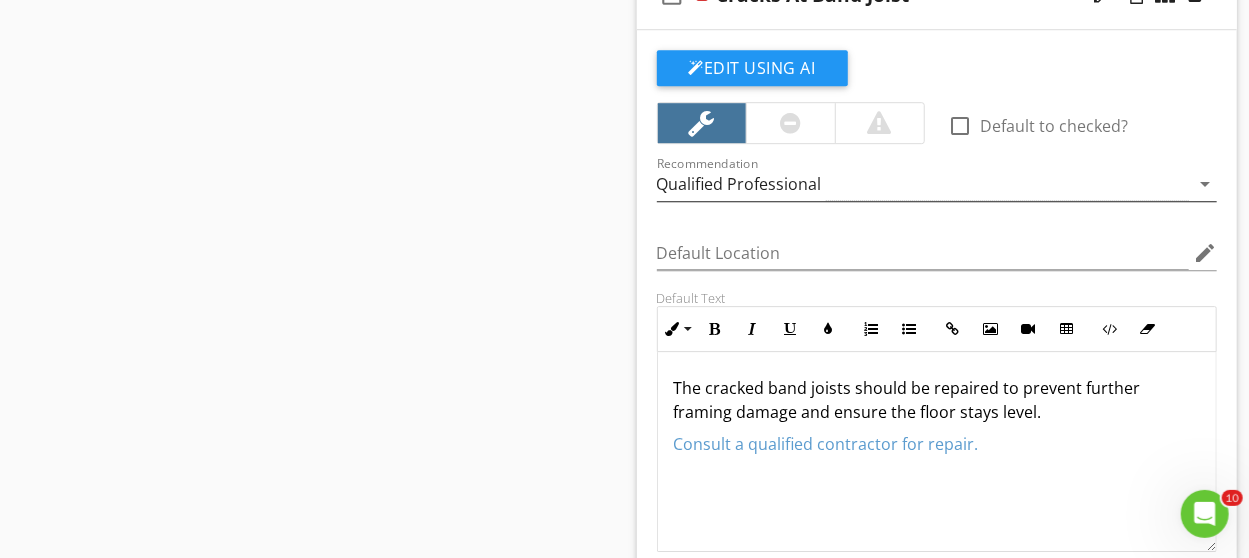 scroll, scrollTop: 2800, scrollLeft: 0, axis: vertical 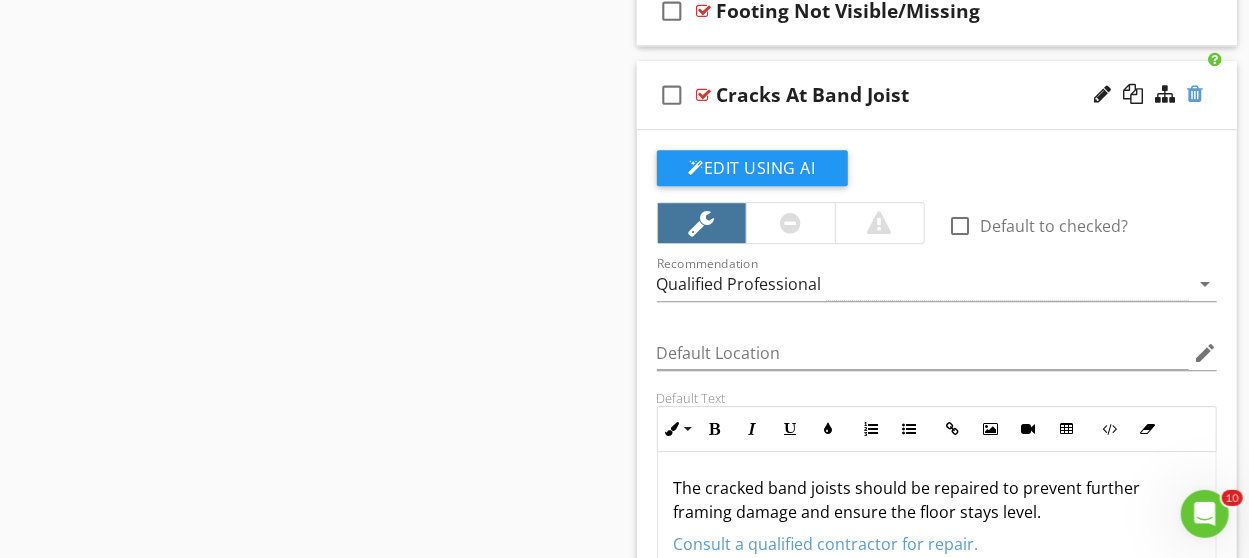click at bounding box center (1195, 94) 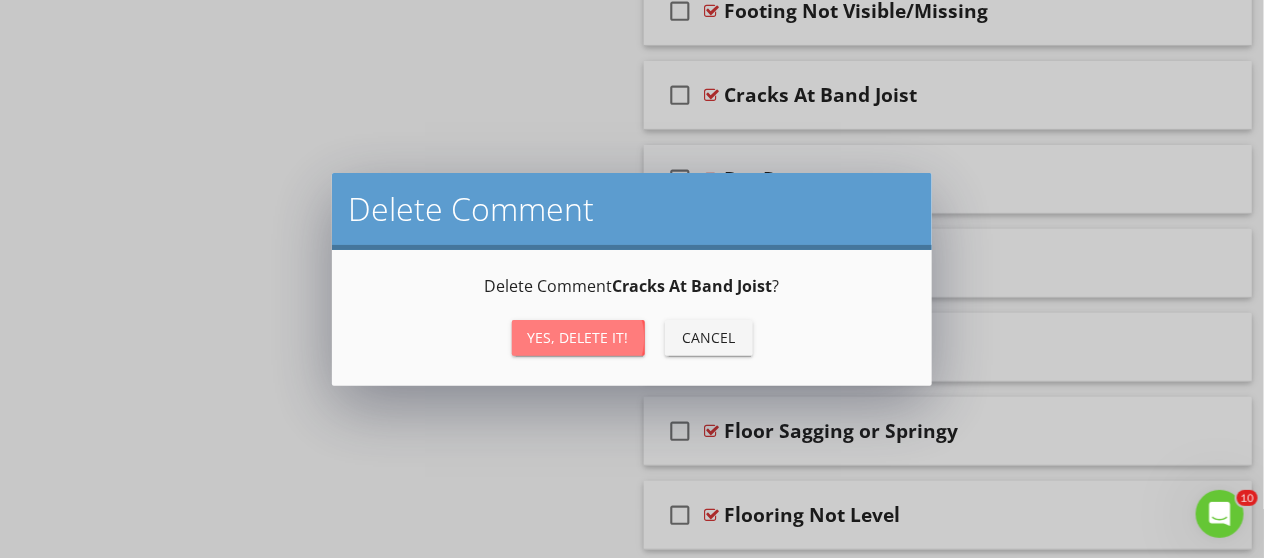 click on "Yes, Delete it!" at bounding box center [578, 337] 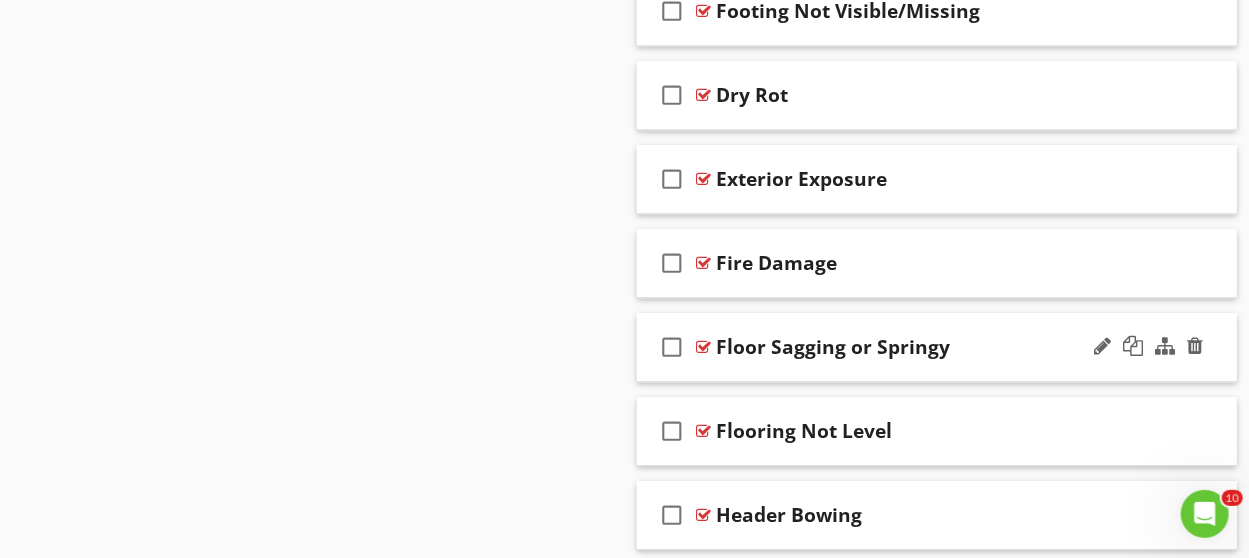click on "check_box_outline_blank
Floor Sagging or Springy" at bounding box center [937, 347] 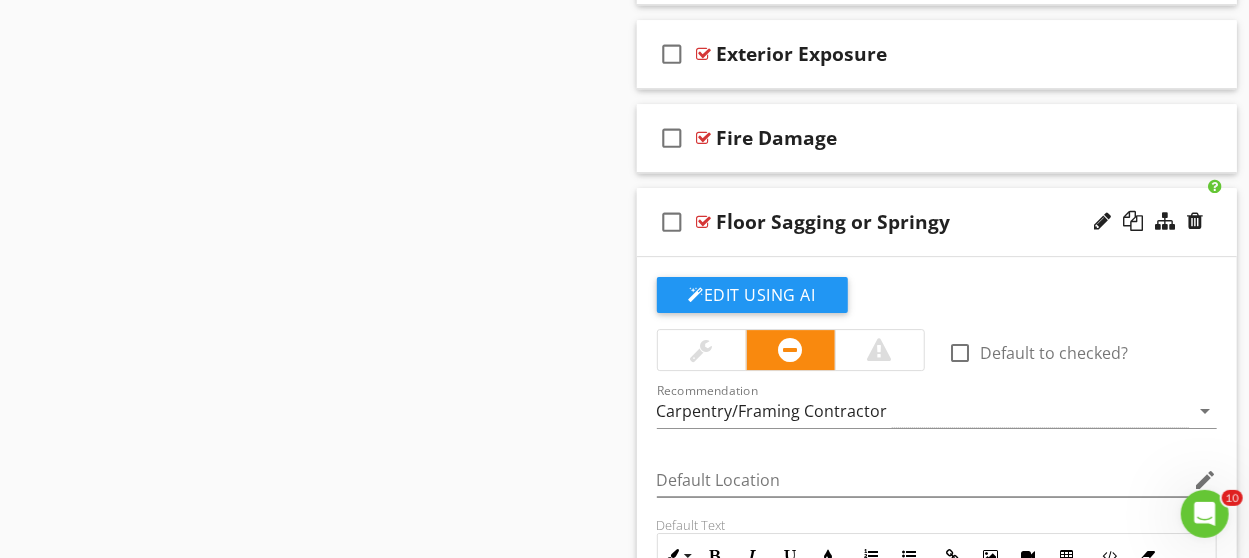 scroll, scrollTop: 2900, scrollLeft: 0, axis: vertical 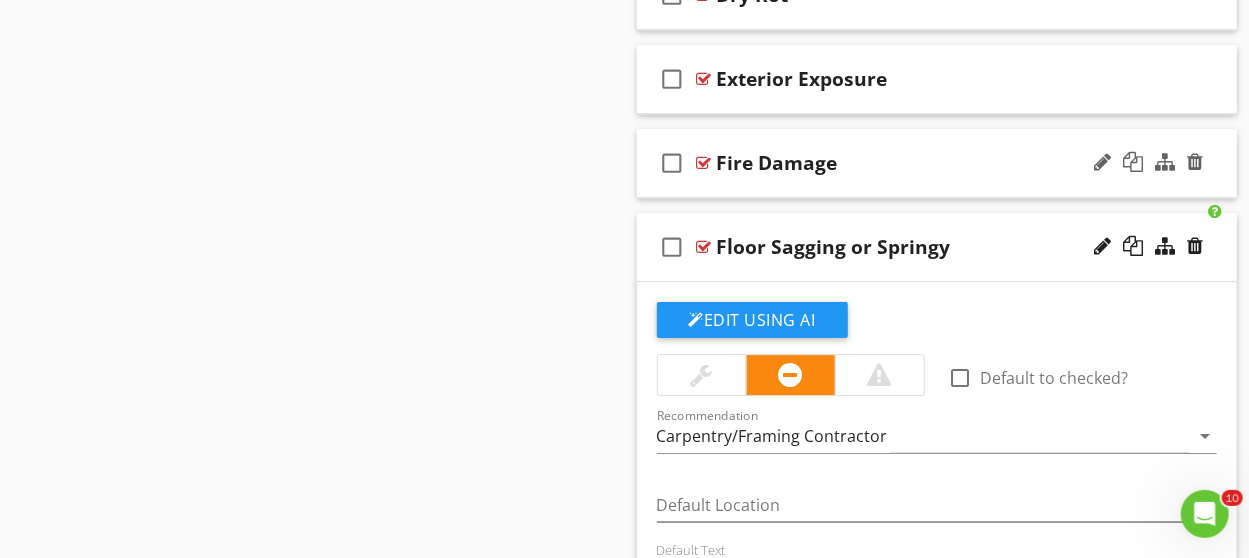 click on "check_box_outline_blank
Fire Damage" at bounding box center [937, 163] 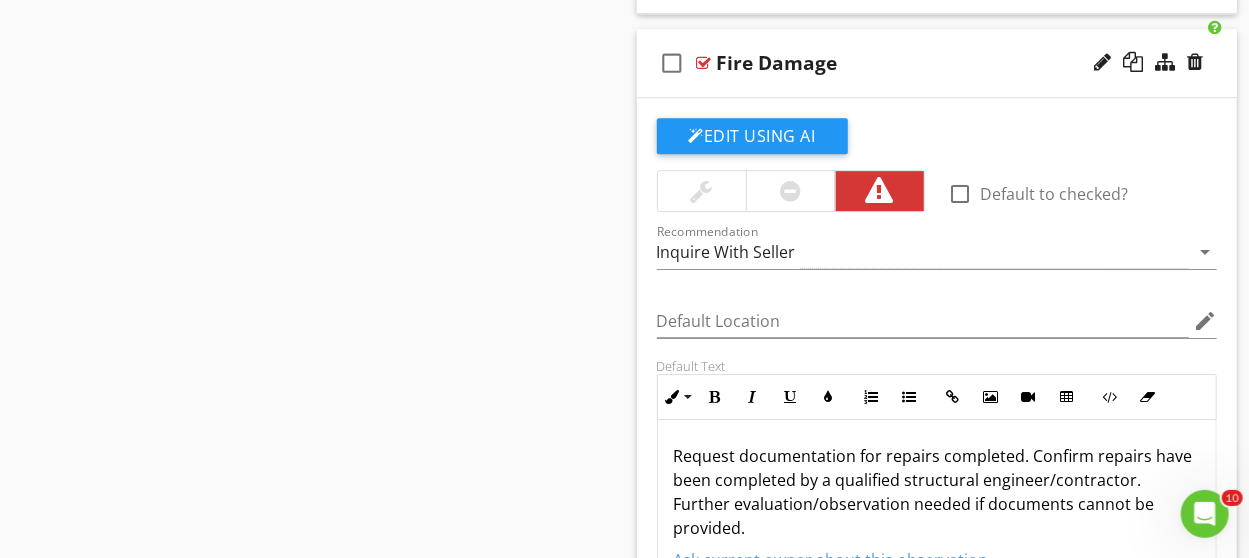 scroll, scrollTop: 2900, scrollLeft: 0, axis: vertical 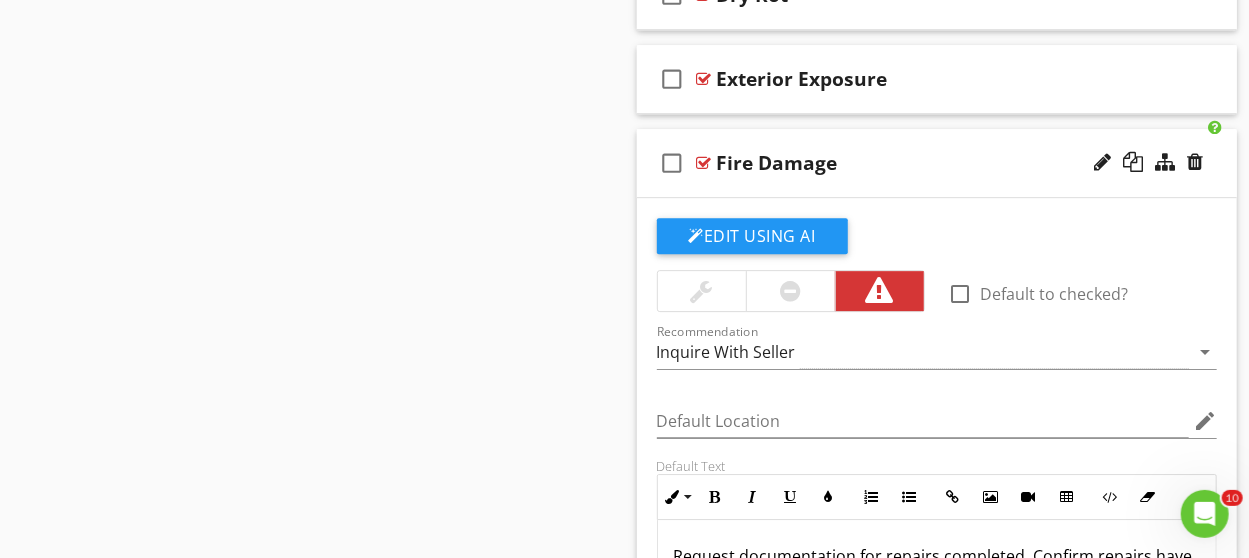 click on "check_box_outline_blank
Fire Damage" at bounding box center (937, 163) 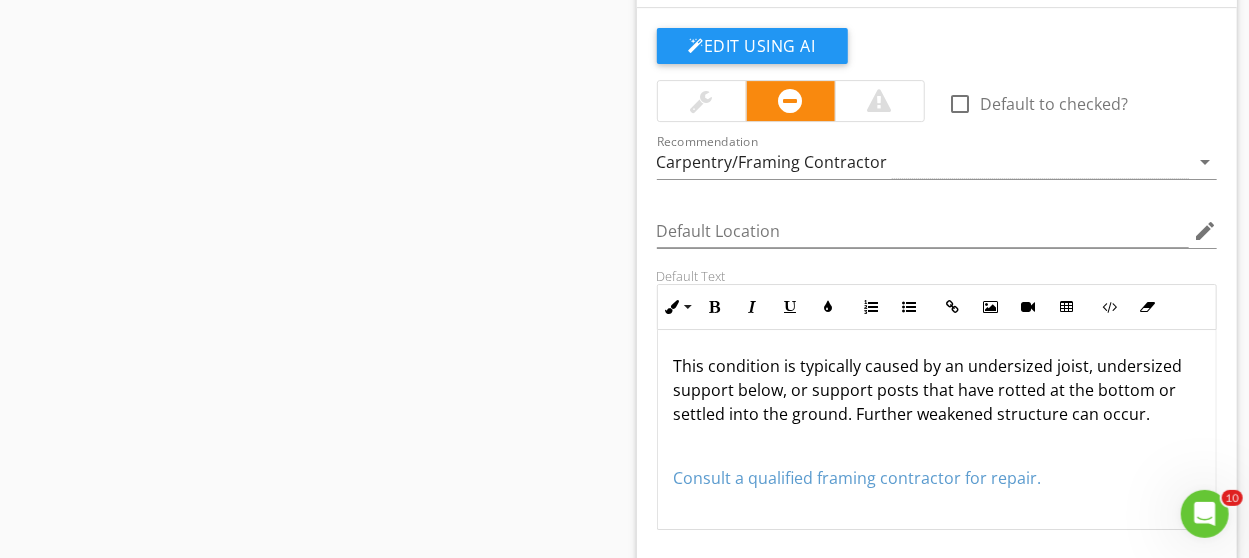 scroll, scrollTop: 3100, scrollLeft: 0, axis: vertical 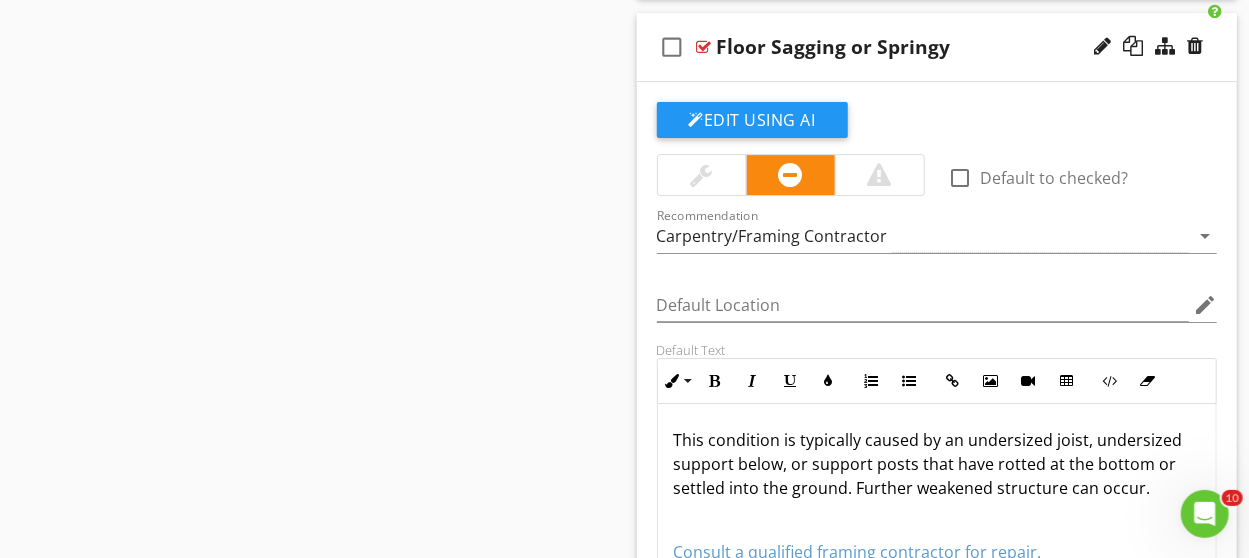 click on "check_box_outline_blank
Floor Sagging or Springy" at bounding box center [937, 47] 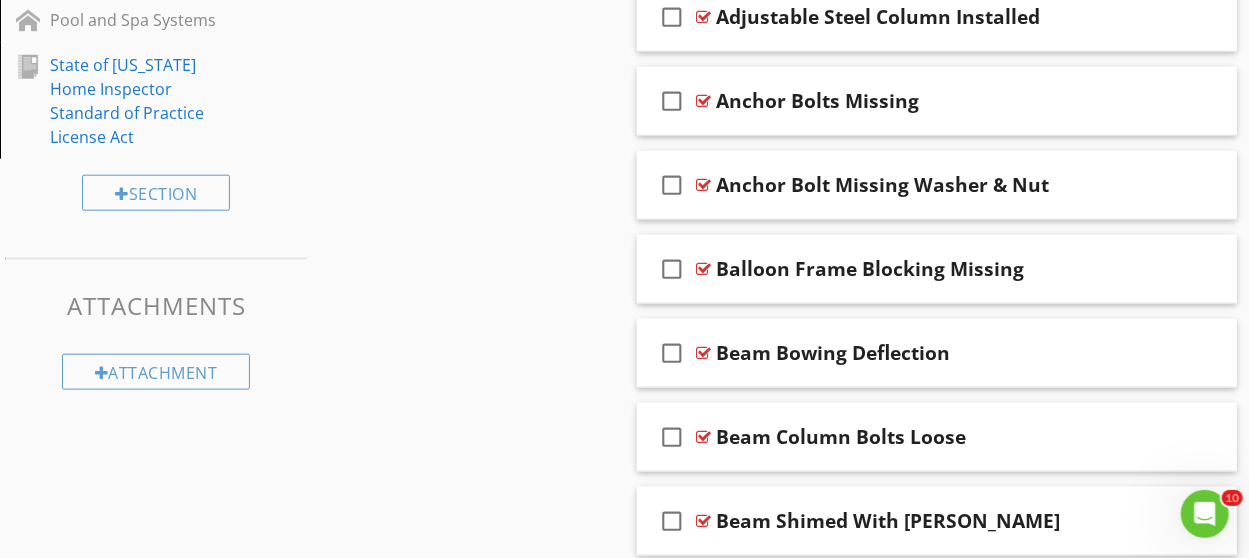 scroll, scrollTop: 989, scrollLeft: 0, axis: vertical 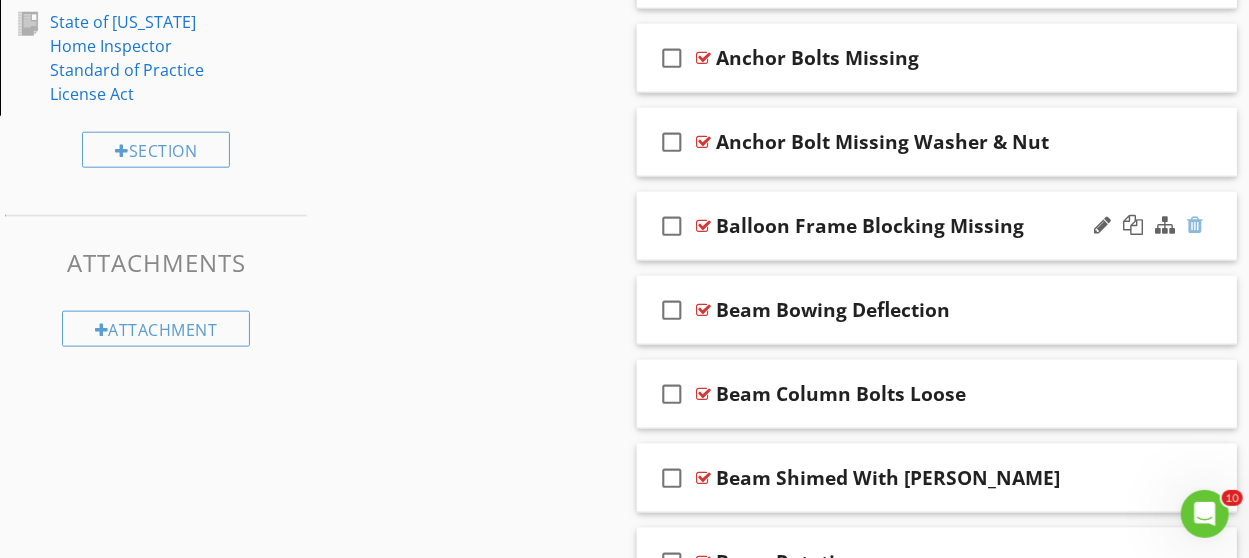 click at bounding box center [1195, 225] 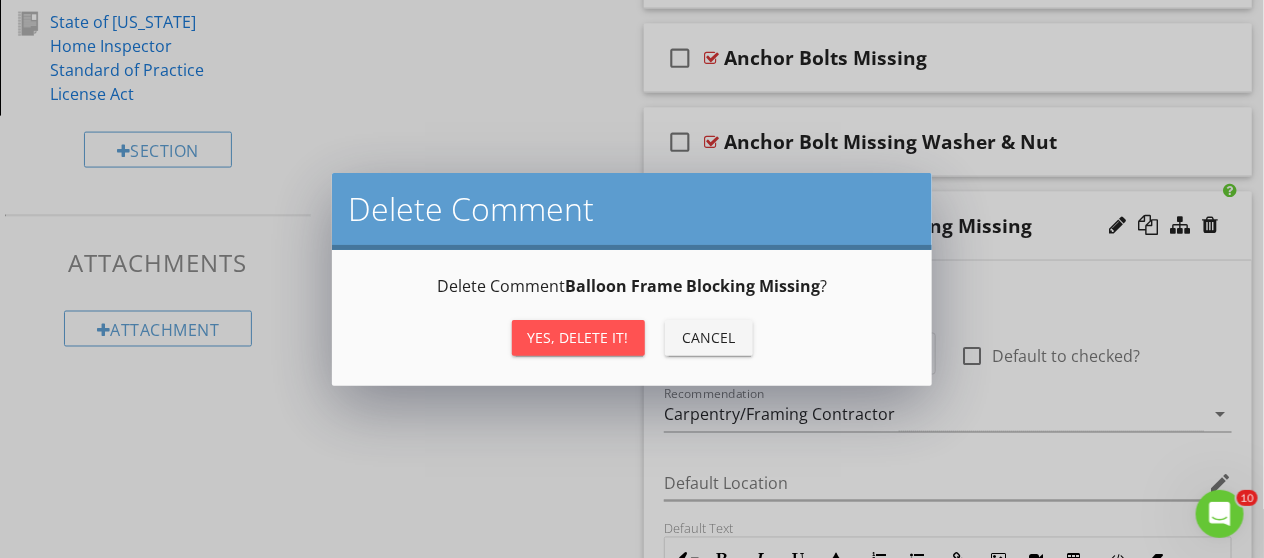 click on "Yes, Delete it!" at bounding box center [578, 337] 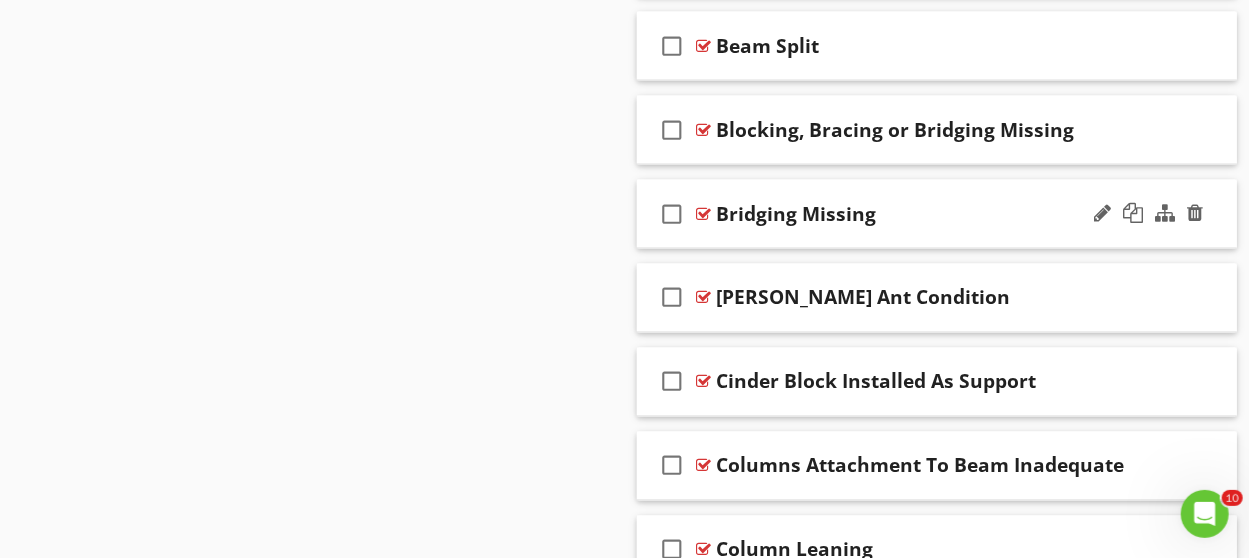 scroll, scrollTop: 1489, scrollLeft: 0, axis: vertical 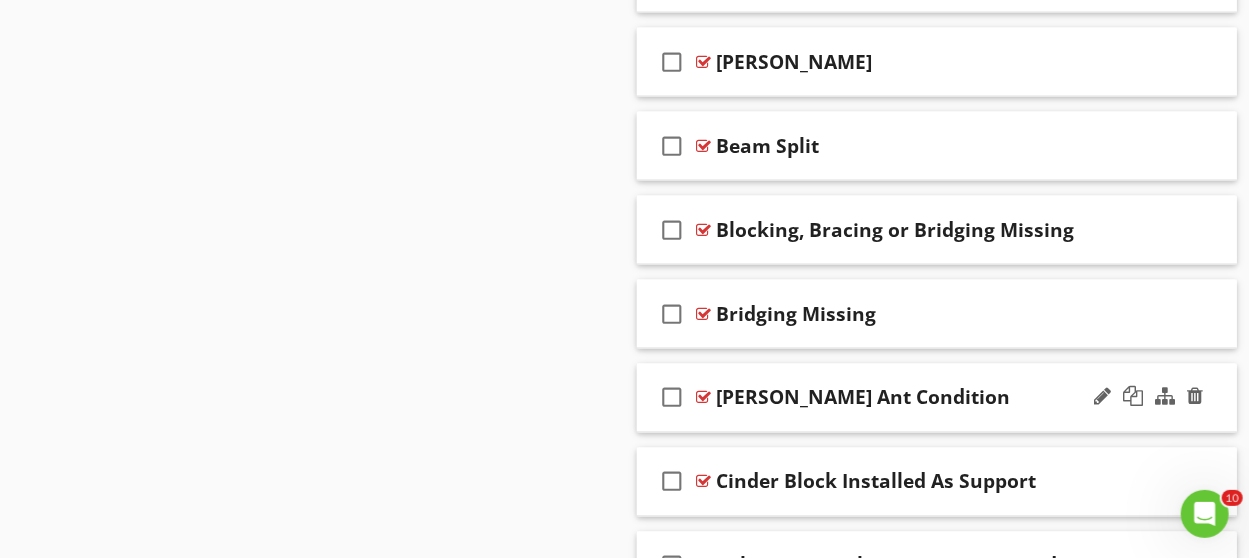 drag, startPoint x: 613, startPoint y: 190, endPoint x: 945, endPoint y: 398, distance: 391.77545 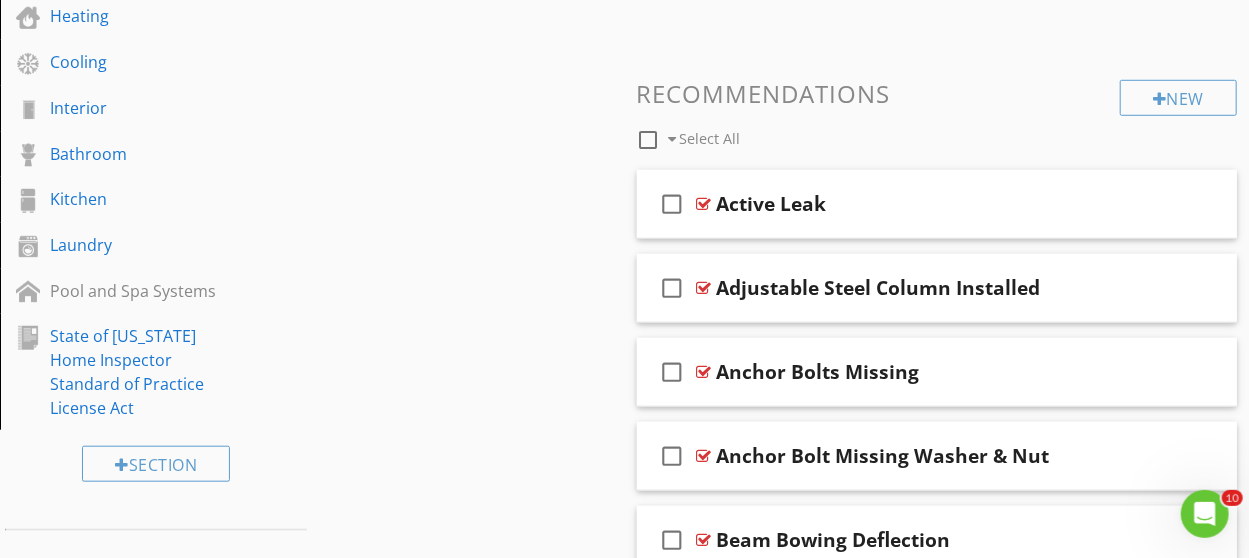 scroll, scrollTop: 689, scrollLeft: 0, axis: vertical 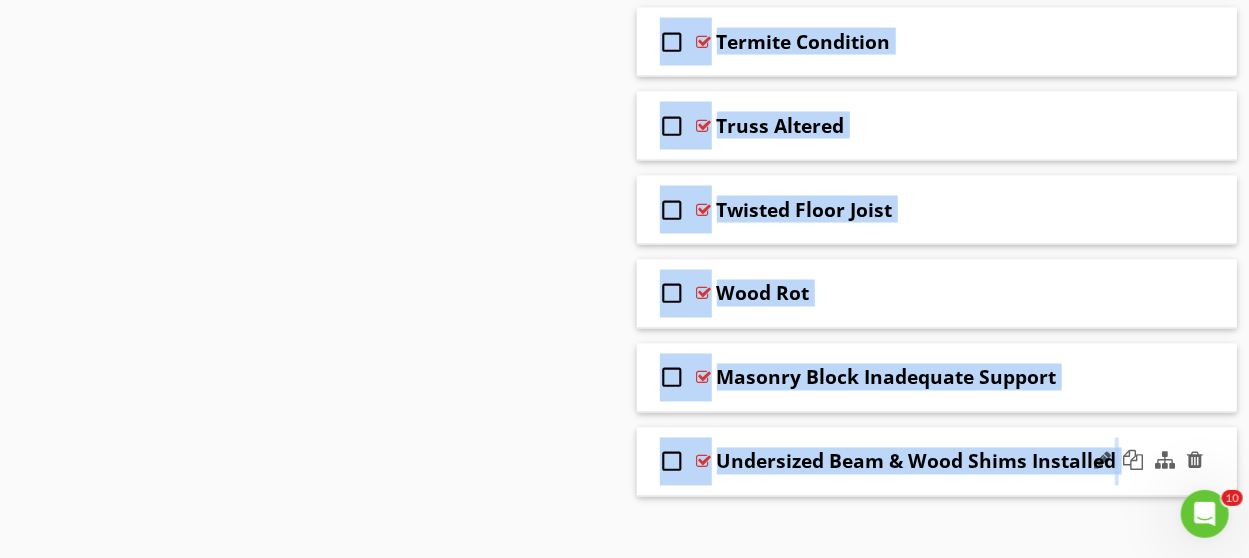 drag, startPoint x: 607, startPoint y: 177, endPoint x: 1146, endPoint y: 444, distance: 601.5065 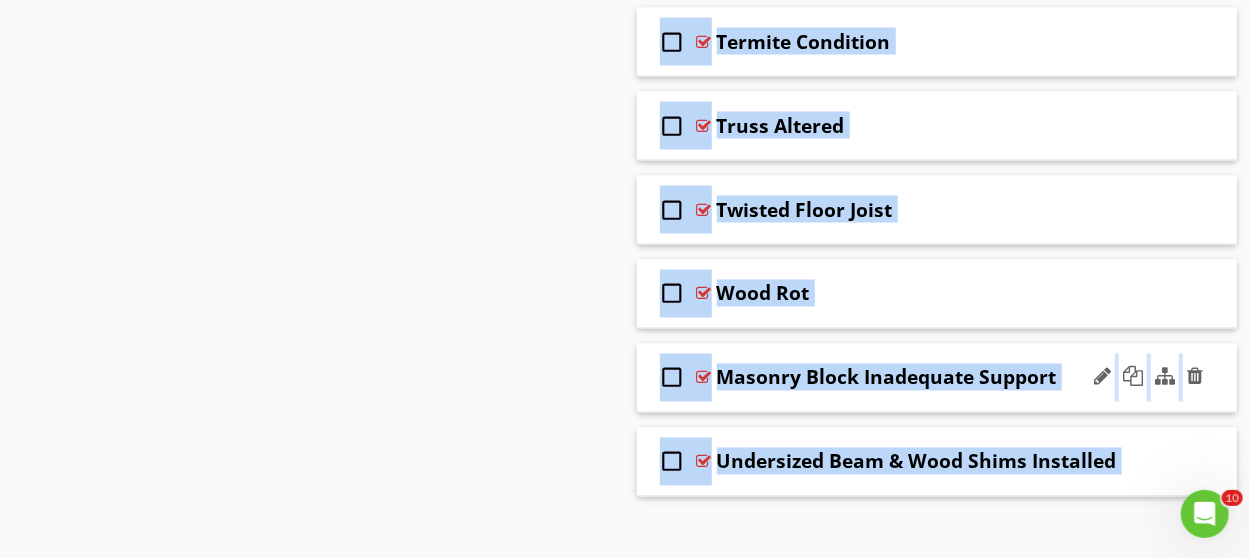 copy on "check_box_outline_blank
Active Leak
check_box_outline_blank
Adjustable Steel Column Installed
check_box_outline_blank
Anchor Bolts Missing
check_box_outline_blank
Anchor Bolt Missing Washer & Nut
check_box_outline_blank
Beam Bowing Deflection
check_box_outline_blank
Beam Column Bolts Loose
check_box_outline_blank
Beam Shimed With Wood
check_box_outline_blank
Beam Rotation
check_box_outline_blank
Beam Rust
check_box_outline_blank
Beam Split
check_box_outline_blank
Blocking, Bracing or Bridging Missing
check_box_outline_blank
Br..." 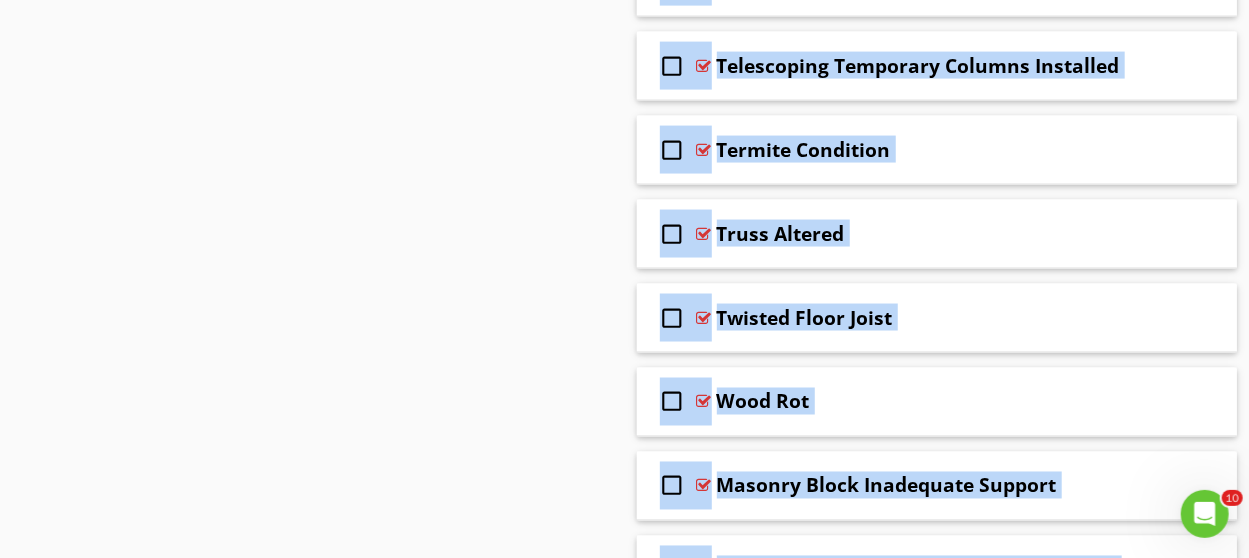 scroll, scrollTop: 5205, scrollLeft: 0, axis: vertical 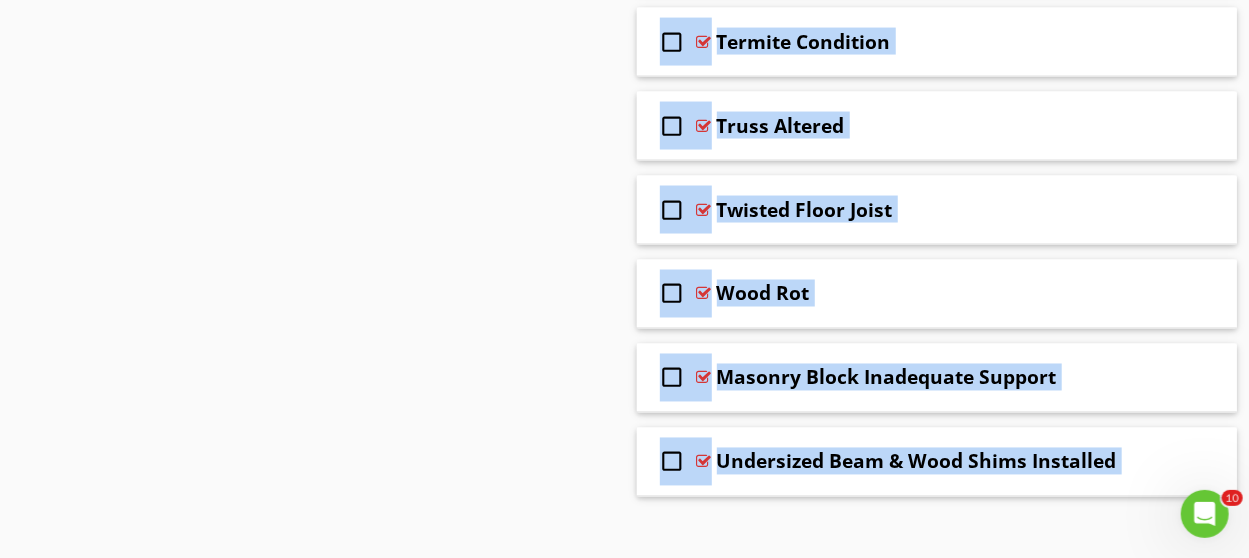 click on "Sections
Inspection Detail           Roof           Exterior           Structure           Garage           Insulation & Ventilation           Plumbing           Electrical           Heating           Cooling           Interior           Bathroom           Kitchen           Laundry           Pool and Spa Systems           State of [US_STATE] Home Inspector Standard of Practice License Act
Section
Attachments
Attachment
Items
Descriptions and Limitations           Structure Image(s)           Crawlspace and Foundation           Ceiling And Roof Framing            Floor Framing
Item
Comments
New
Informational
New
Limitations   check_box_outline_blank     Select All     check_box_outline_blank
Balloon Frame" at bounding box center (624, -2212) 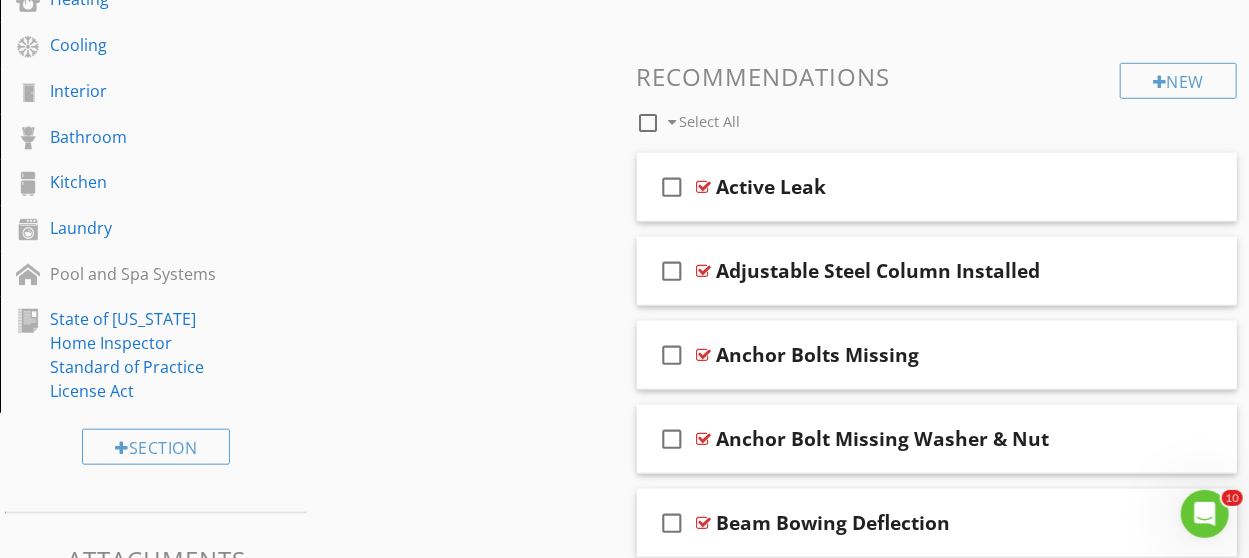 scroll, scrollTop: 705, scrollLeft: 0, axis: vertical 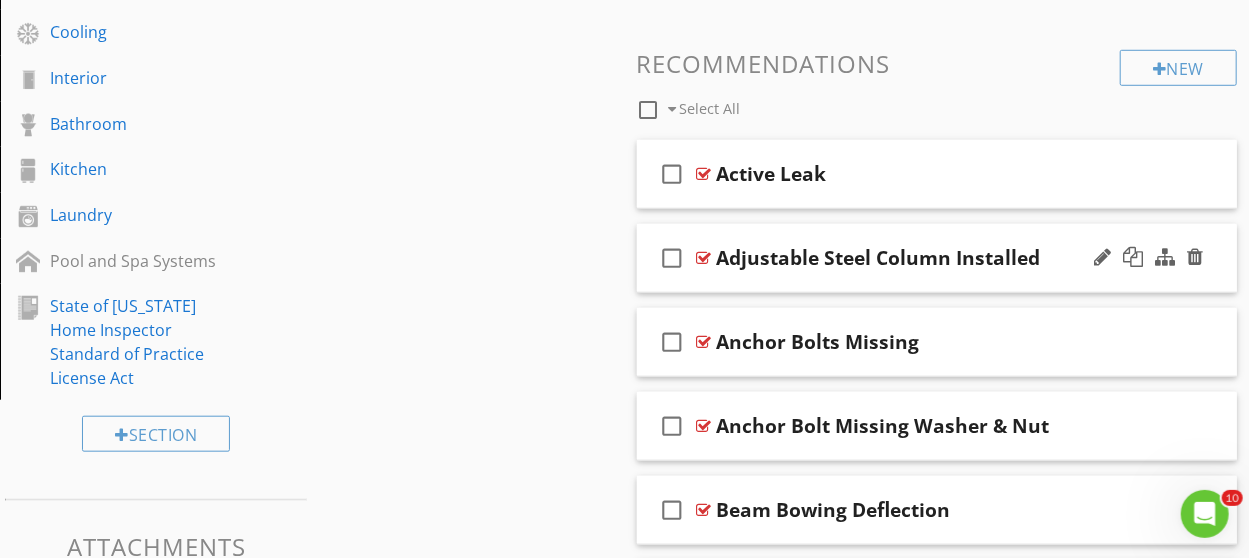 drag, startPoint x: 740, startPoint y: 125, endPoint x: 833, endPoint y: 240, distance: 147.89862 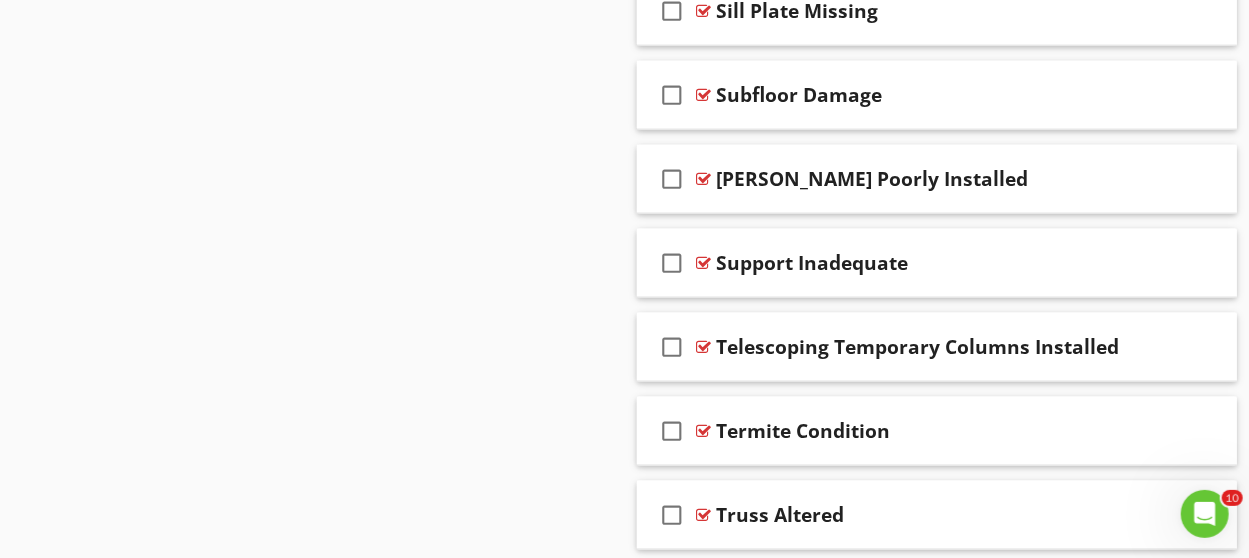 scroll, scrollTop: 5205, scrollLeft: 0, axis: vertical 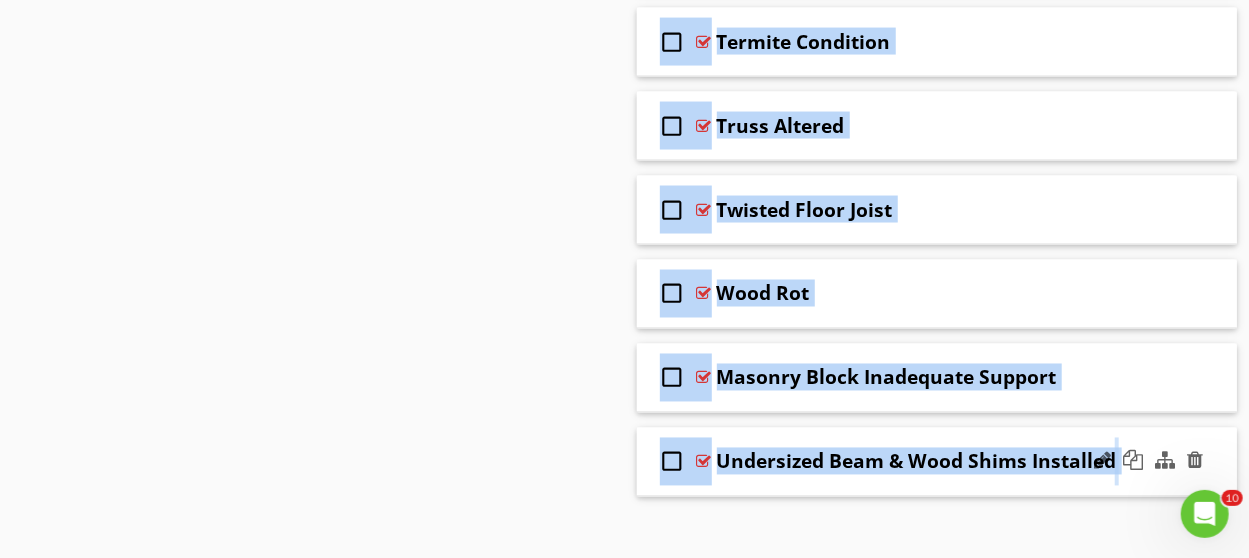 drag, startPoint x: 580, startPoint y: 119, endPoint x: 1128, endPoint y: 422, distance: 626.1893 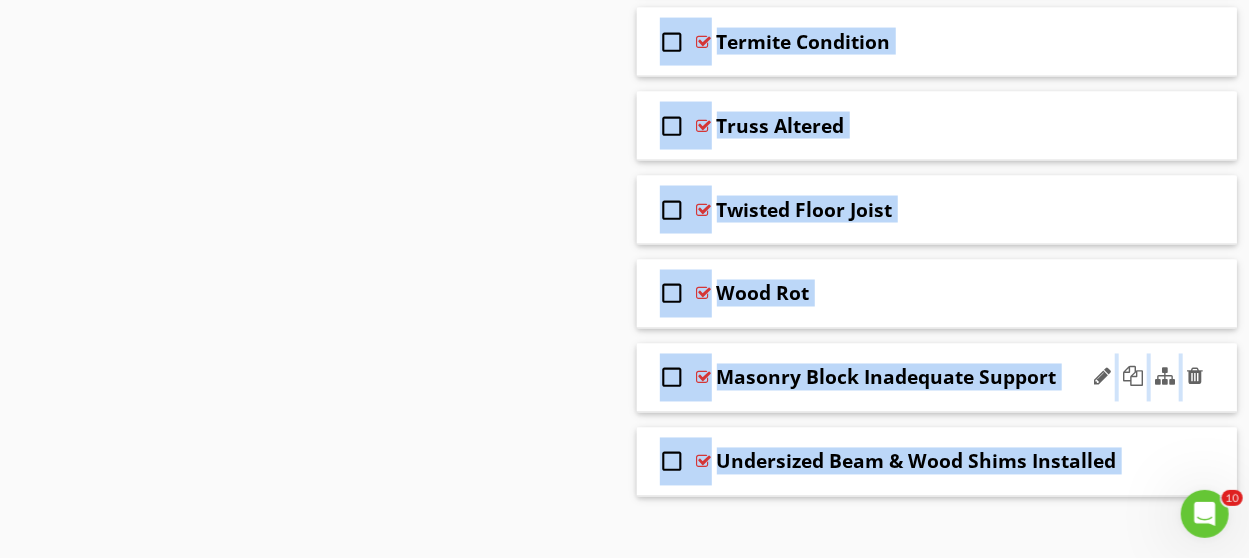 copy on "Select All     check_box_outline_blank
Active Leak
check_box_outline_blank
Adjustable Steel Column Installed
check_box_outline_blank
Anchor Bolts Missing
check_box_outline_blank
Anchor Bolt Missing Washer & Nut
check_box_outline_blank
Beam Bowing Deflection
check_box_outline_blank
Beam Column Bolts Loose
check_box_outline_blank
Beam Shimed With Wood
check_box_outline_blank
Beam Rotation
check_box_outline_blank
Beam Rust
check_box_outline_blank
Beam Split
check_box_outline_blank
Blocking, Bracing or Bridging Missing
check_box_outline_blank       ..." 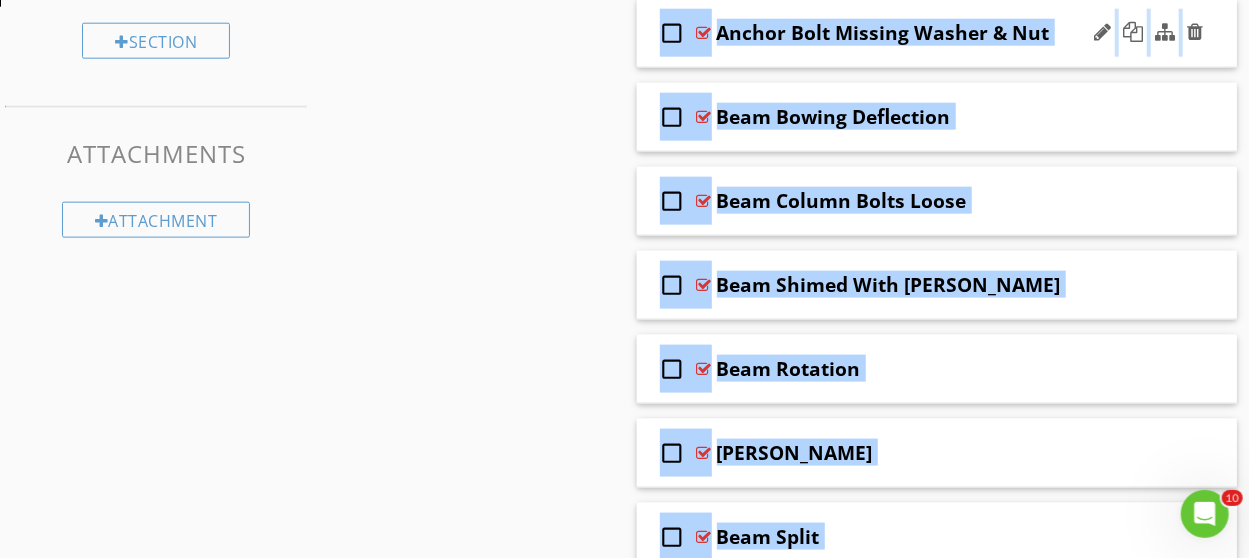 scroll, scrollTop: 1100, scrollLeft: 0, axis: vertical 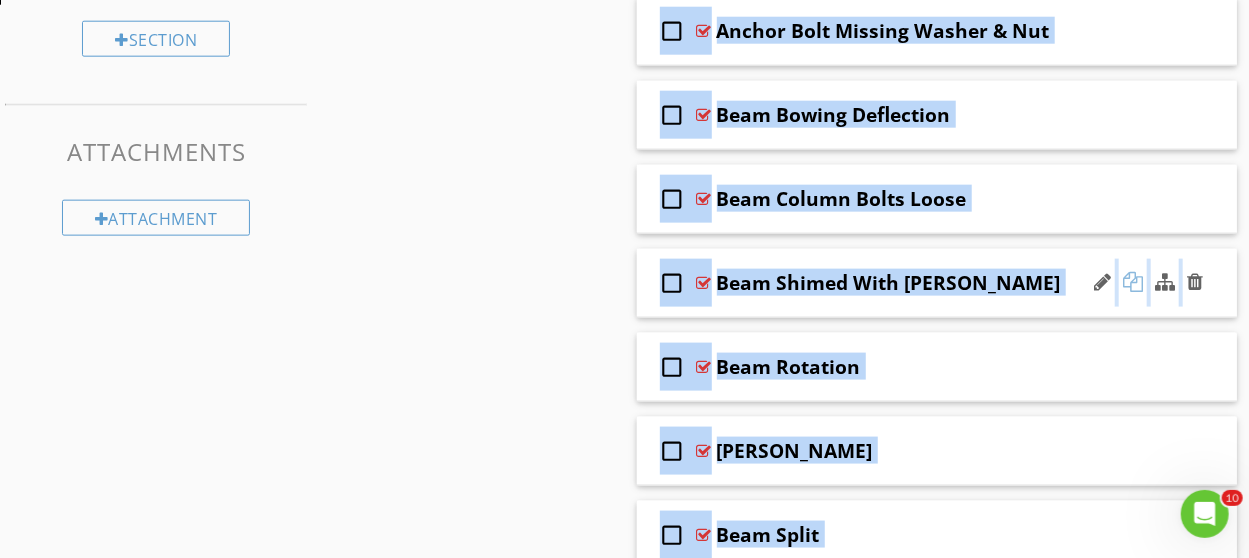 click at bounding box center [1133, 282] 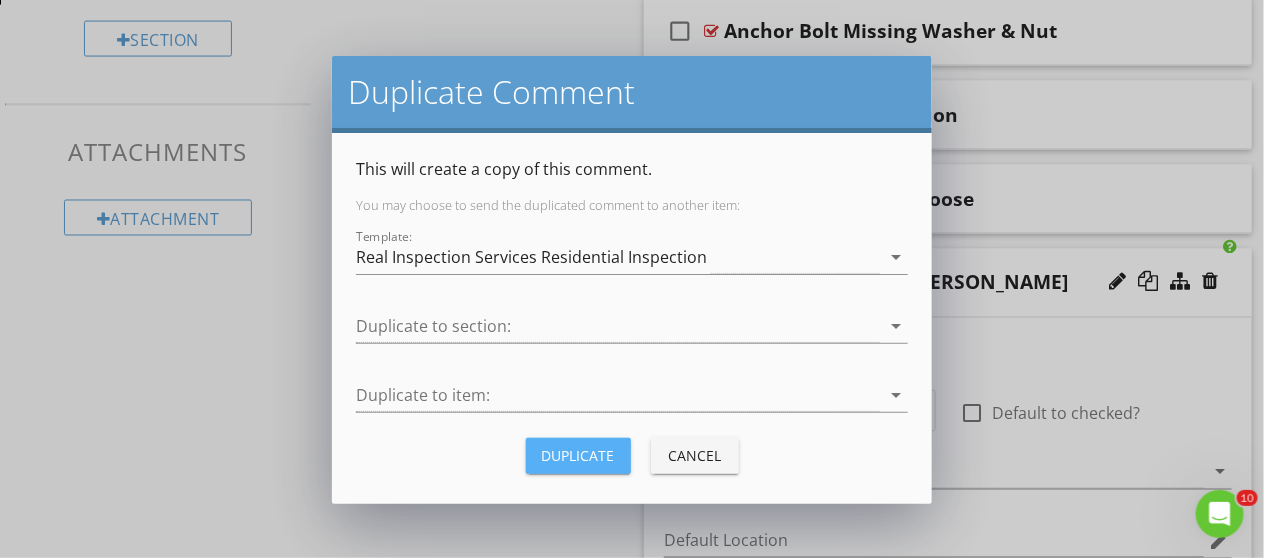 click on "Duplicate" at bounding box center (578, 455) 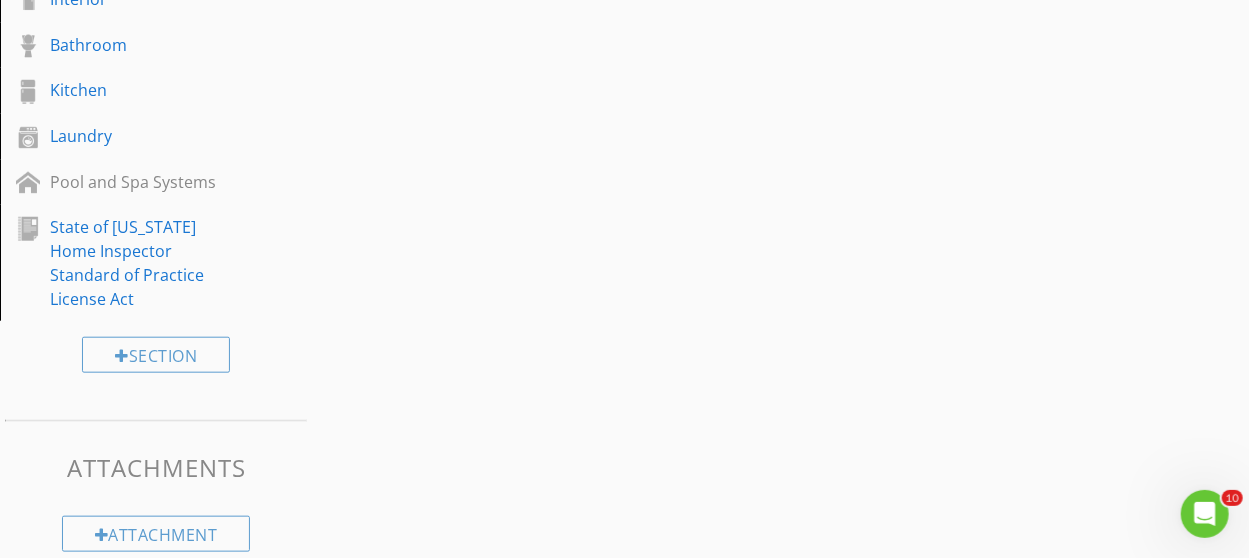 scroll, scrollTop: 1100, scrollLeft: 0, axis: vertical 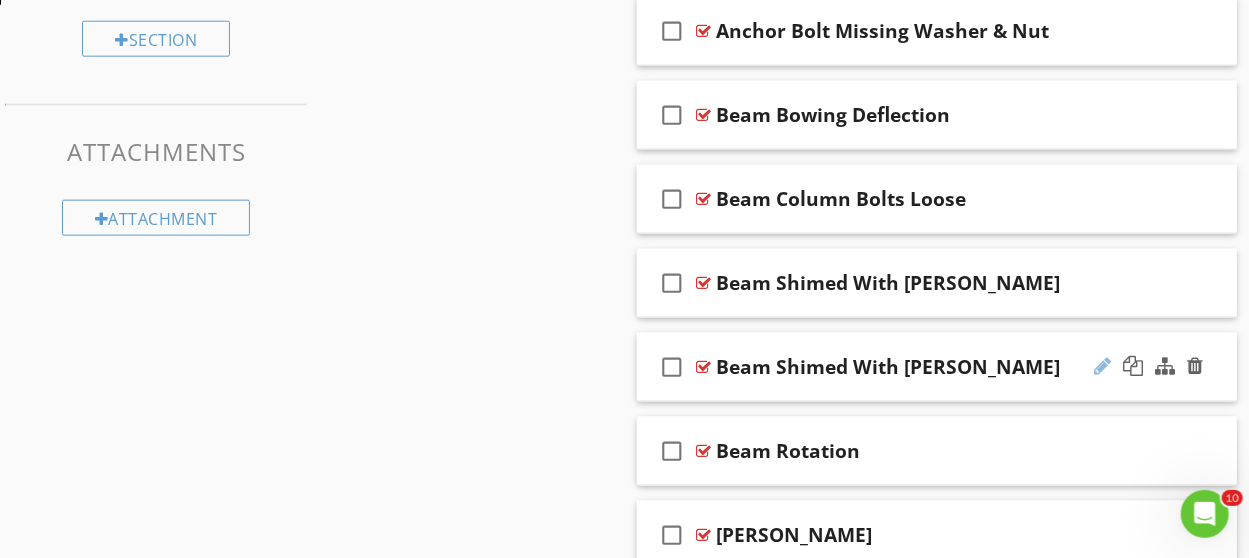 click at bounding box center (1102, 366) 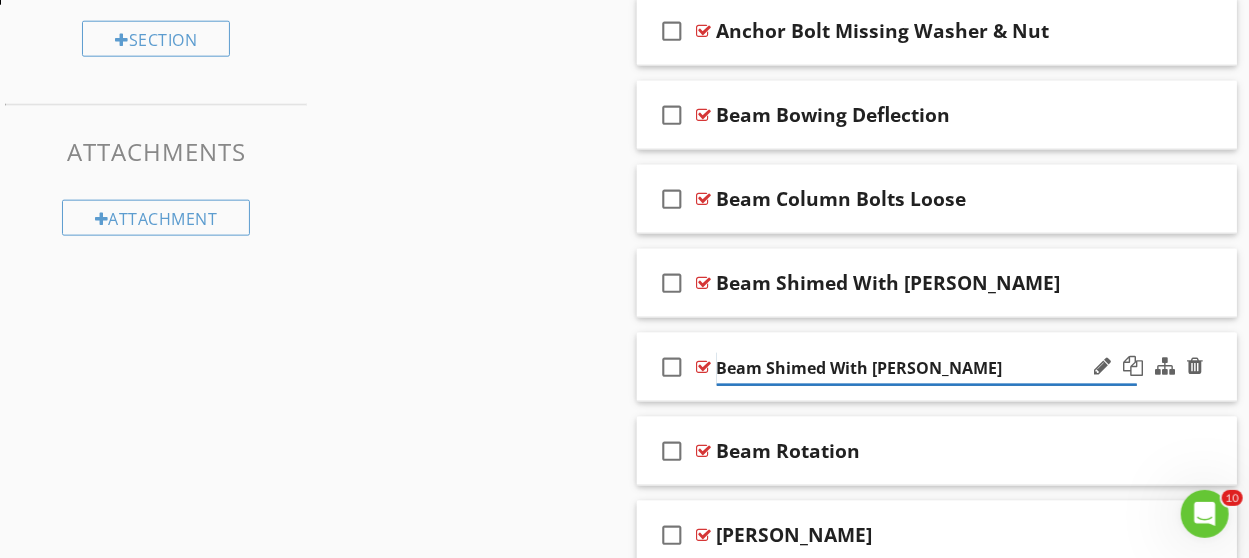 click on "Beam Shimed With [PERSON_NAME]" at bounding box center [927, 368] 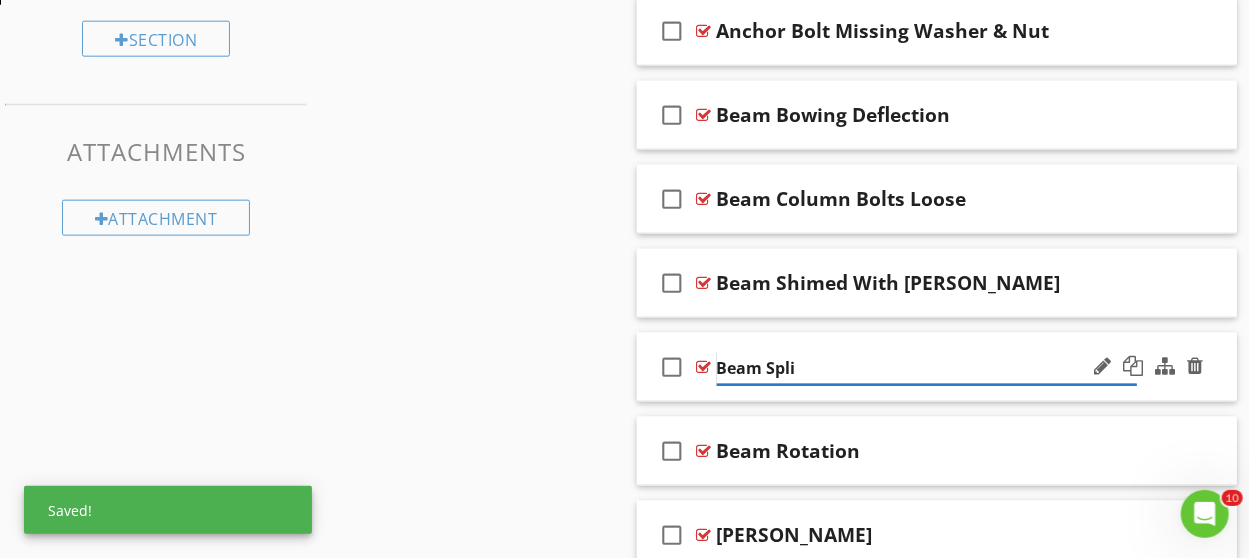 type on "Beam Split" 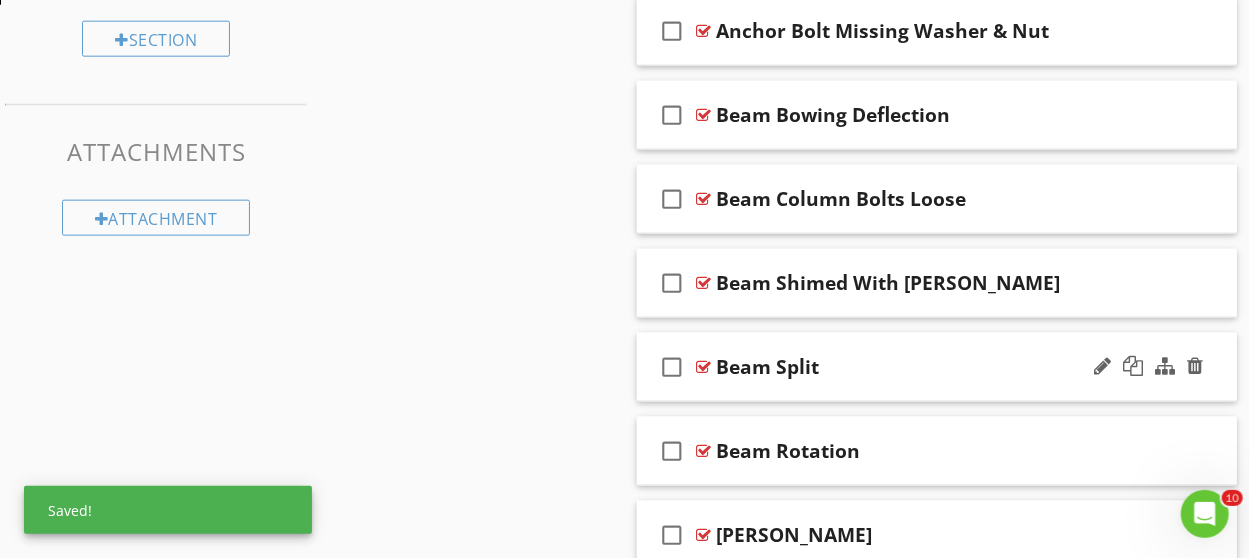 click on "check_box_outline_blank
Beam Split" at bounding box center [937, 367] 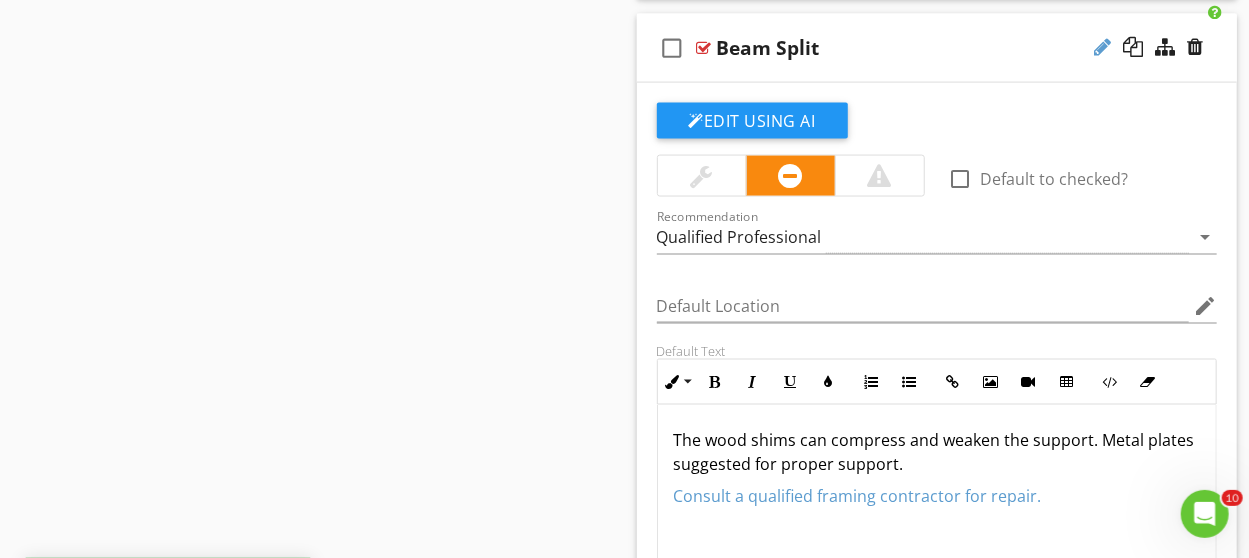 scroll, scrollTop: 1500, scrollLeft: 0, axis: vertical 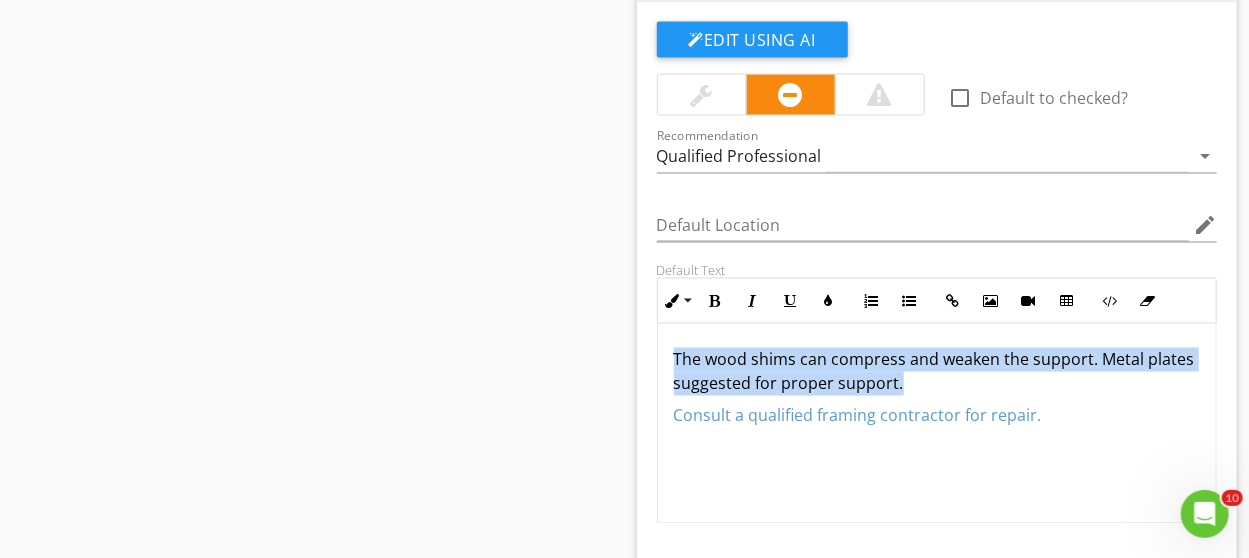drag, startPoint x: 675, startPoint y: 350, endPoint x: 960, endPoint y: 380, distance: 286.5746 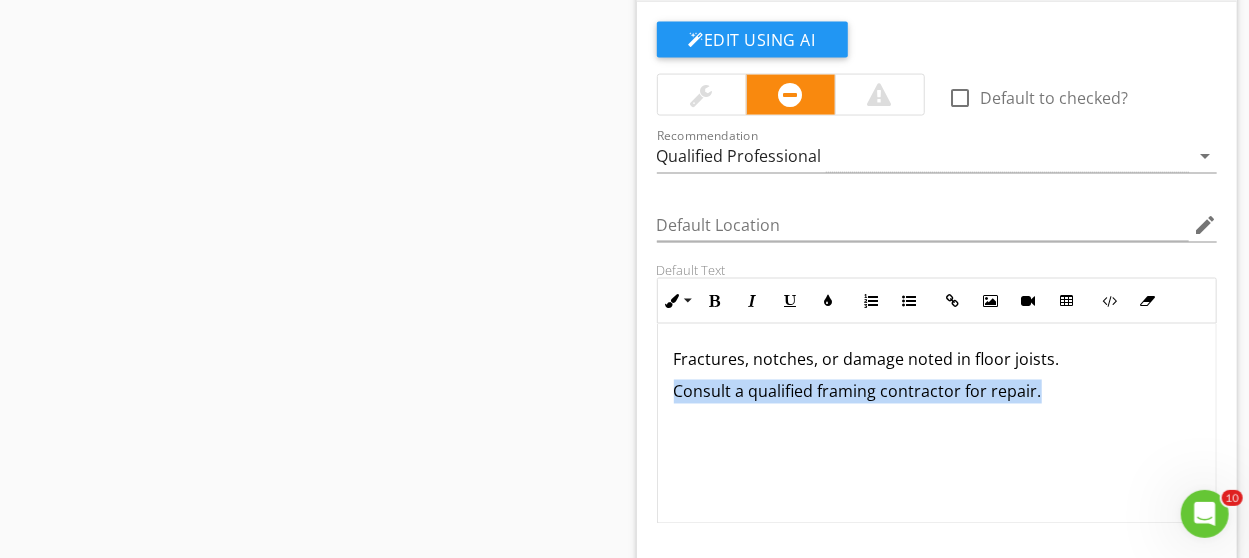 drag, startPoint x: 671, startPoint y: 384, endPoint x: 1071, endPoint y: 386, distance: 400.005 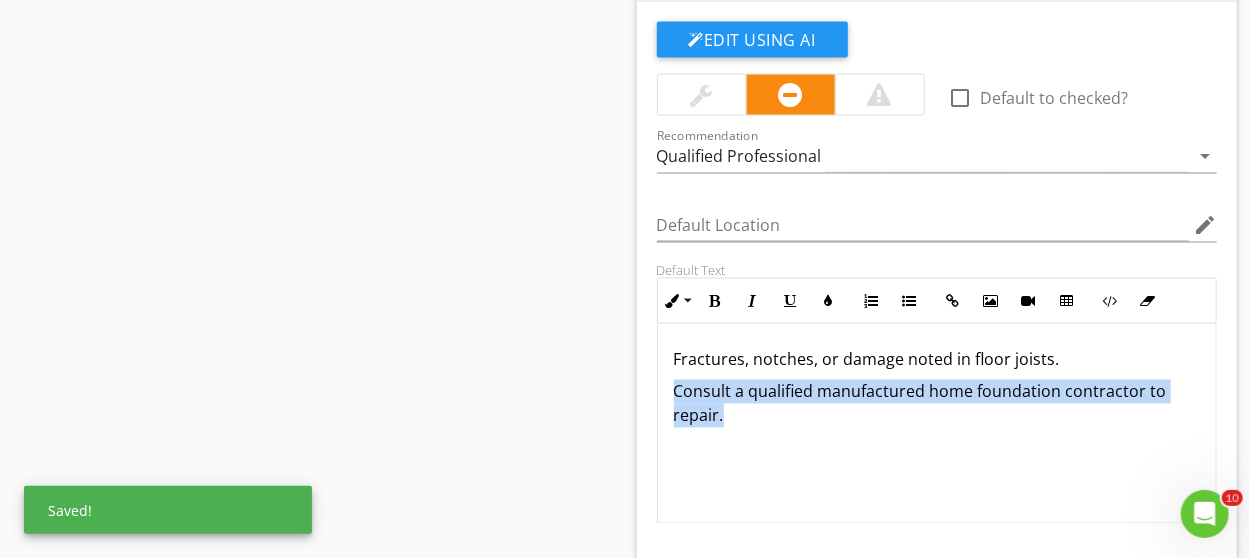 drag, startPoint x: 661, startPoint y: 384, endPoint x: 750, endPoint y: 422, distance: 96.77293 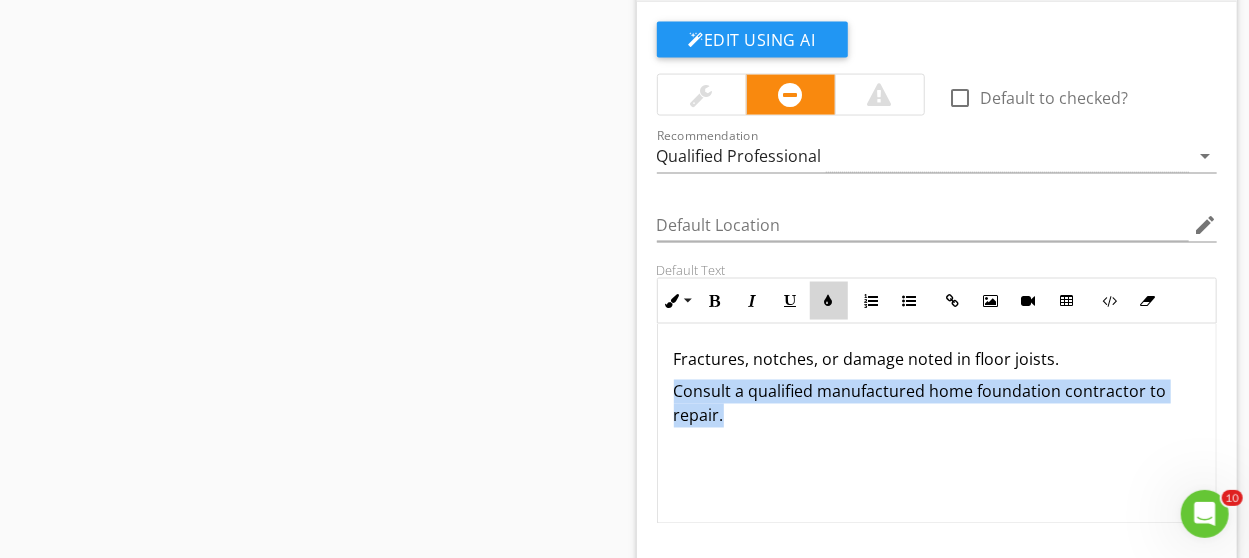 click at bounding box center [829, 301] 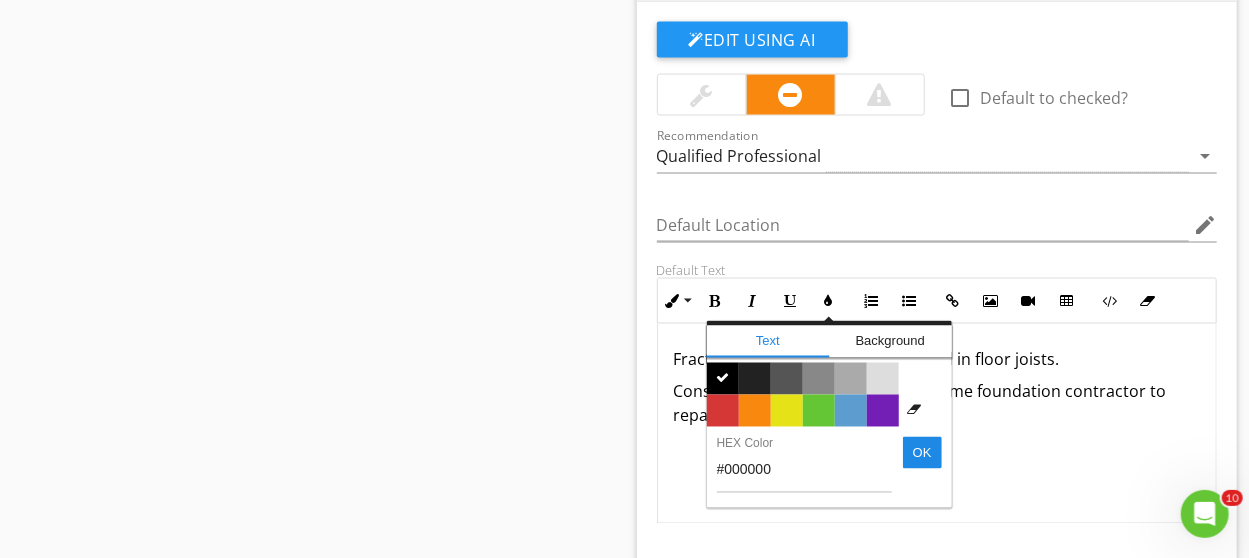 click on "Color #5c9ccf" at bounding box center [851, 411] 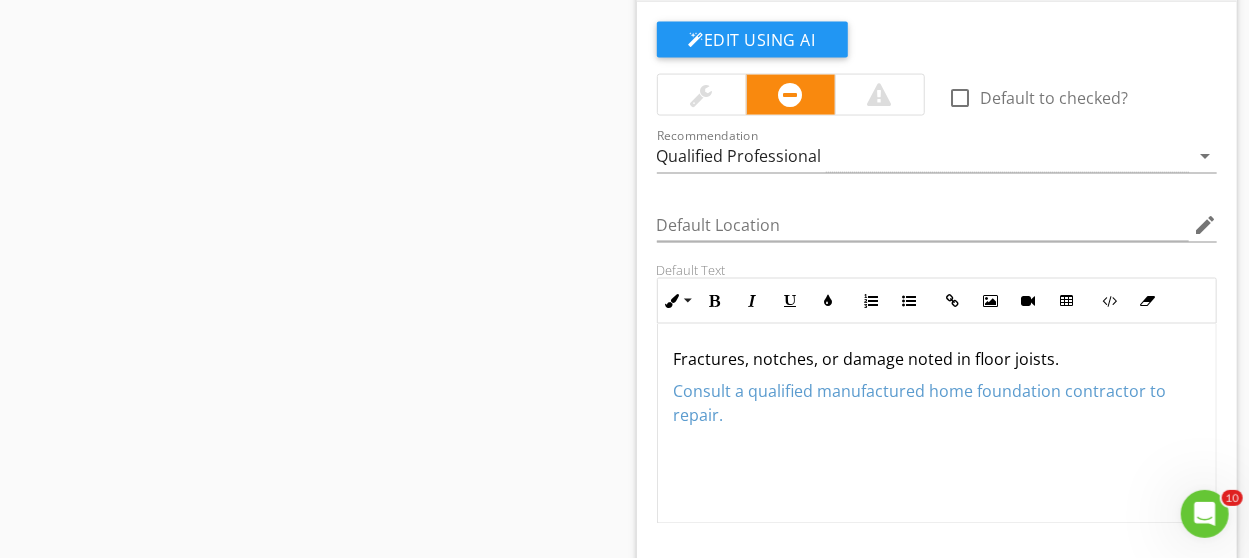 click on "Fractures, notches, or damage noted in floor joists. Consult a qualified manufactured home foundation contractor to repair." at bounding box center (937, 424) 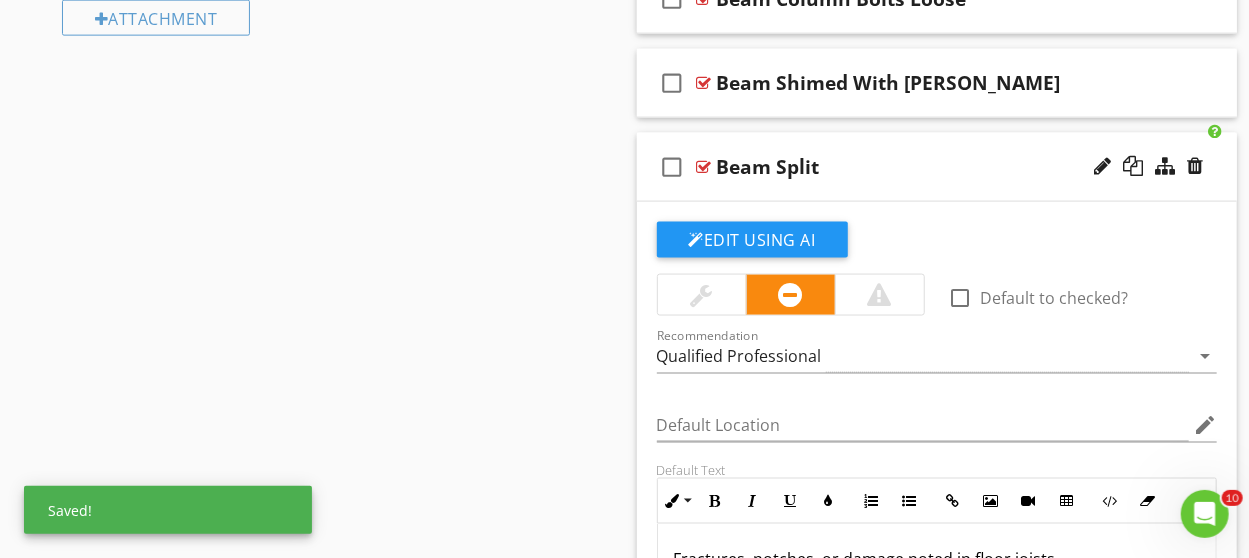 scroll, scrollTop: 1300, scrollLeft: 0, axis: vertical 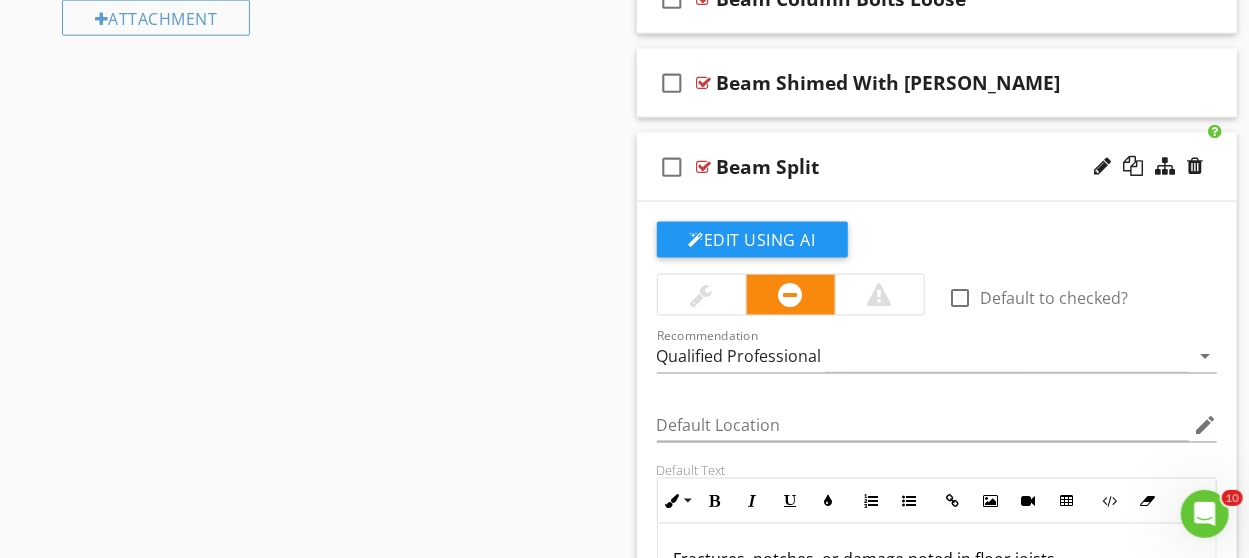 click on "check_box_outline_blank
Beam Split" at bounding box center [937, 167] 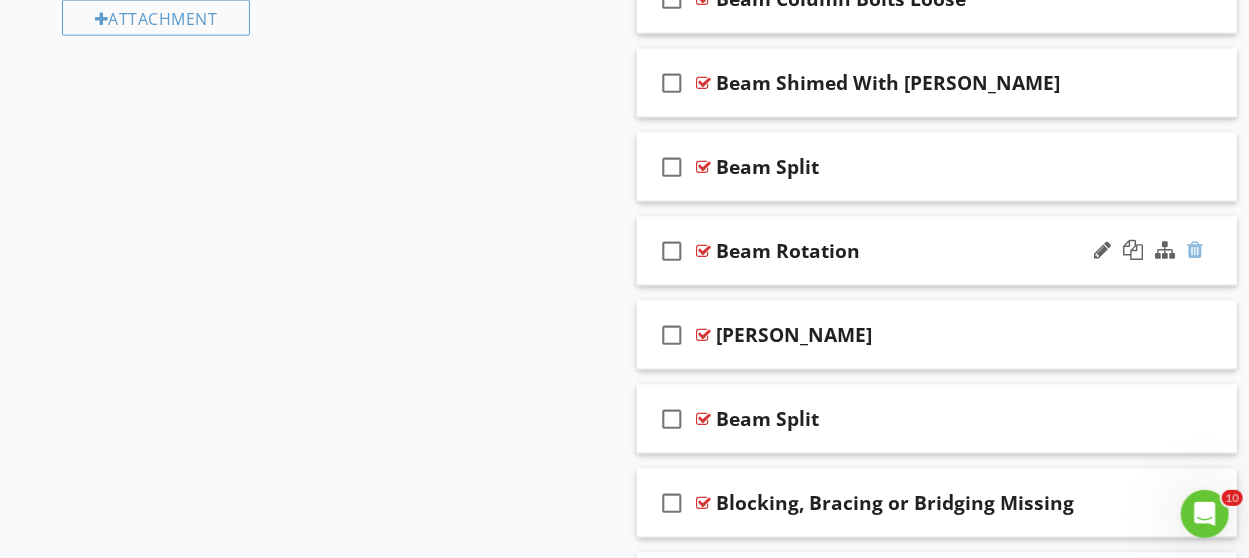 click at bounding box center (1195, 250) 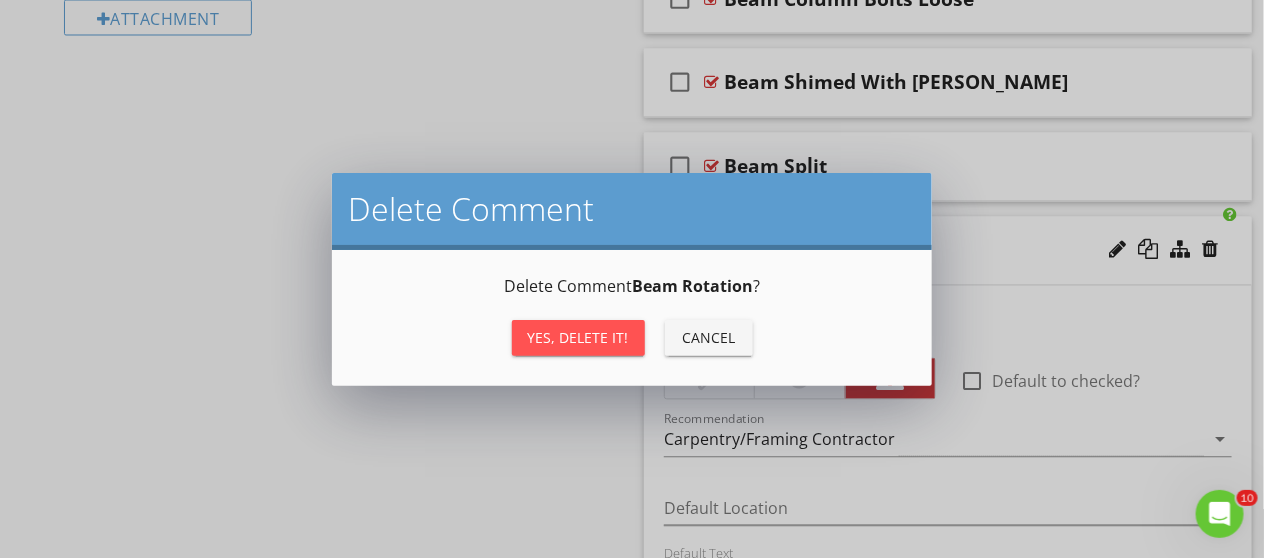 click on "Yes, Delete it!" at bounding box center (578, 337) 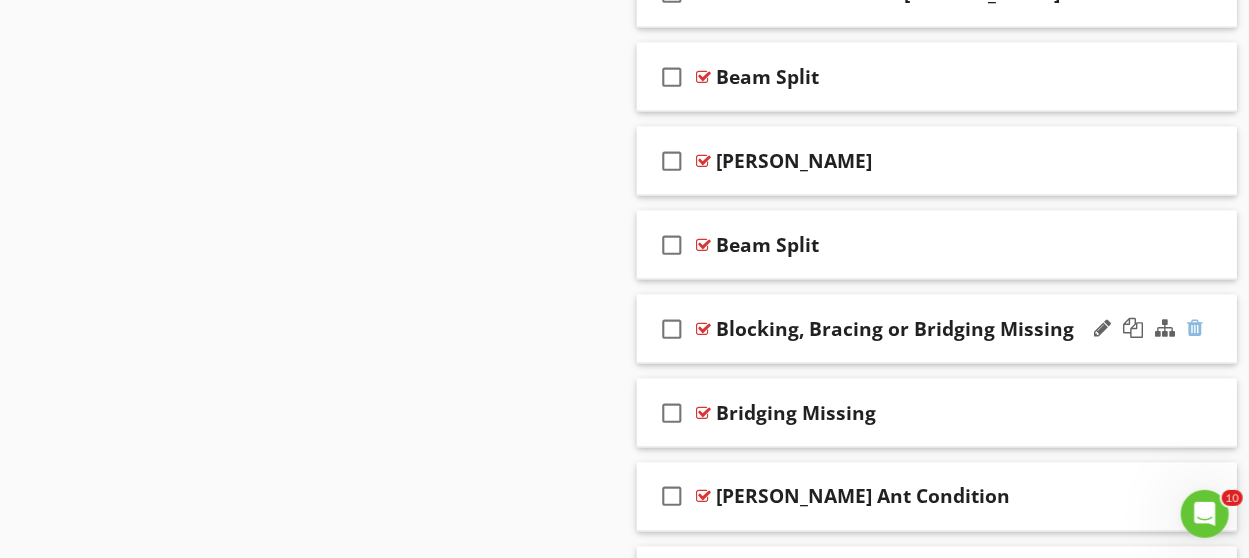scroll, scrollTop: 1500, scrollLeft: 0, axis: vertical 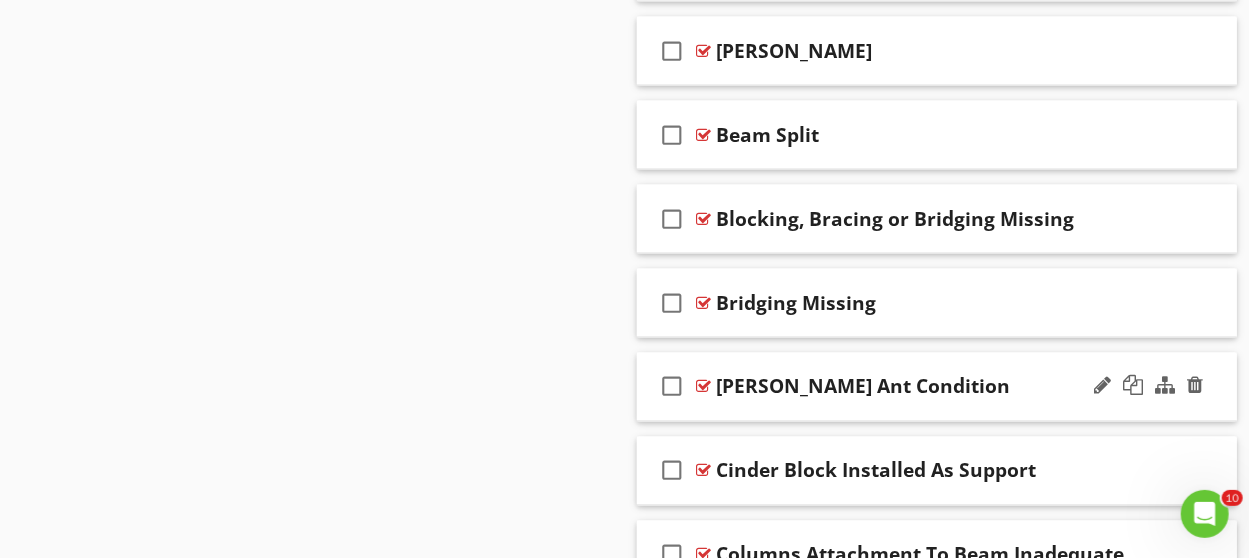 click on "check_box_outline_blank
[PERSON_NAME] Ant Condition" at bounding box center [937, 387] 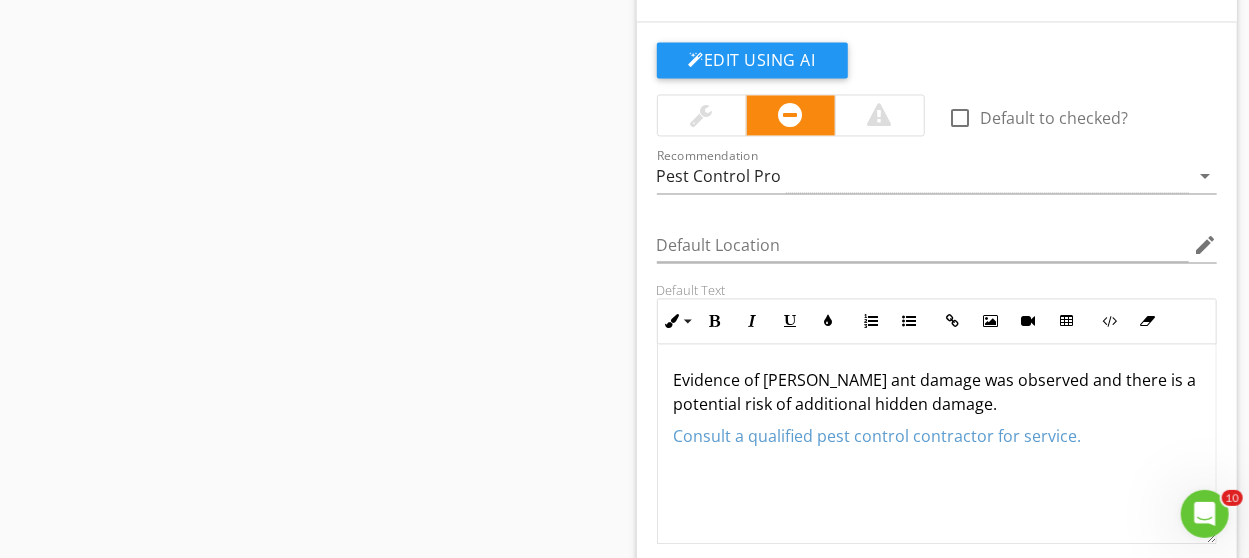 scroll, scrollTop: 1800, scrollLeft: 0, axis: vertical 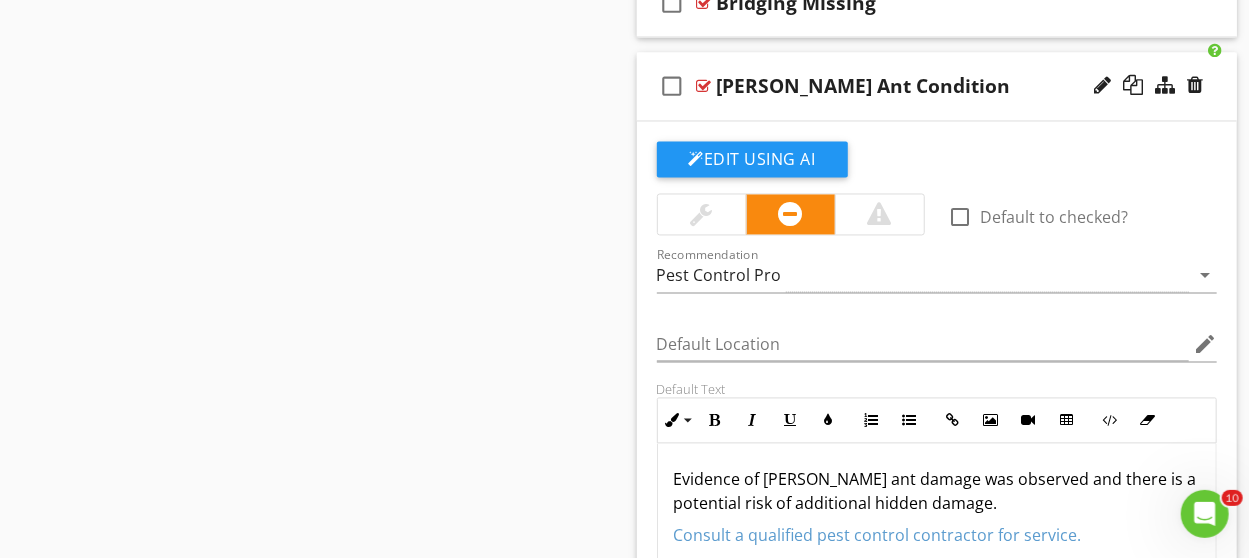 click on "check_box_outline_blank
[PERSON_NAME] Ant Condition" at bounding box center (937, 87) 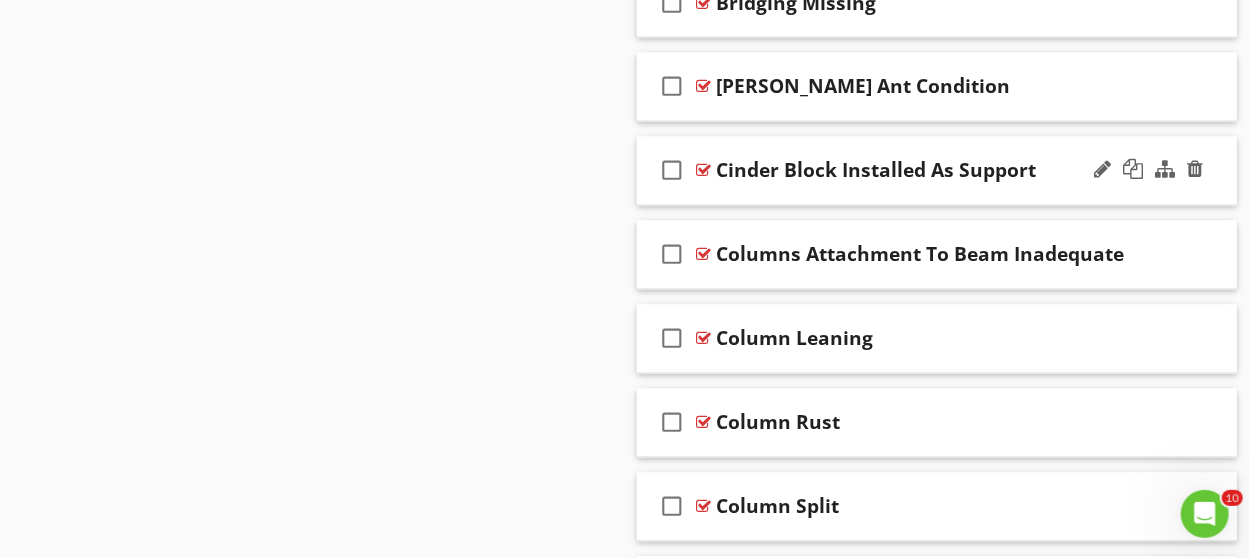 click on "check_box_outline_blank
Cinder Block Installed As Support" at bounding box center [937, 171] 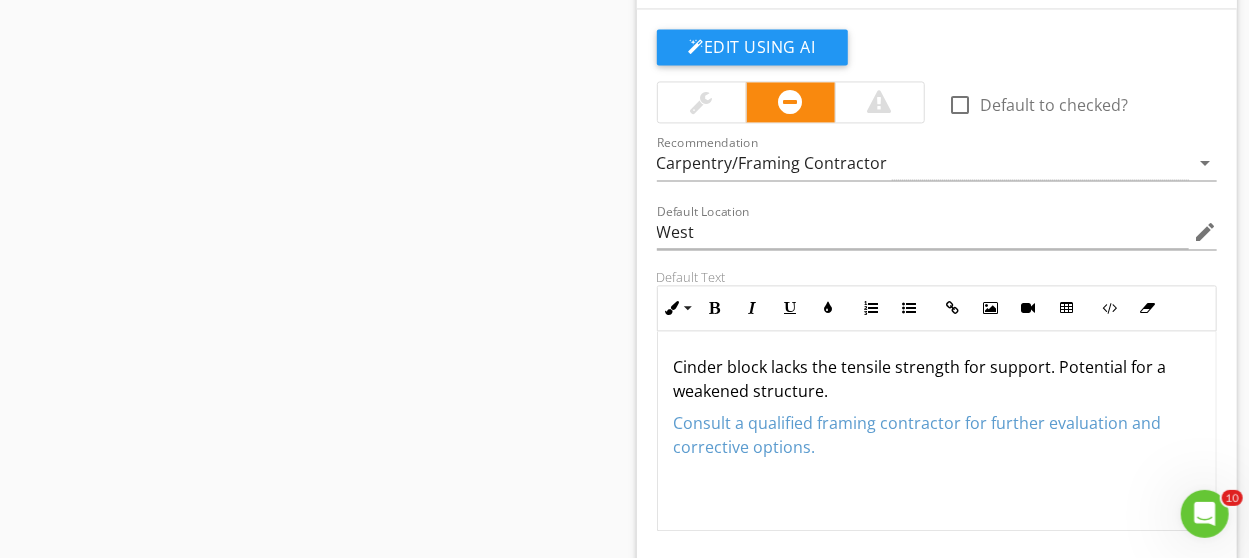 scroll, scrollTop: 2000, scrollLeft: 0, axis: vertical 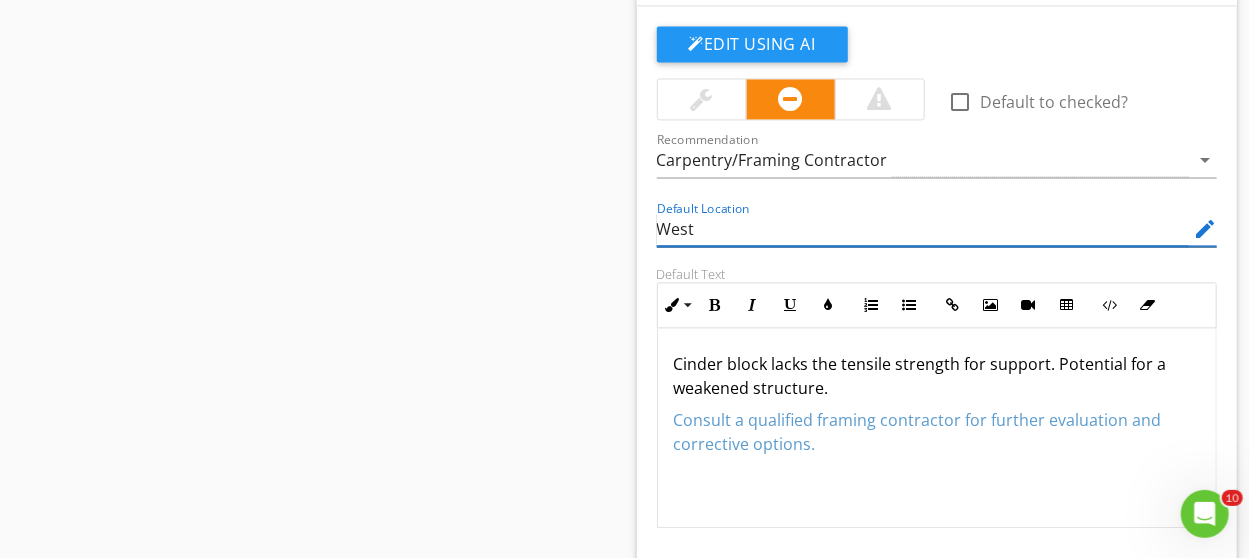 click on "West" at bounding box center [923, 229] 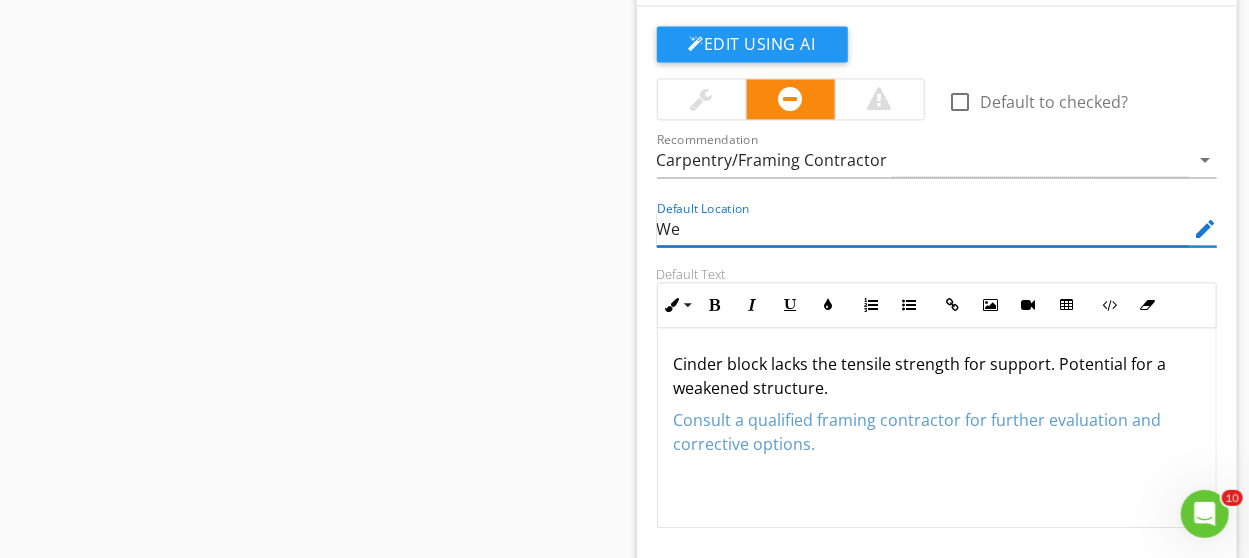 type on "W" 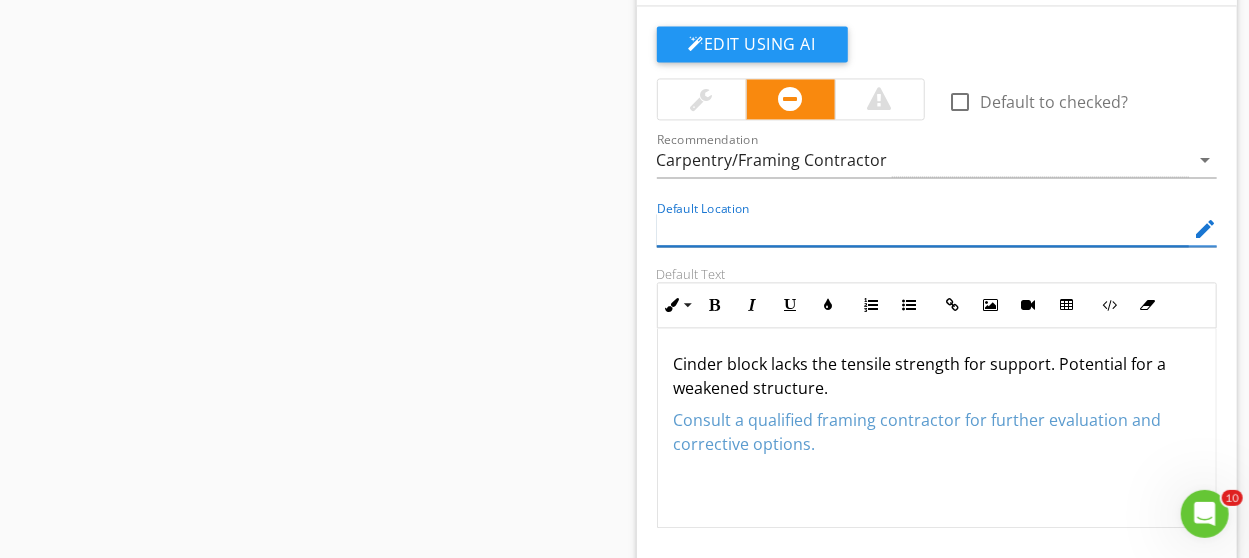 type 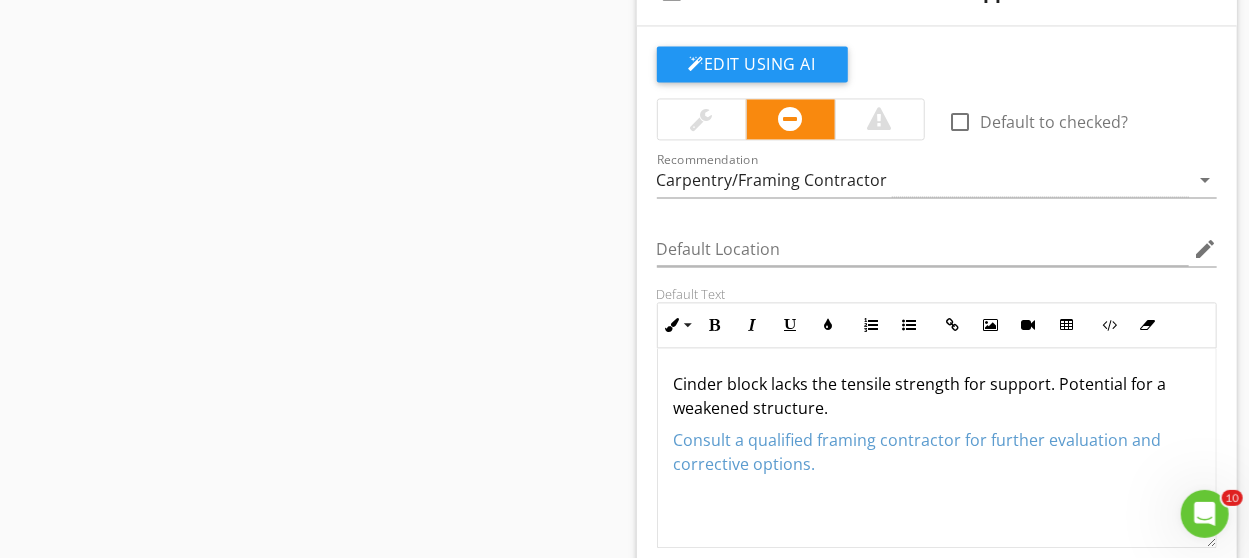 scroll, scrollTop: 2000, scrollLeft: 0, axis: vertical 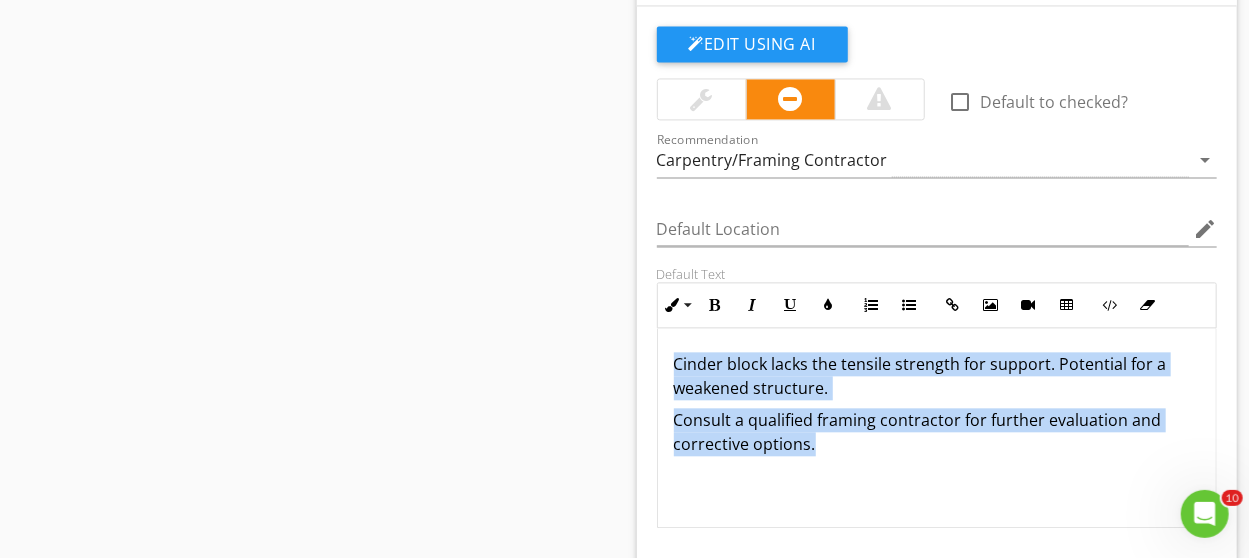 drag, startPoint x: 669, startPoint y: 355, endPoint x: 815, endPoint y: 436, distance: 166.96407 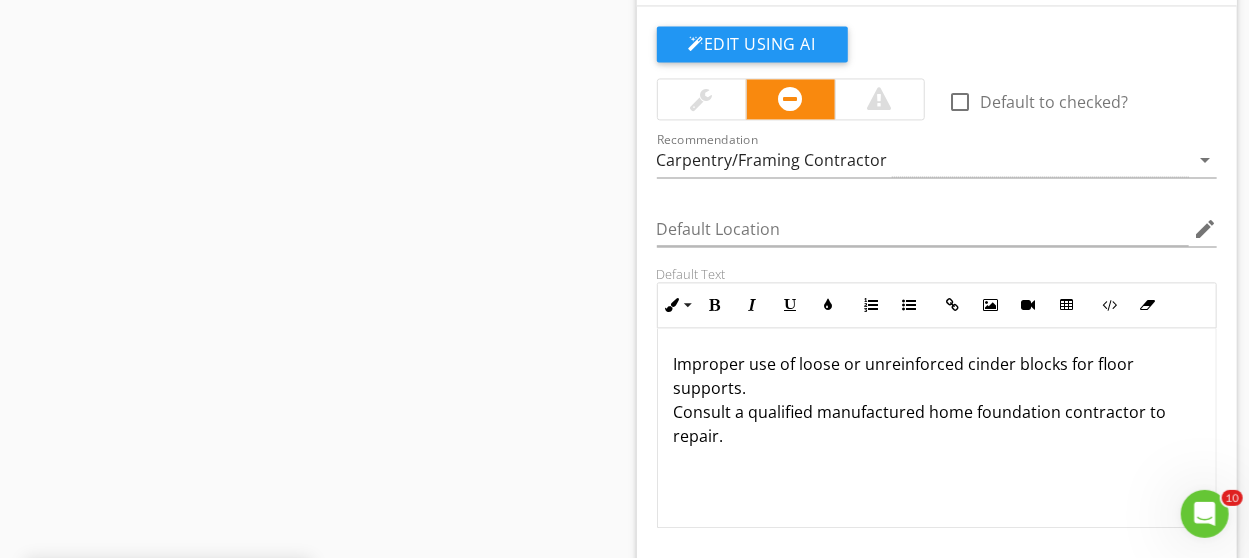 click on "Improper use of loose or unreinforced cinder blocks for floor supports. Consult a qualified manufactured home foundation contractor to repair." at bounding box center [937, 400] 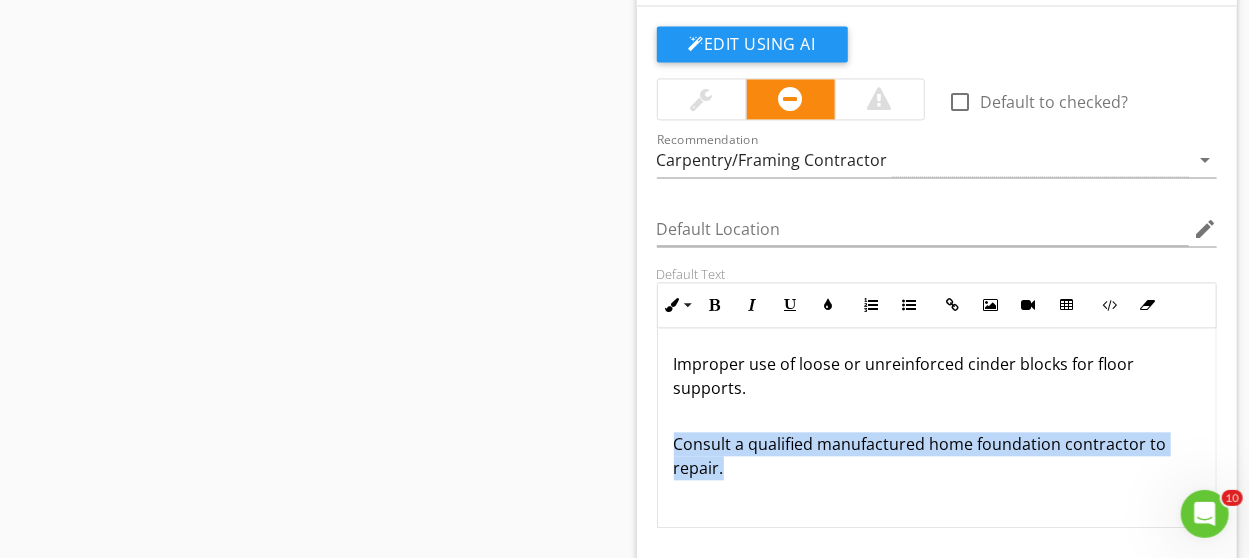 drag, startPoint x: 665, startPoint y: 429, endPoint x: 745, endPoint y: 462, distance: 86.53901 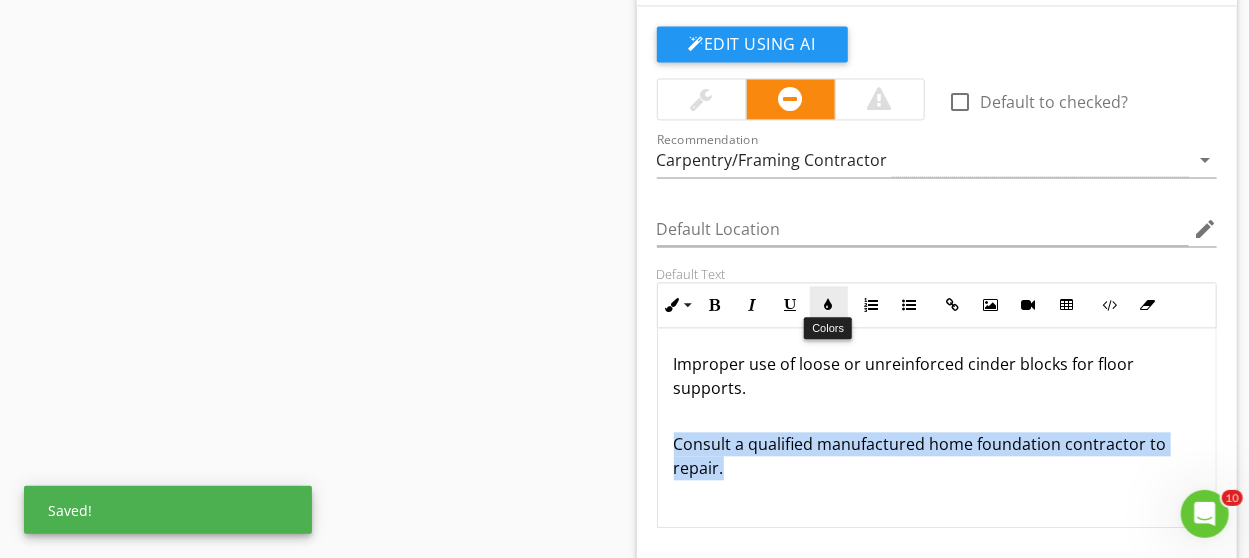 click at bounding box center (829, 305) 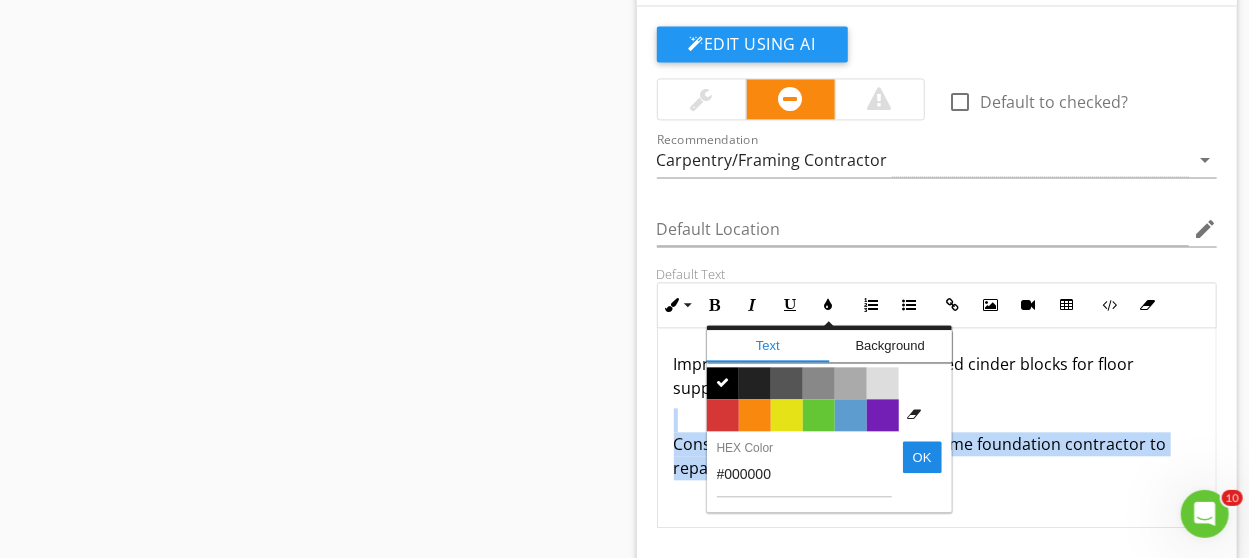 click on "Improper use of loose or unreinforced cinder blocks for floor supports. Consult a qualified manufactured home foundation contractor to repair." at bounding box center [937, 428] 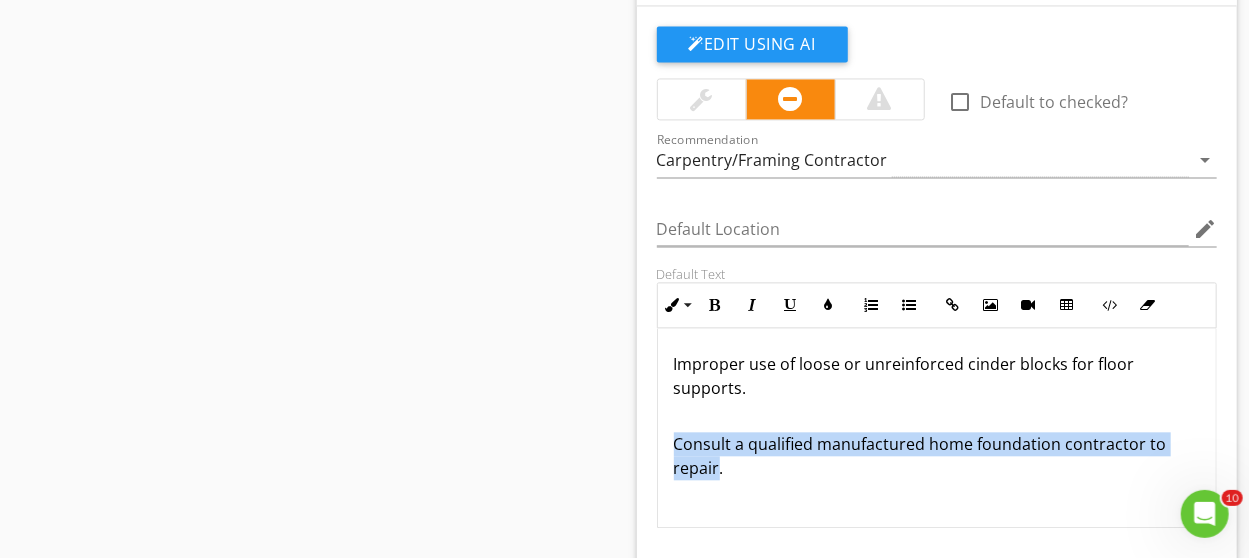 drag, startPoint x: 672, startPoint y: 437, endPoint x: 718, endPoint y: 467, distance: 54.91812 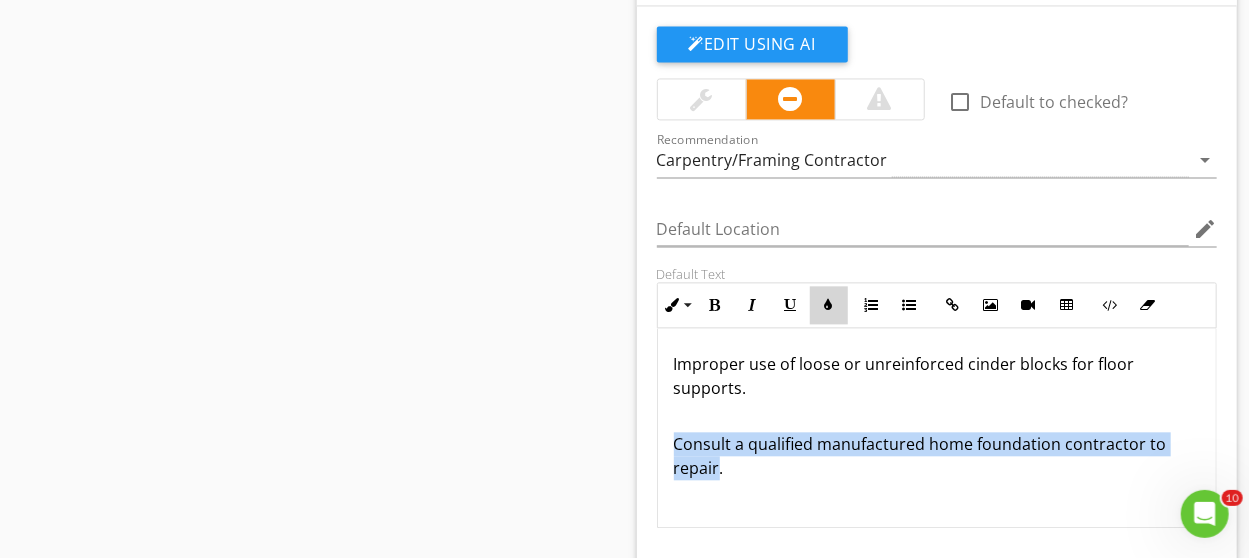 click at bounding box center [829, 305] 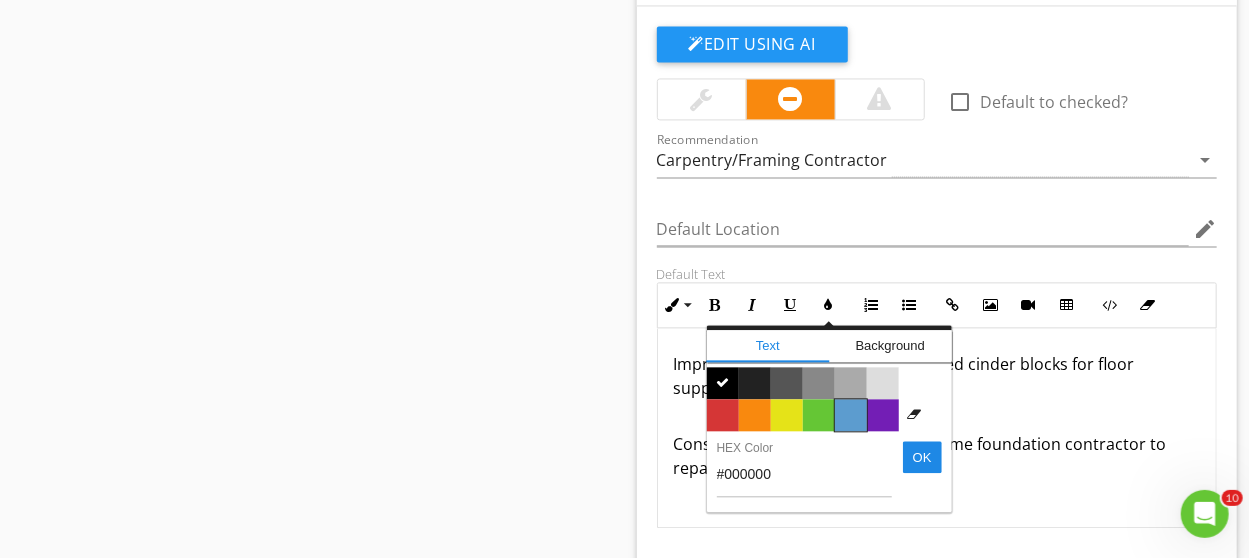 click on "Color #5c9ccf" at bounding box center [851, 415] 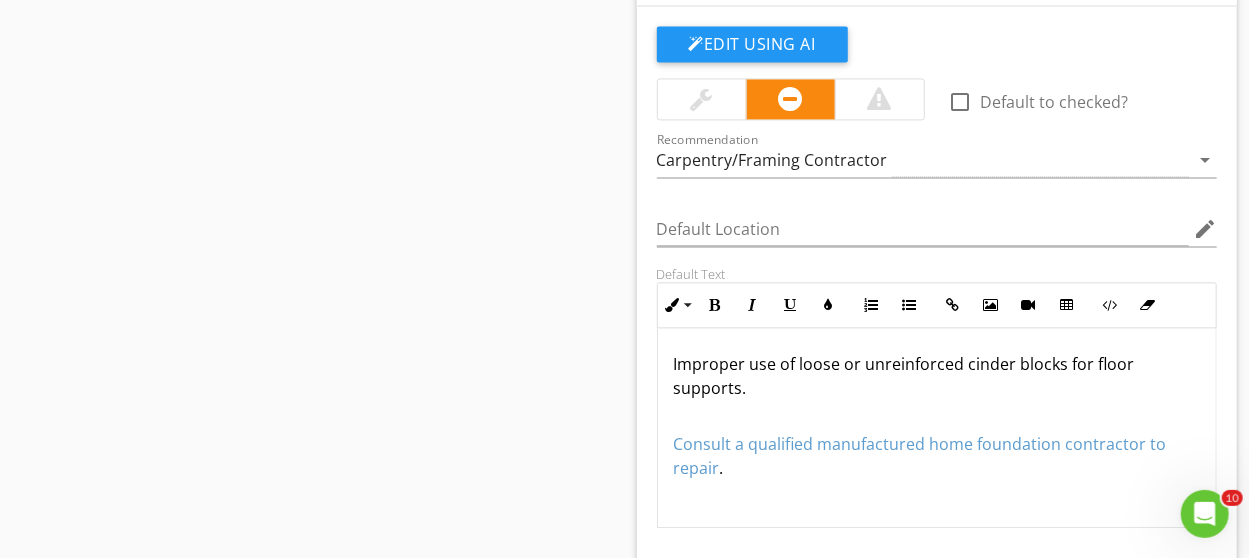 click on "Consult a qualified manufactured home foundation contractor to repair ." at bounding box center [937, 444] 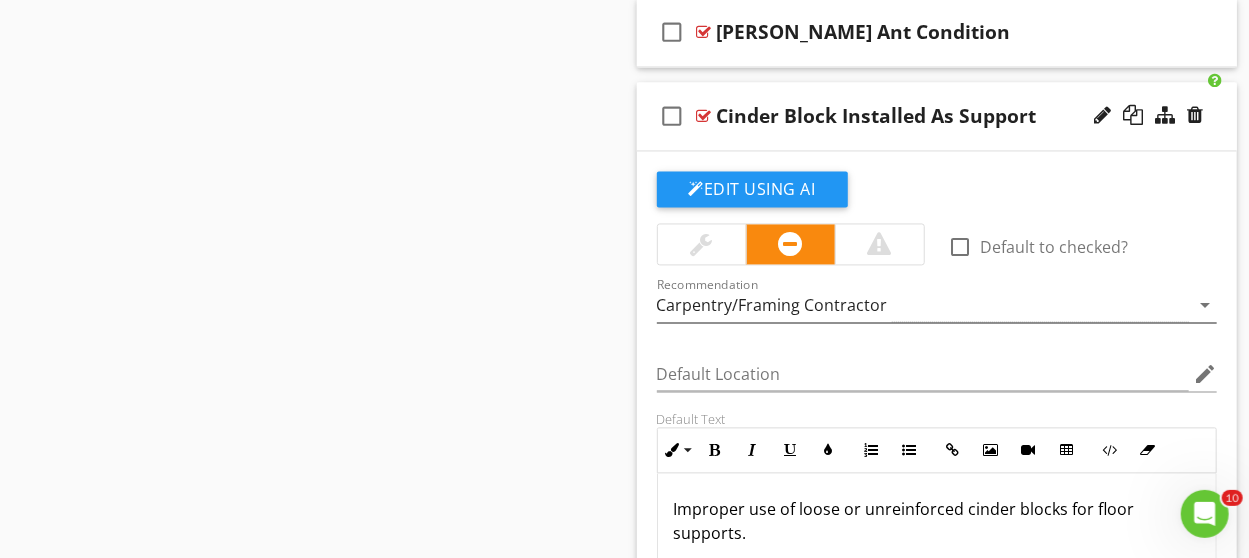 scroll, scrollTop: 1900, scrollLeft: 0, axis: vertical 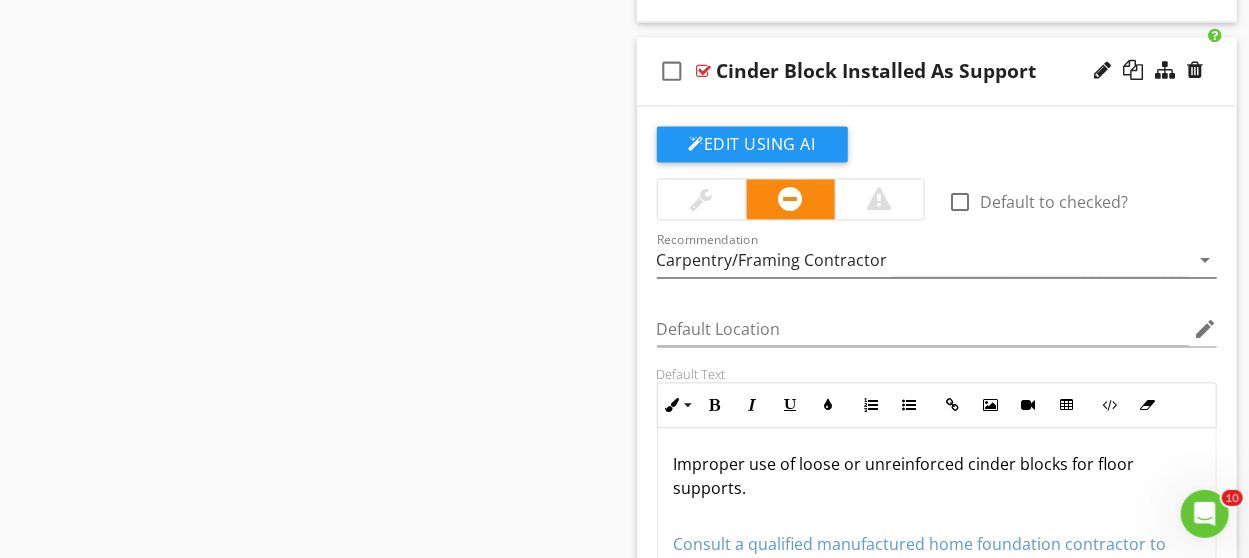 click on "Carpentry/Framing Contractor" at bounding box center [923, 260] 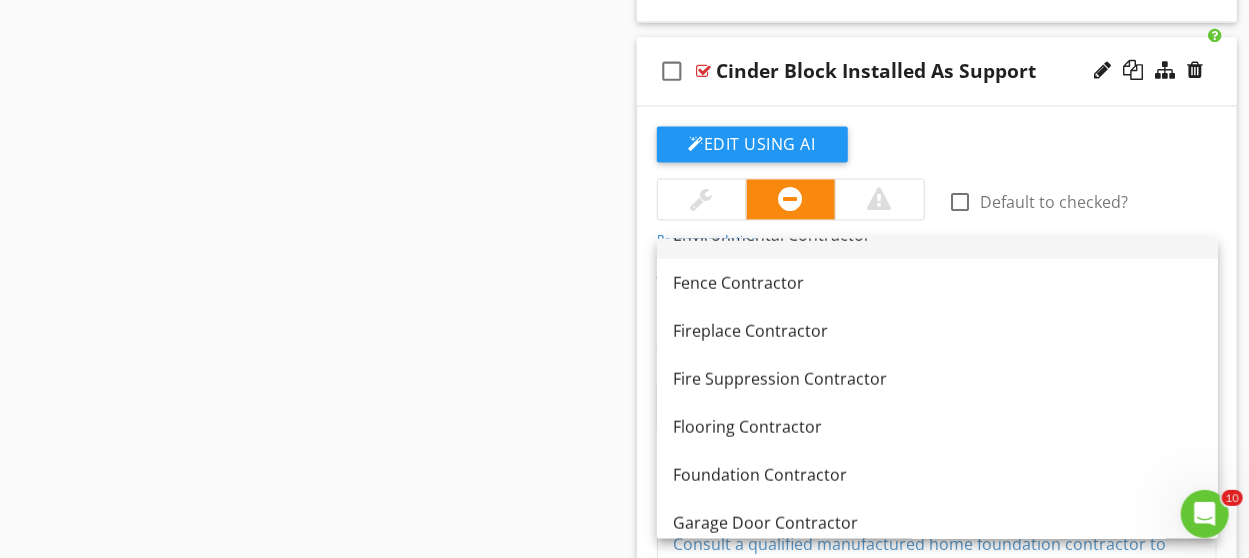 scroll, scrollTop: 1059, scrollLeft: 0, axis: vertical 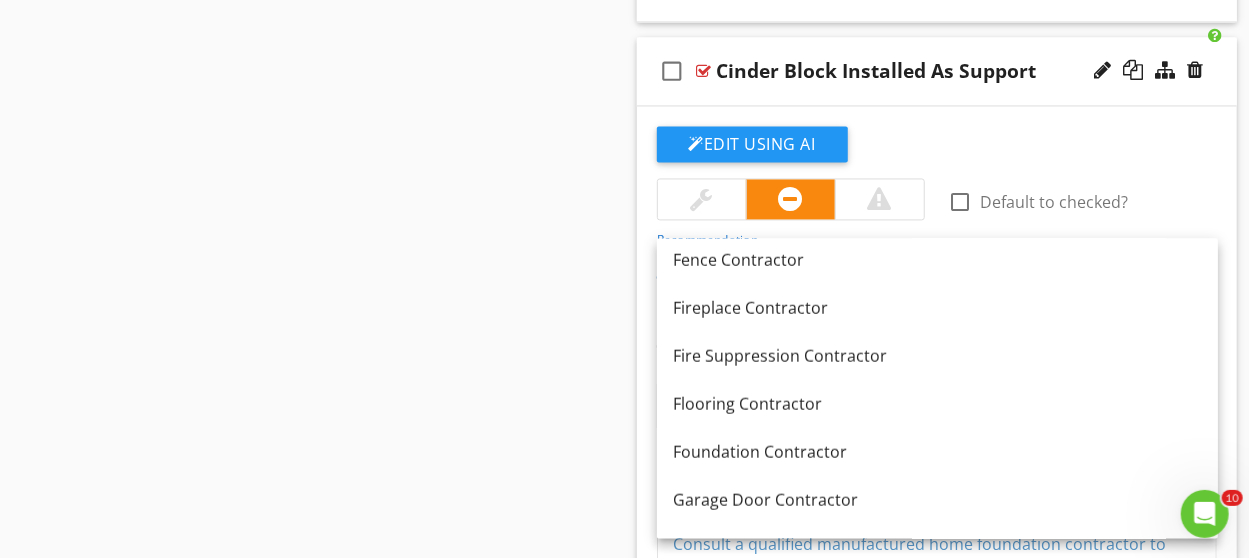 click on "Foundation Contractor" at bounding box center (937, 451) 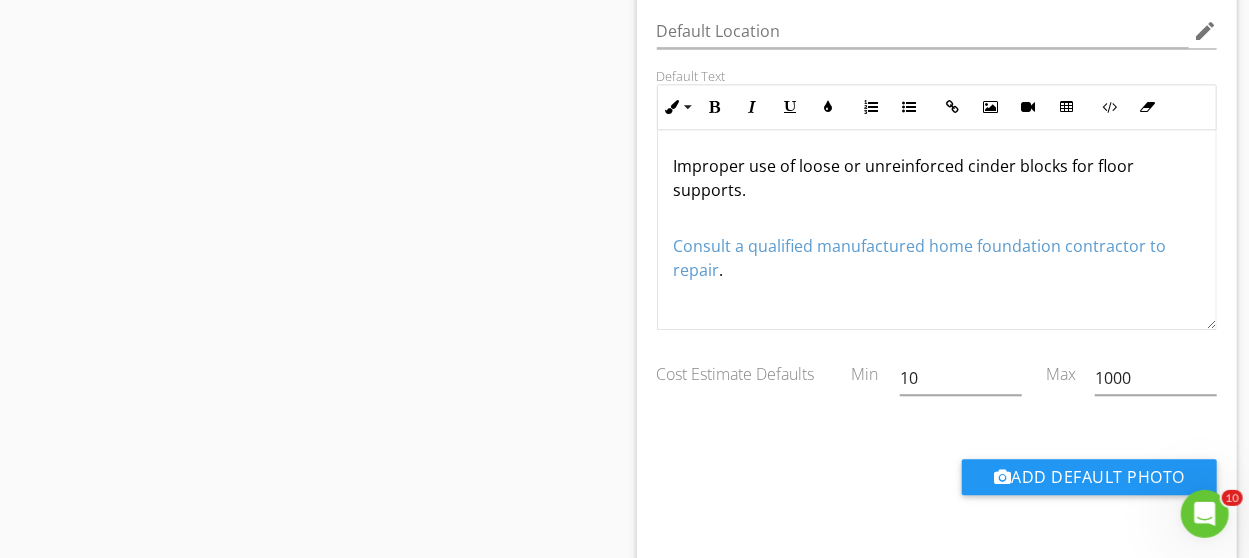 scroll, scrollTop: 2200, scrollLeft: 0, axis: vertical 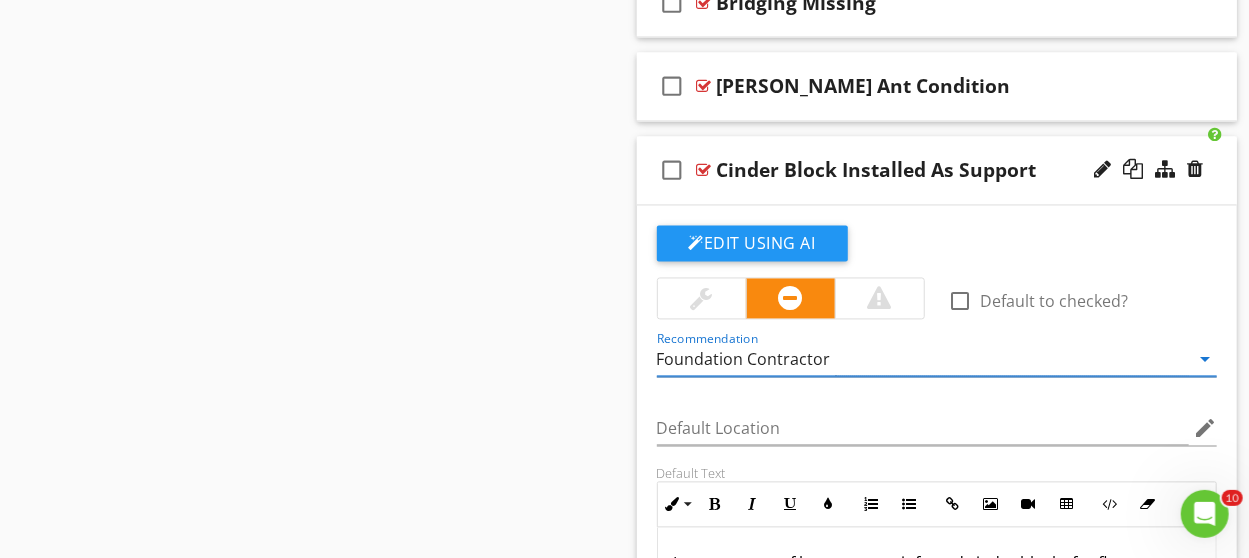 click on "check_box_outline_blank
Cinder Block Installed As Support" at bounding box center [937, 171] 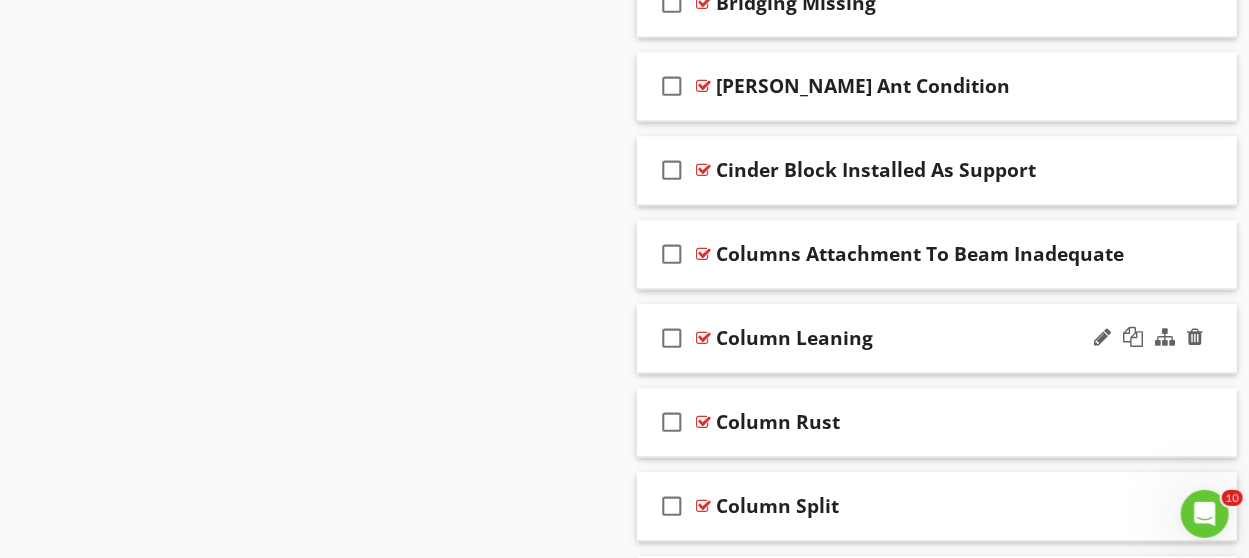 click on "check_box_outline_blank
Column Leaning" at bounding box center [937, 339] 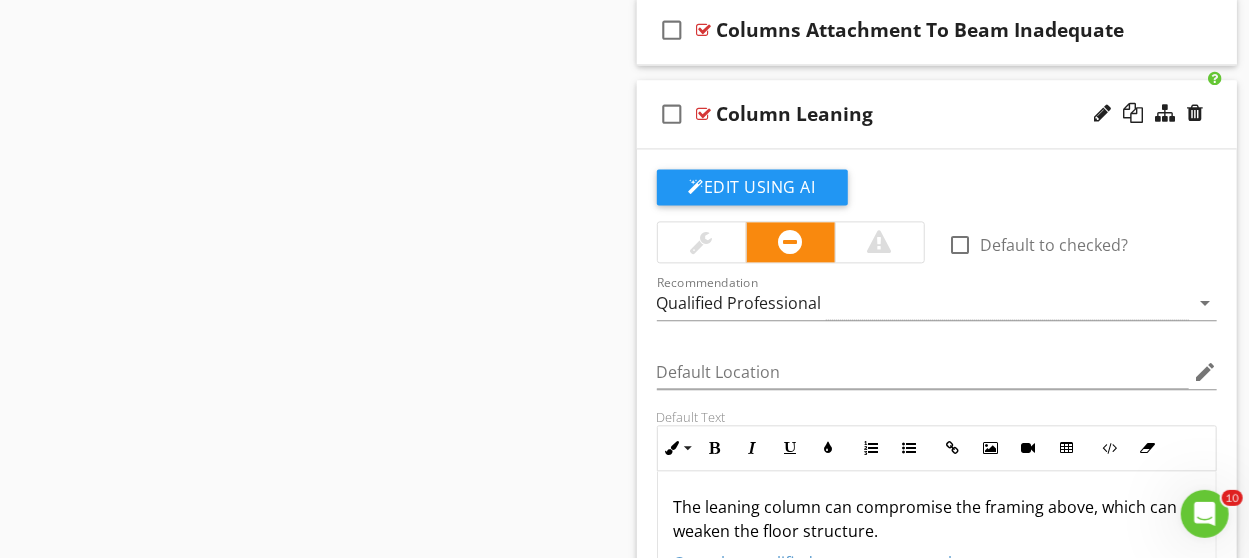 scroll, scrollTop: 2100, scrollLeft: 0, axis: vertical 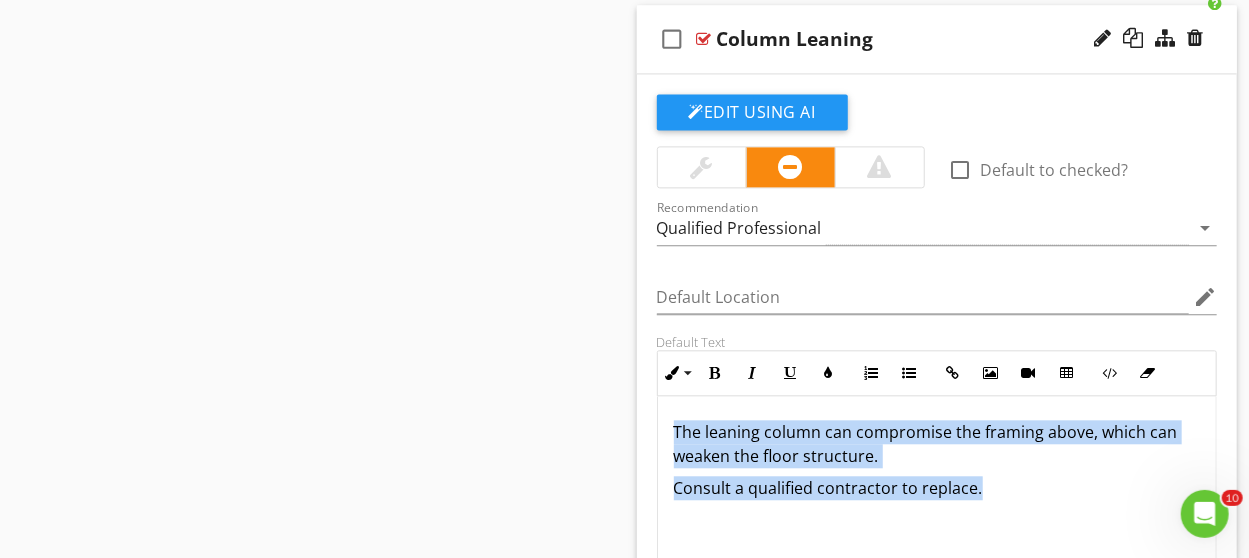 drag, startPoint x: 668, startPoint y: 418, endPoint x: 1028, endPoint y: 459, distance: 362.3272 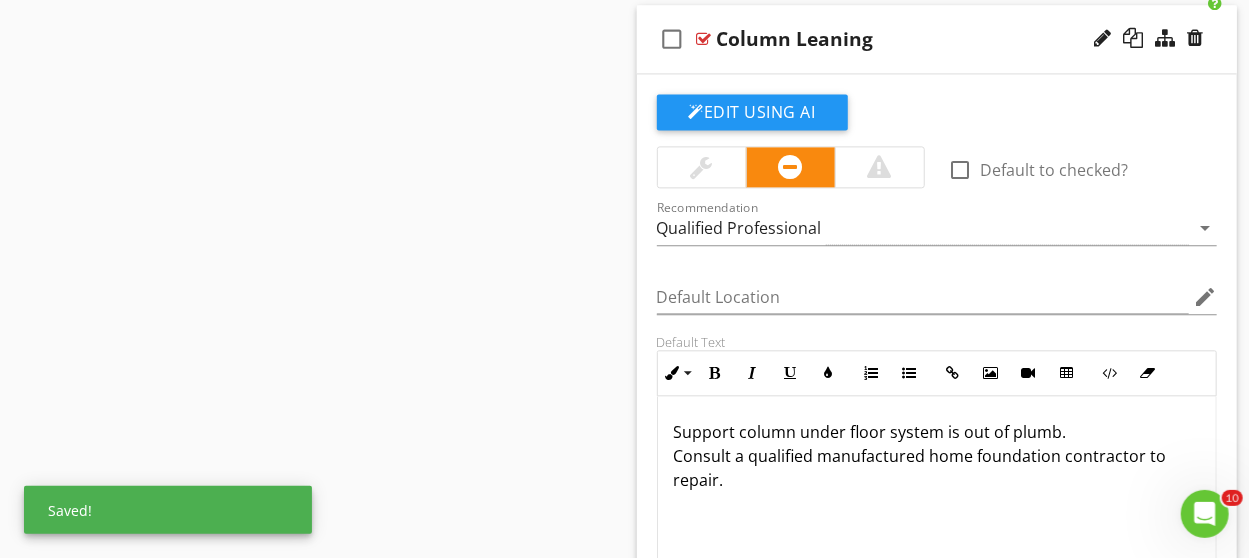 click on "Support column under floor system is out of plumb. Consult a qualified manufactured home foundation contractor to repair." at bounding box center [937, 456] 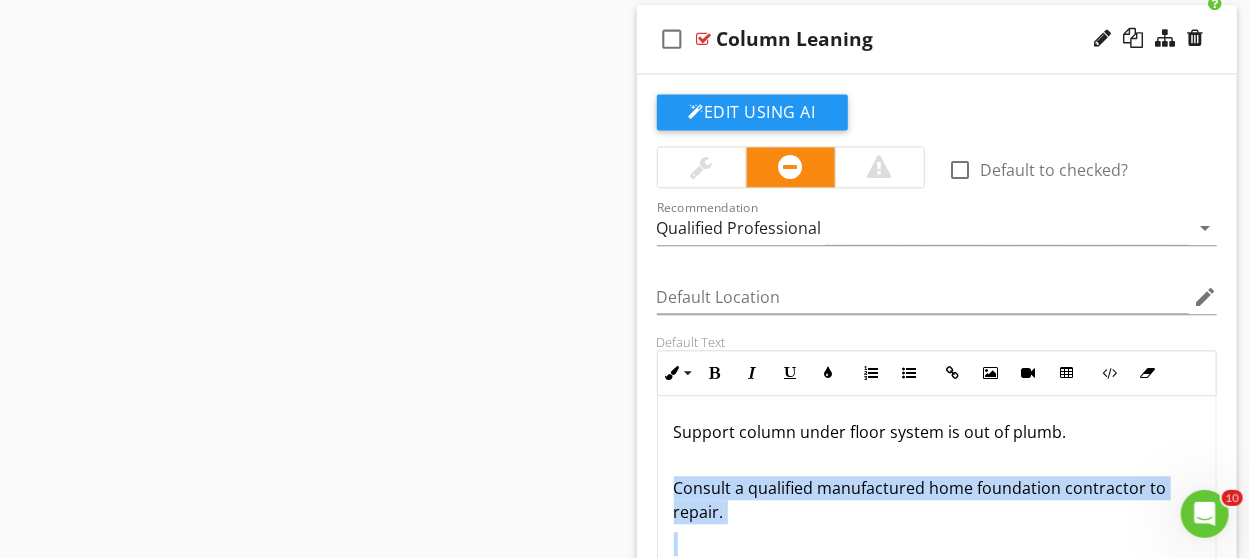 drag, startPoint x: 801, startPoint y: 530, endPoint x: 660, endPoint y: 489, distance: 146.84004 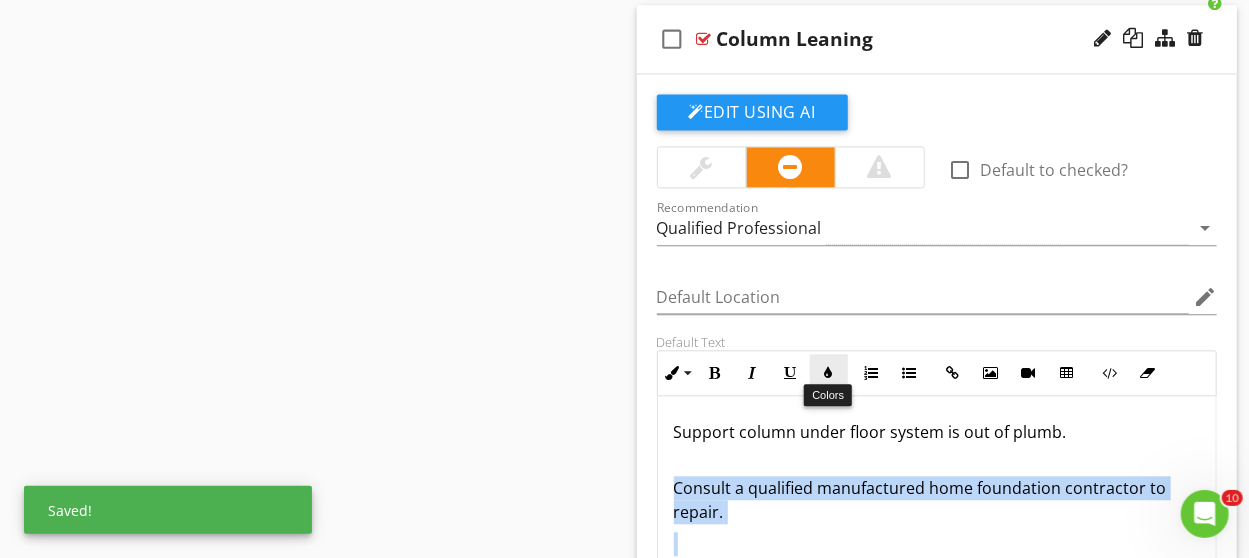 click at bounding box center [829, 373] 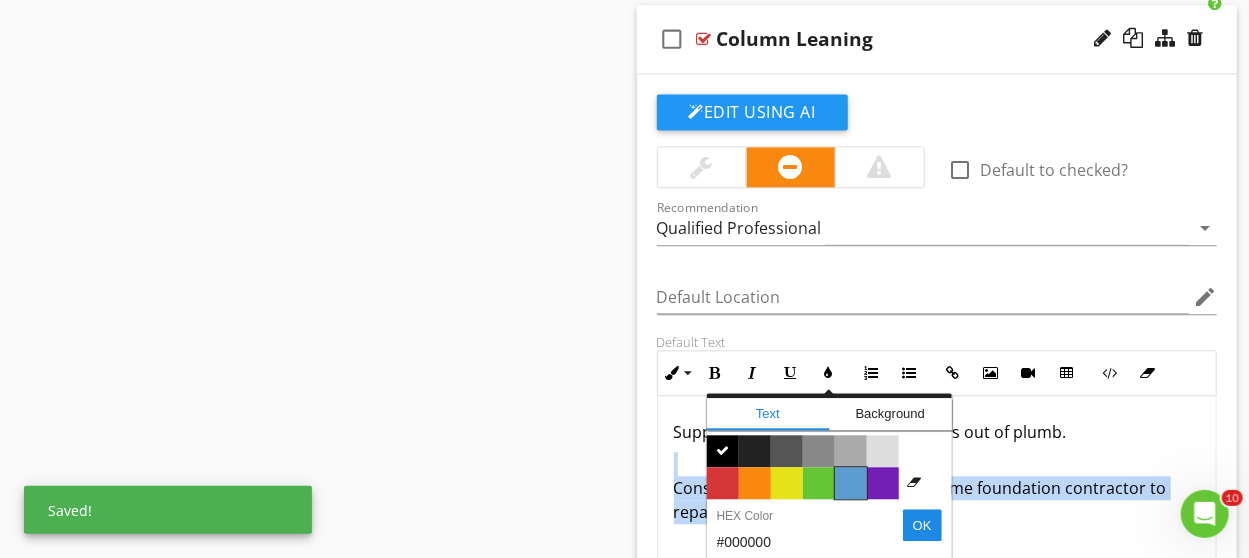 click on "Color #5c9ccf" at bounding box center [851, 483] 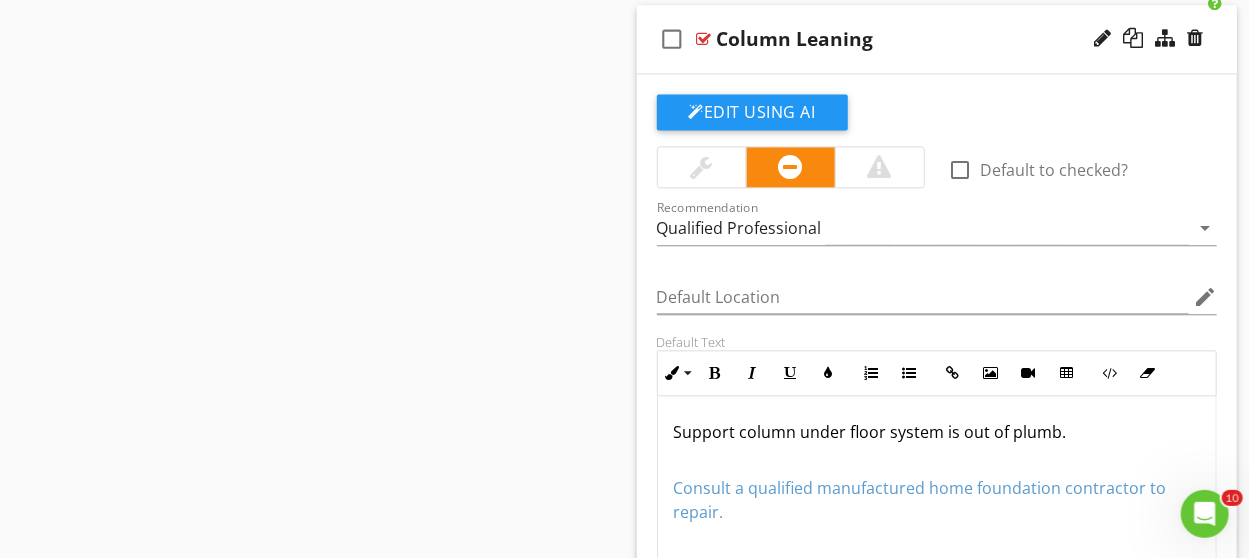 click on "Support column under floor system is out of plumb. Consult a qualified manufactured home foundation contractor to repair." at bounding box center (937, 504) 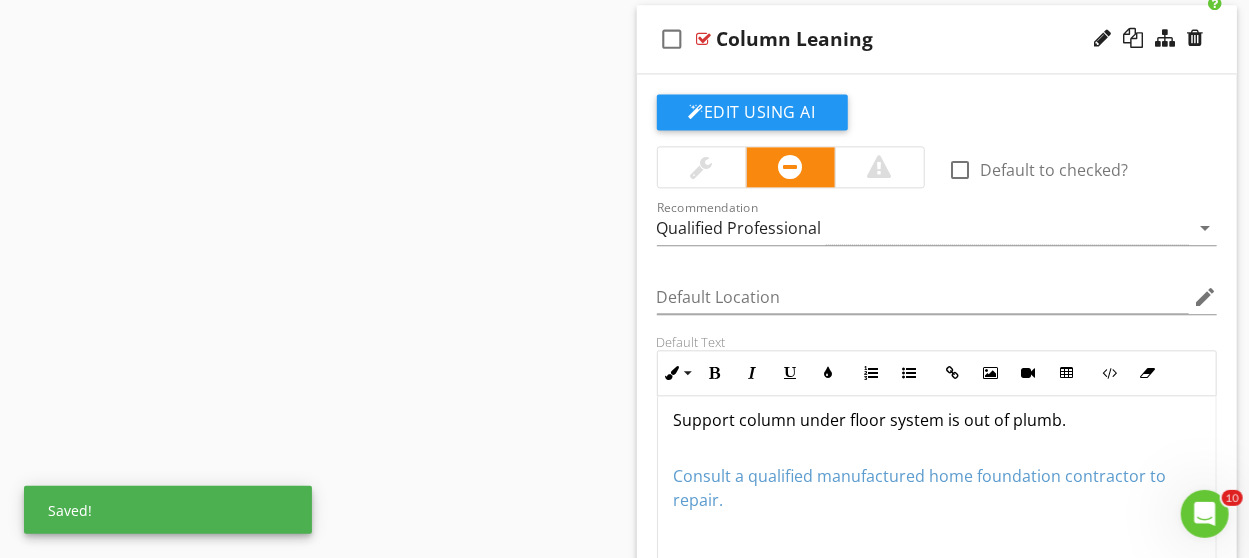 scroll, scrollTop: 16, scrollLeft: 0, axis: vertical 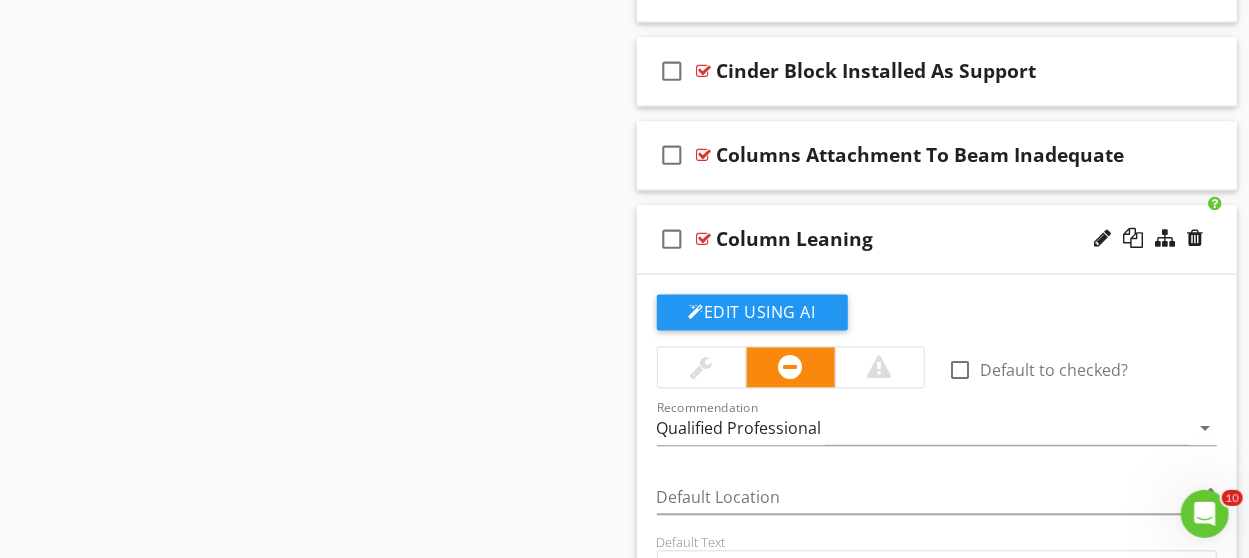 click on "check_box_outline_blank
Column Leaning" at bounding box center (937, 239) 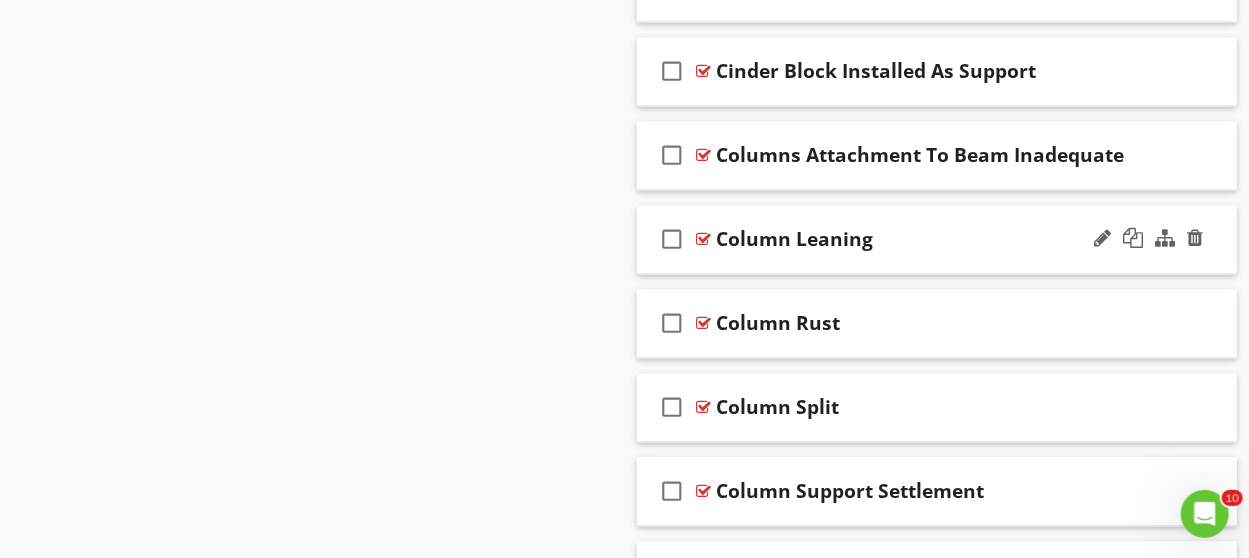 scroll, scrollTop: 1800, scrollLeft: 0, axis: vertical 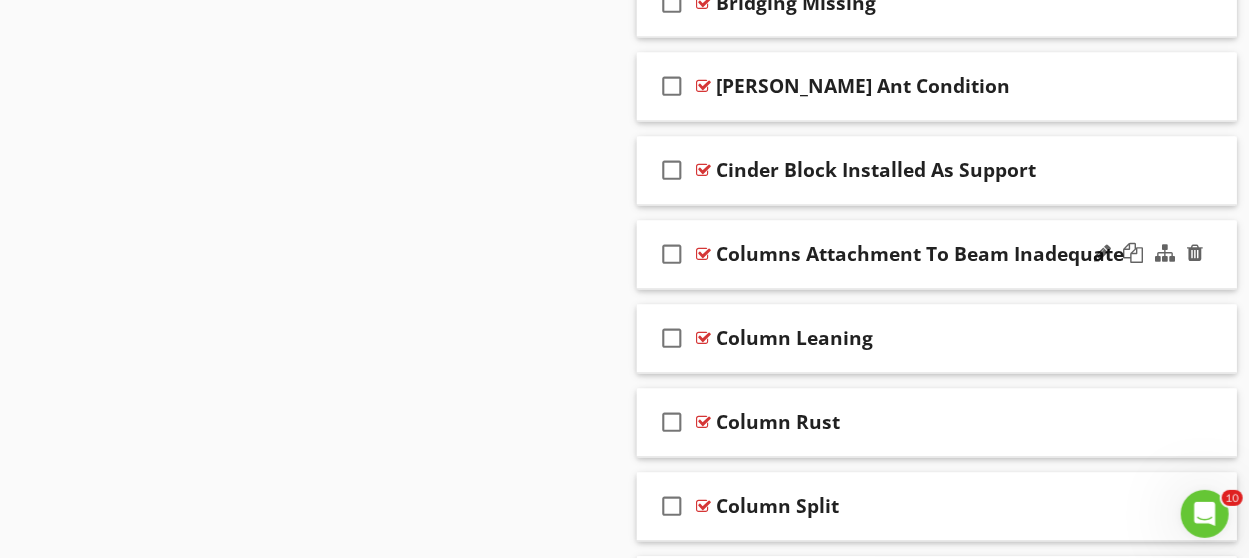 click on "check_box_outline_blank
Columns Attachment To Beam Inadequate" at bounding box center (937, 255) 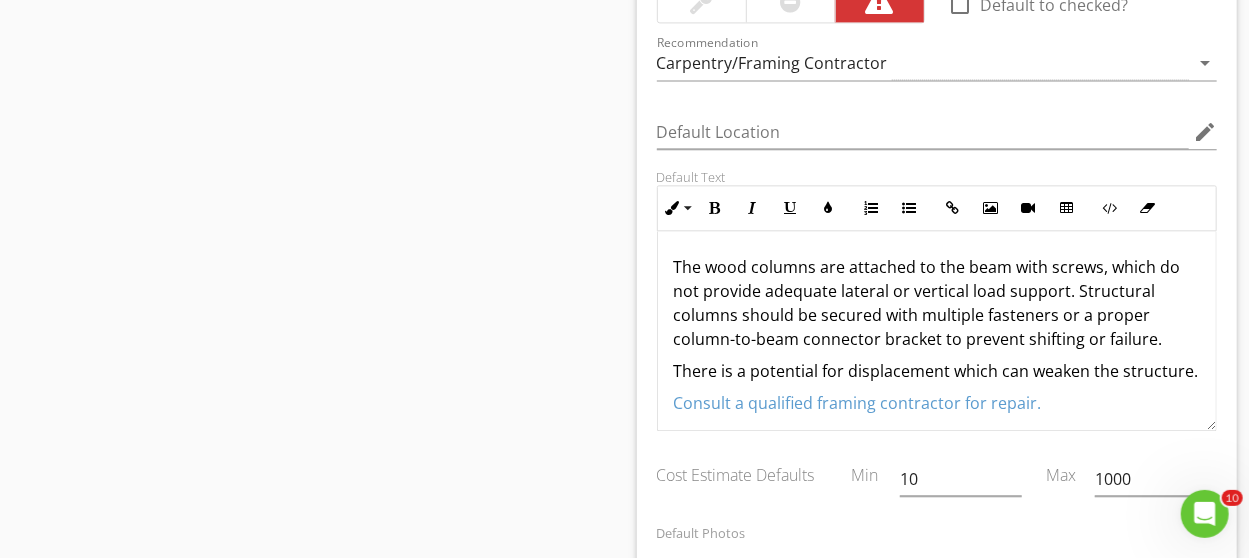 scroll, scrollTop: 2200, scrollLeft: 0, axis: vertical 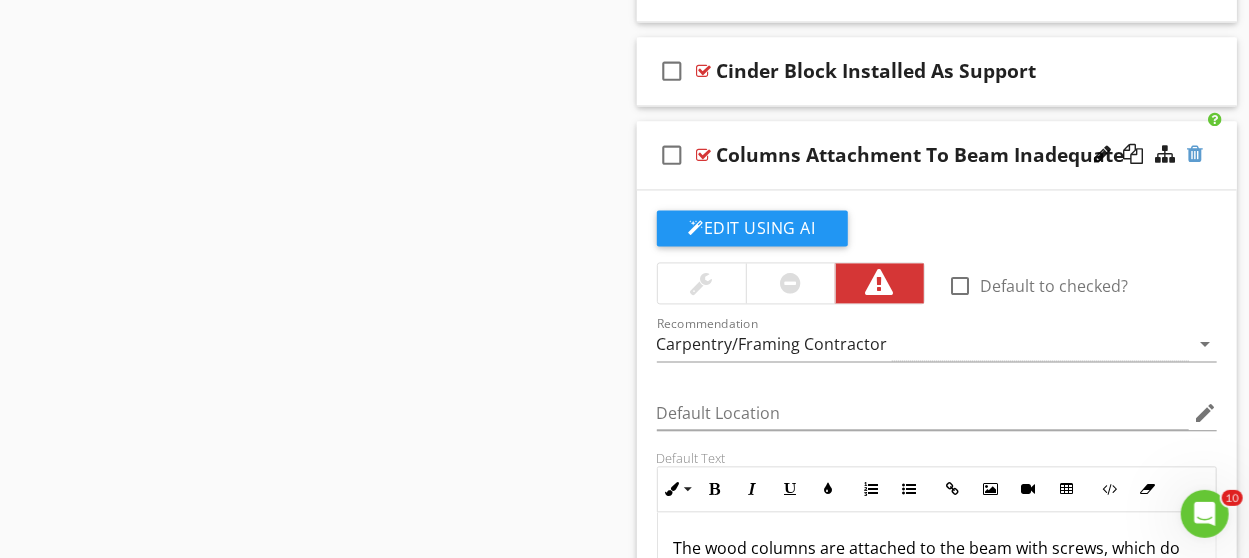 click at bounding box center (1195, 154) 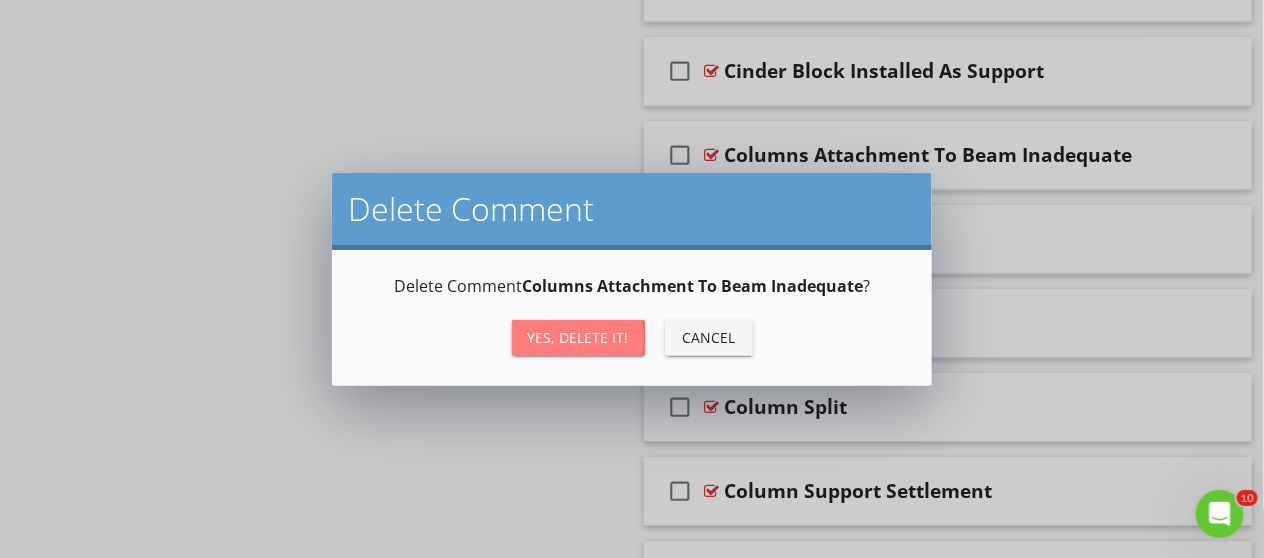 click on "Yes, Delete it!" at bounding box center [578, 337] 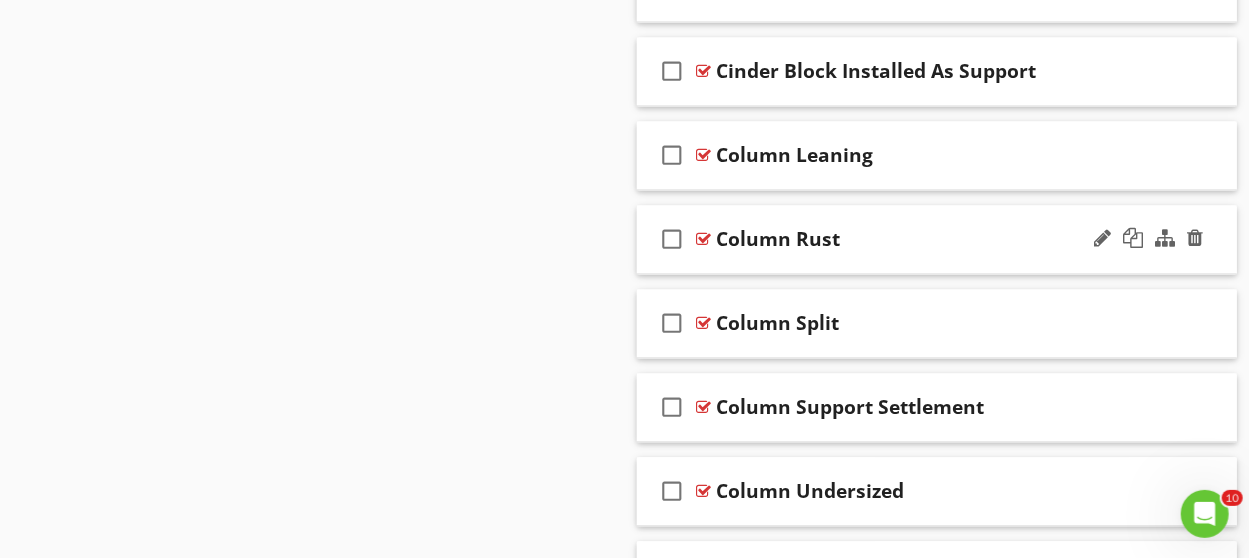 click on "check_box_outline_blank
Column Rust" at bounding box center [937, 239] 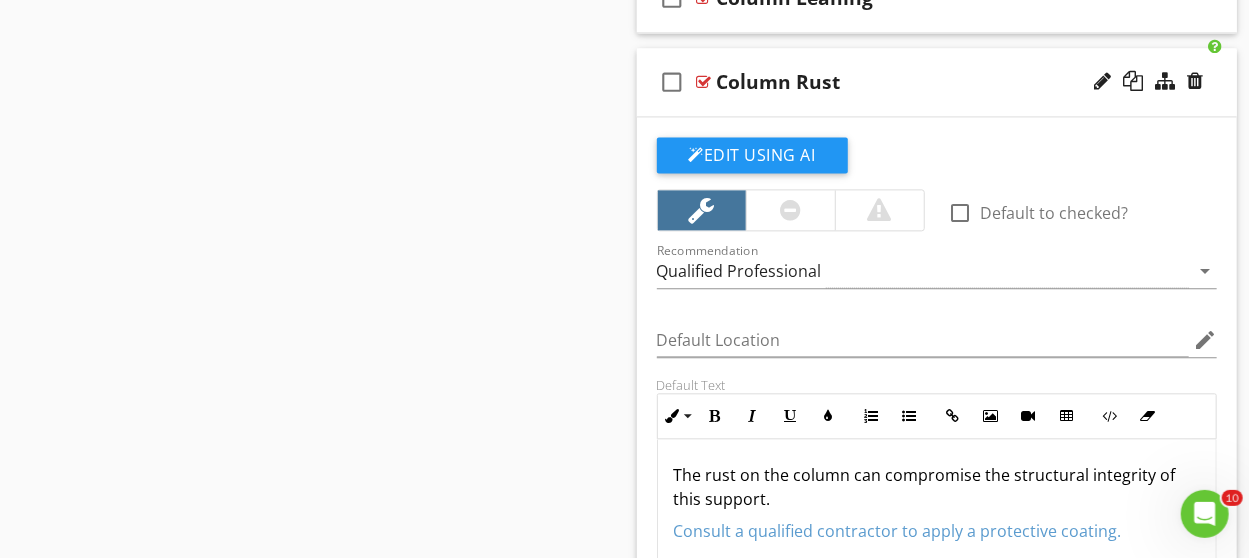 scroll, scrollTop: 2100, scrollLeft: 0, axis: vertical 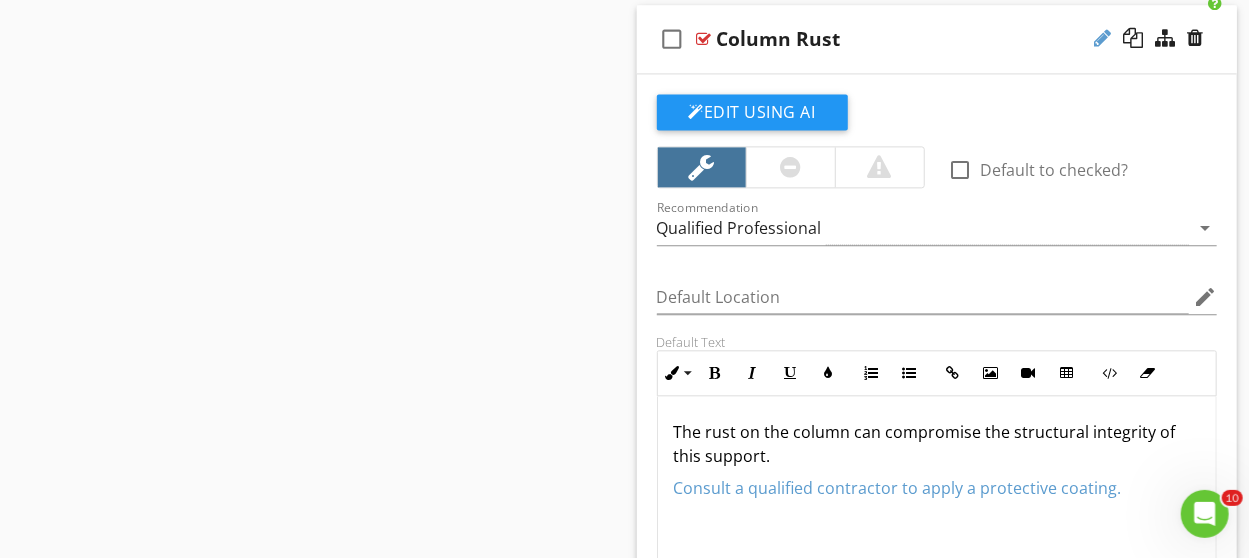click at bounding box center [1102, 38] 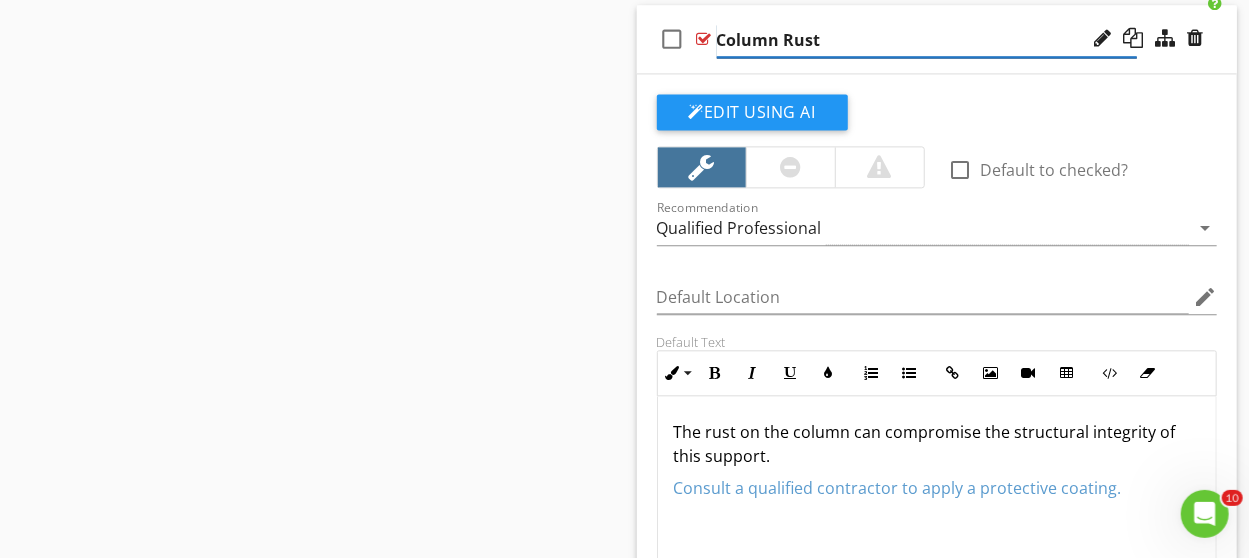 click on "Column Rust" at bounding box center (927, 40) 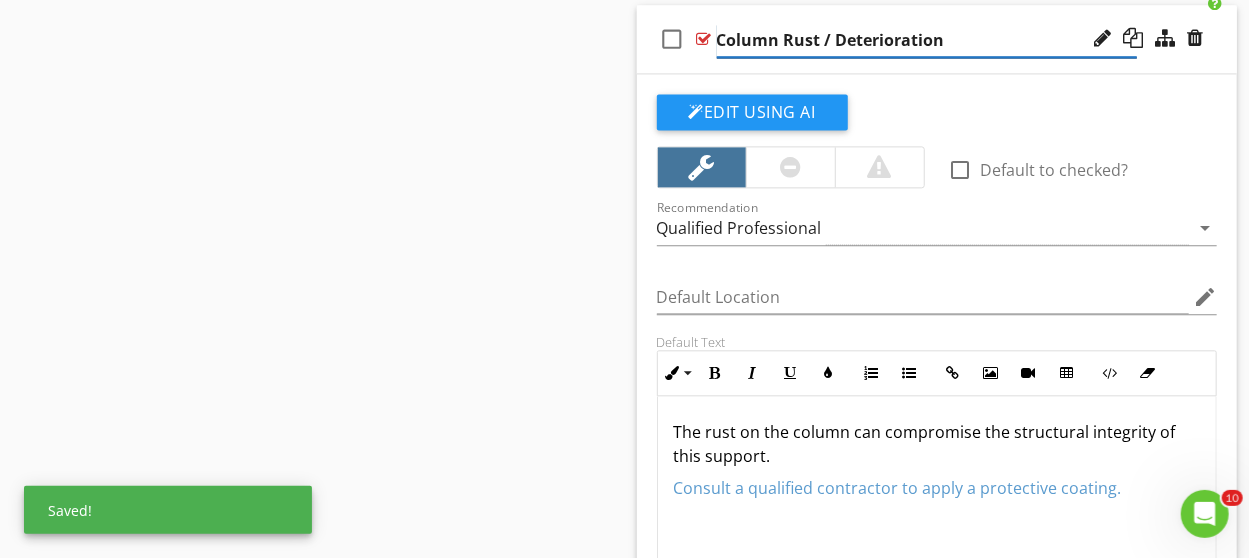 click on "Column Rust / Deterioration" at bounding box center [927, 40] 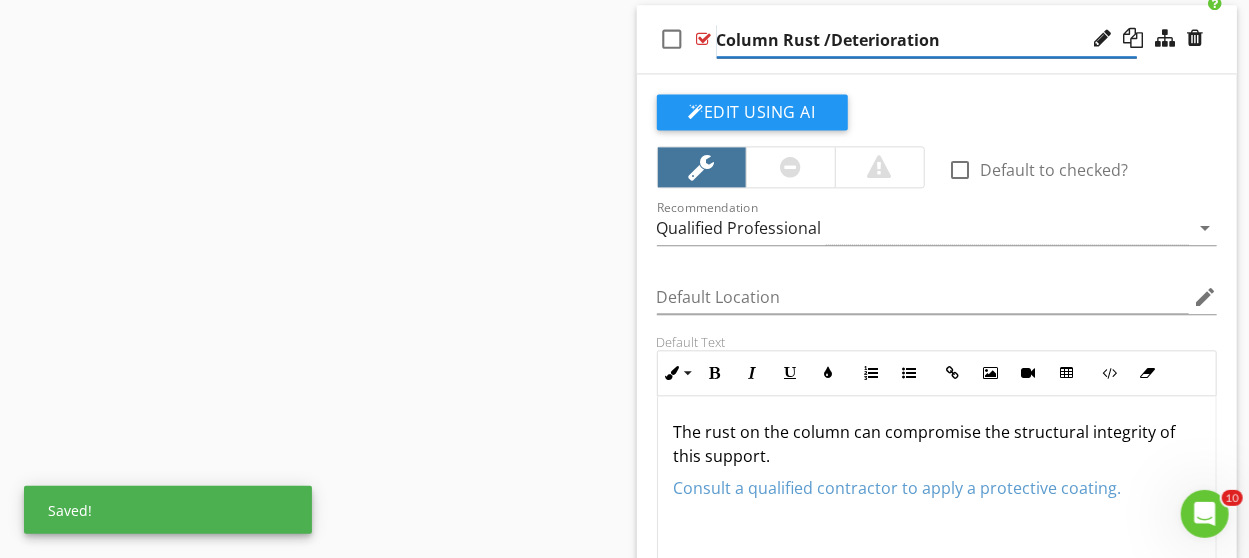 click on "Column Rust /Deterioration" at bounding box center [927, 40] 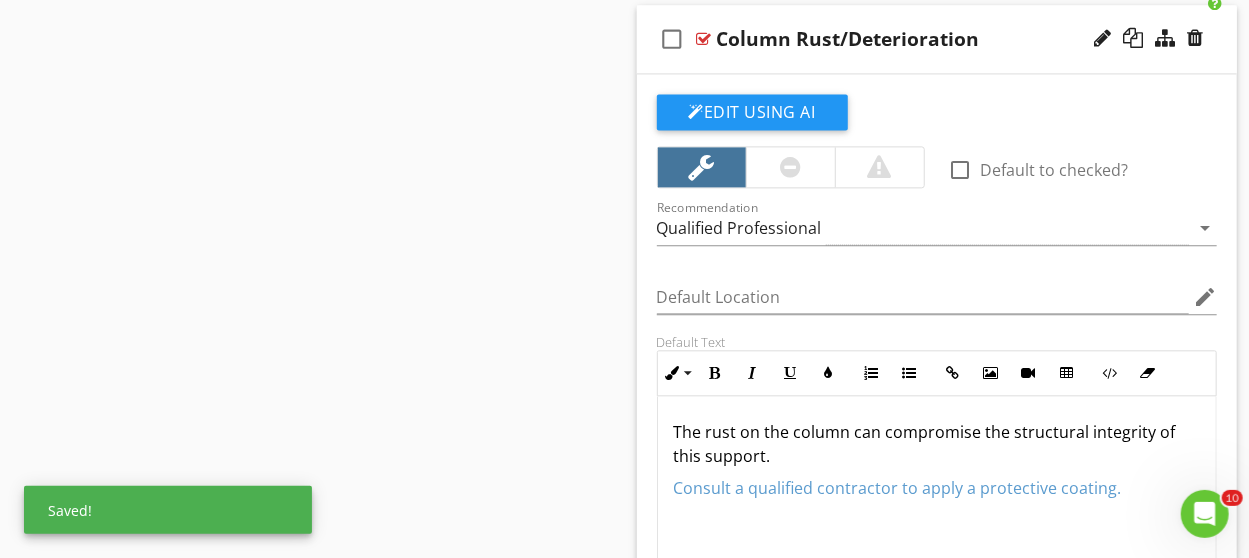 click on "Edit Using AI" at bounding box center (937, 120) 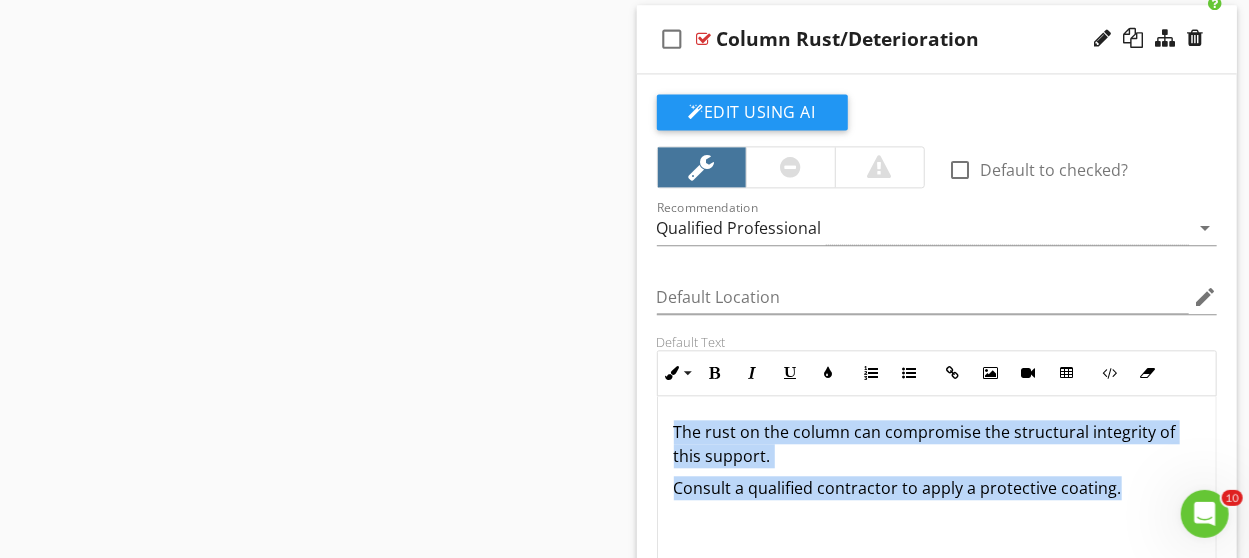 drag, startPoint x: 1145, startPoint y: 482, endPoint x: 694, endPoint y: 444, distance: 452.59805 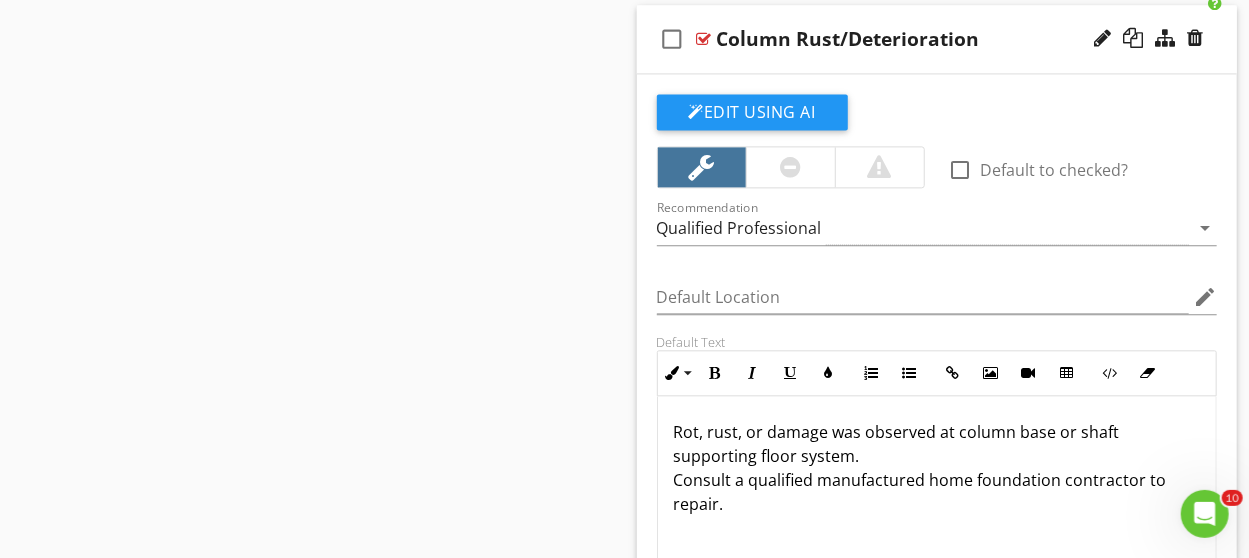 click on "Rot, rust, or damage was observed at column base or shaft supporting floor system. Consult a qualified manufactured home foundation contractor to repair." at bounding box center (937, 468) 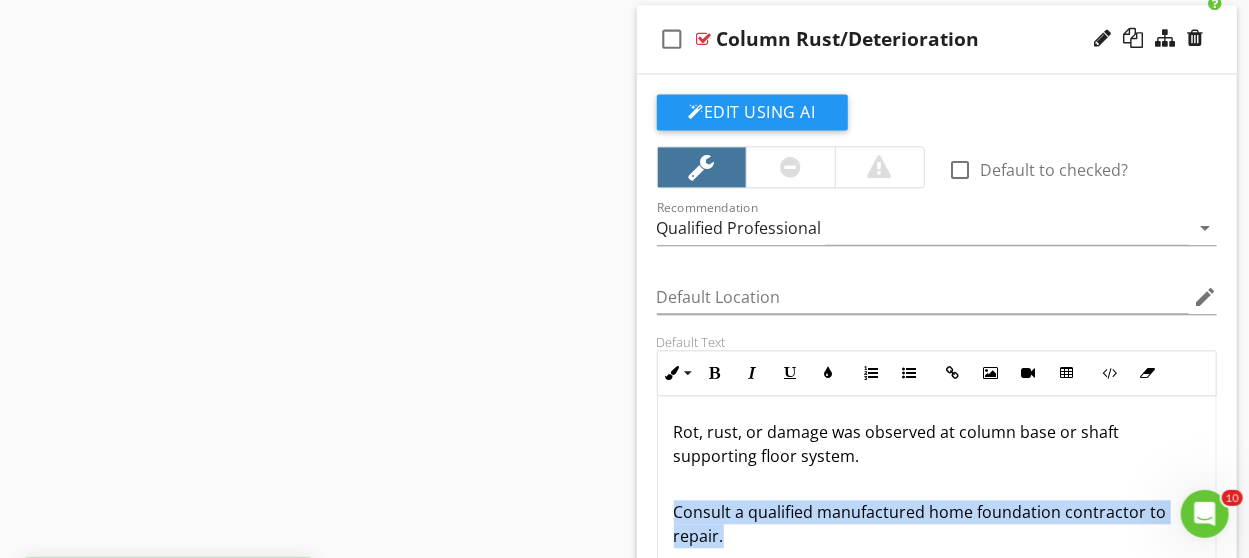 drag, startPoint x: 738, startPoint y: 523, endPoint x: 650, endPoint y: 494, distance: 92.65527 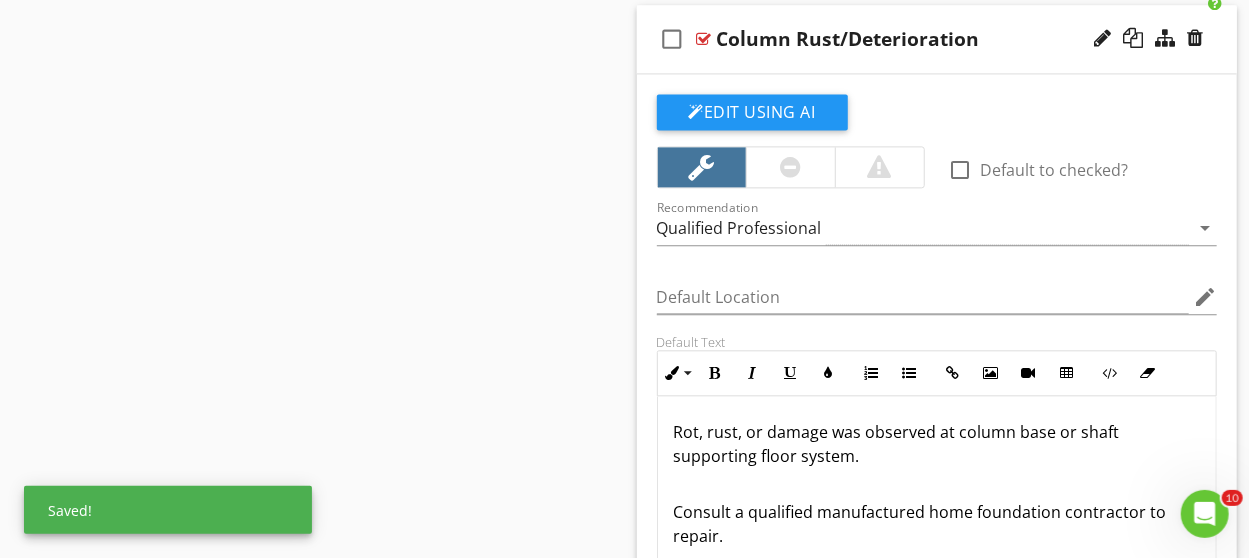 click at bounding box center [790, 167] 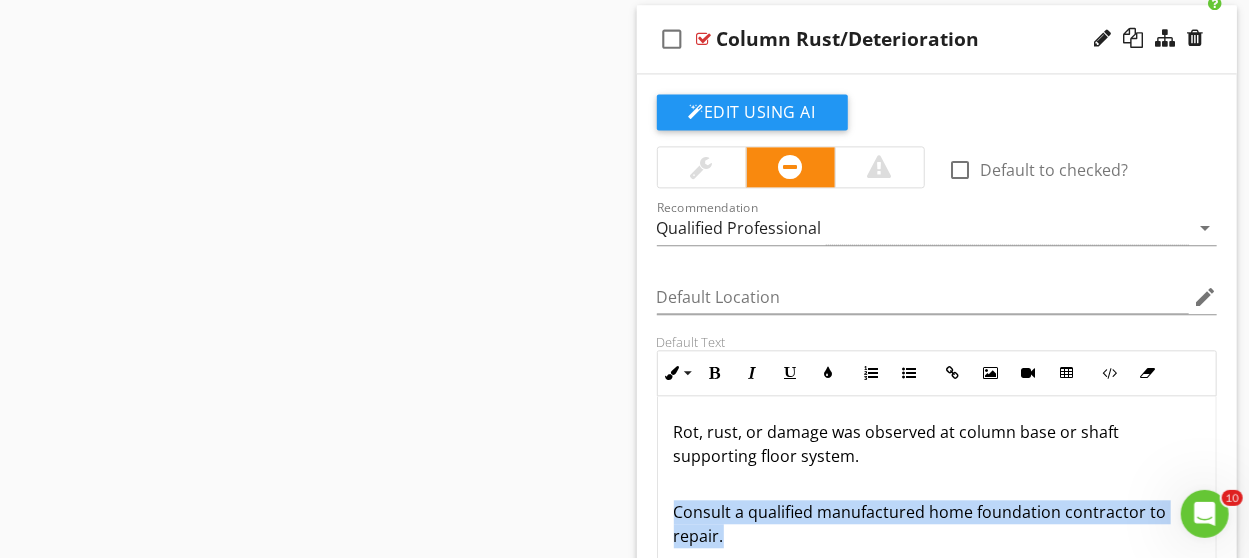 drag, startPoint x: 784, startPoint y: 519, endPoint x: 671, endPoint y: 501, distance: 114.424644 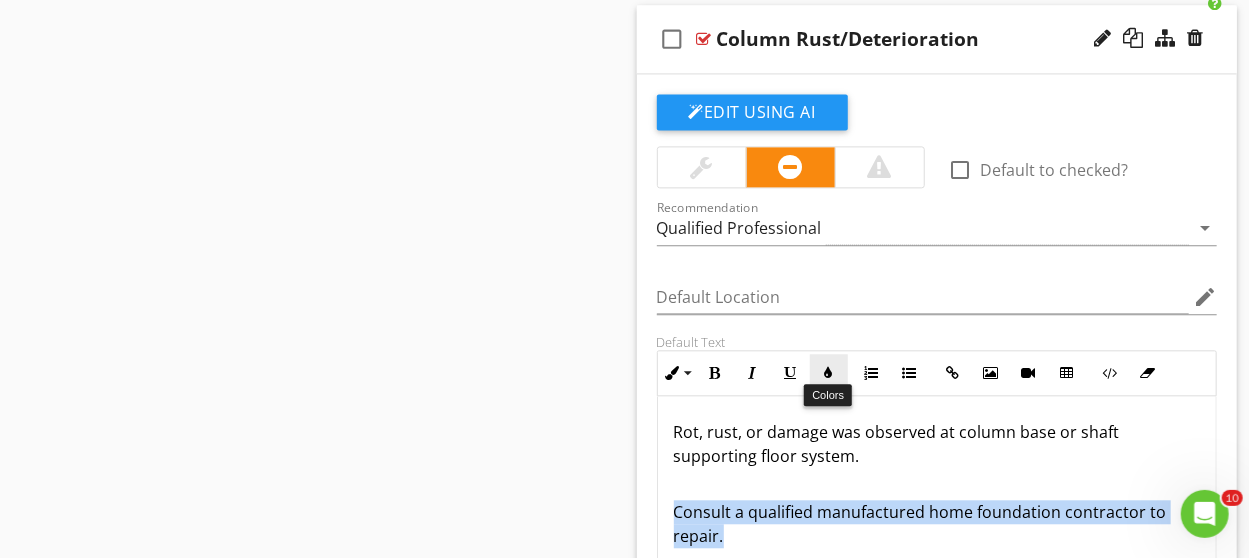 click at bounding box center (829, 373) 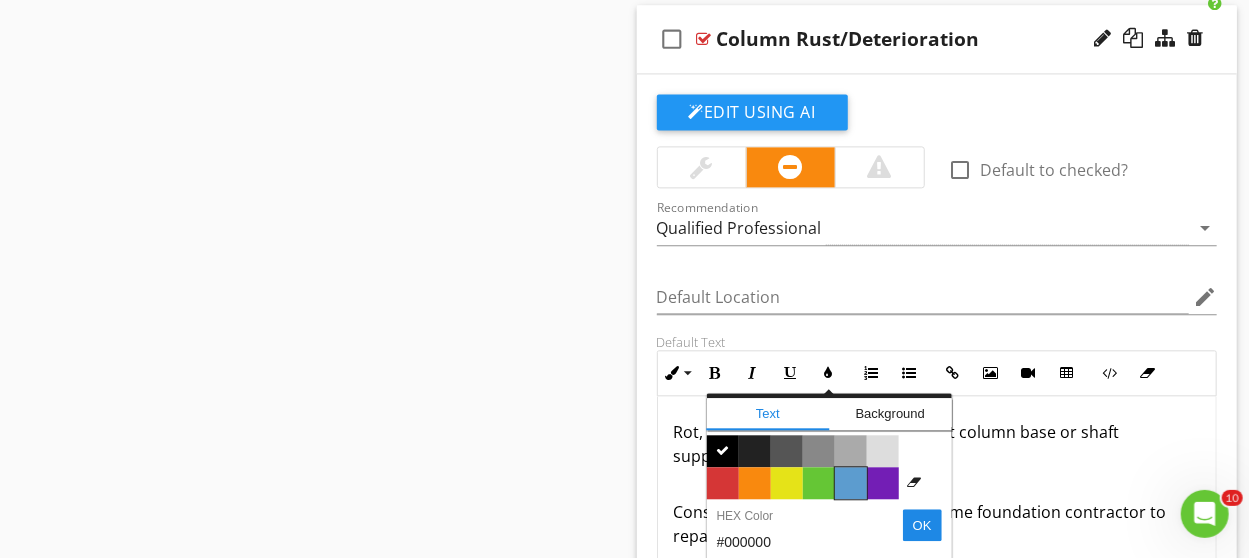 click on "Color #5c9ccf" at bounding box center (851, 483) 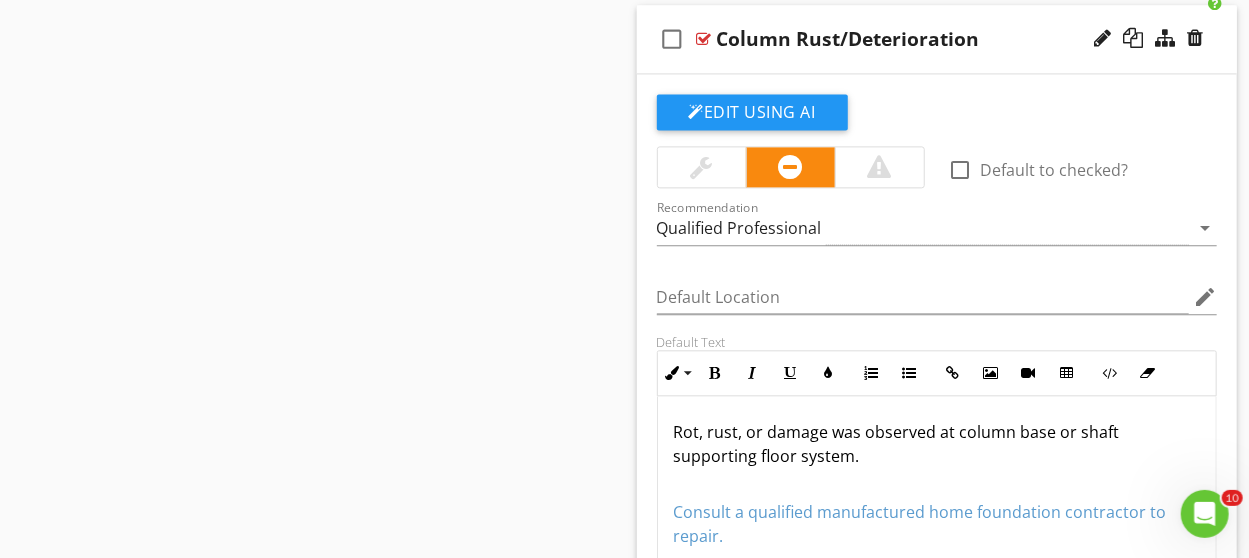 click on "Consult a qualified manufactured home foundation contractor to repair." at bounding box center (937, 512) 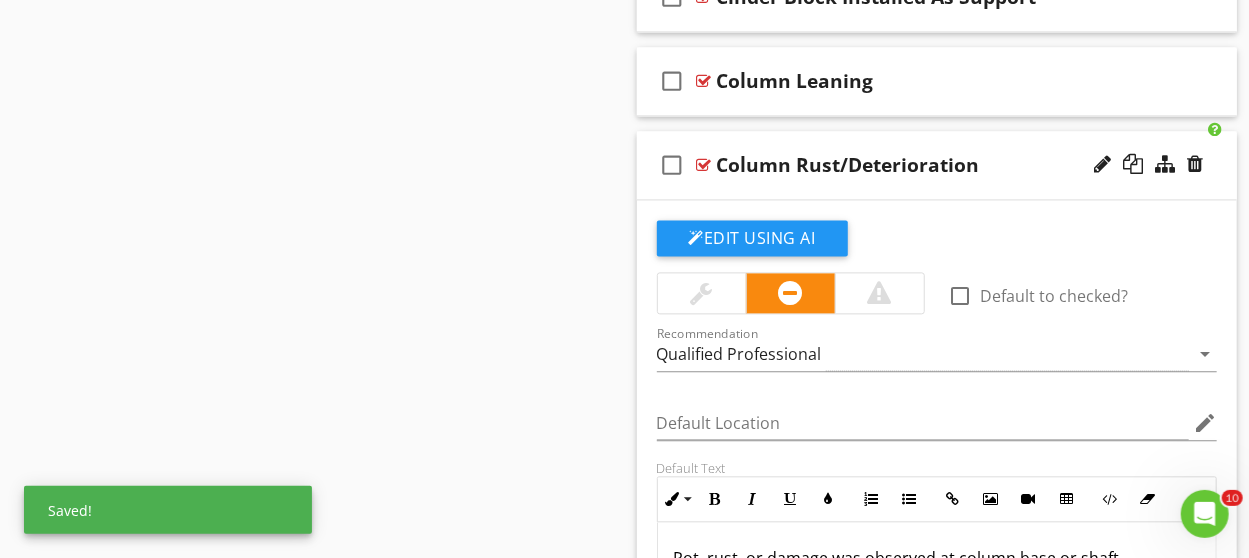 scroll, scrollTop: 2000, scrollLeft: 0, axis: vertical 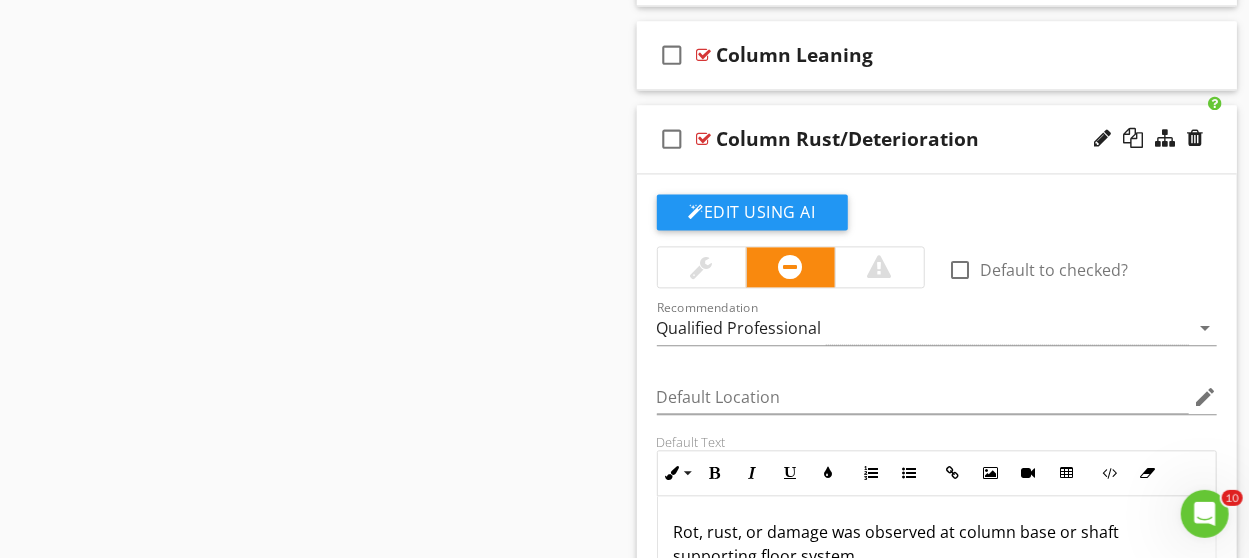 drag, startPoint x: 1003, startPoint y: 153, endPoint x: 1004, endPoint y: 165, distance: 12.0415945 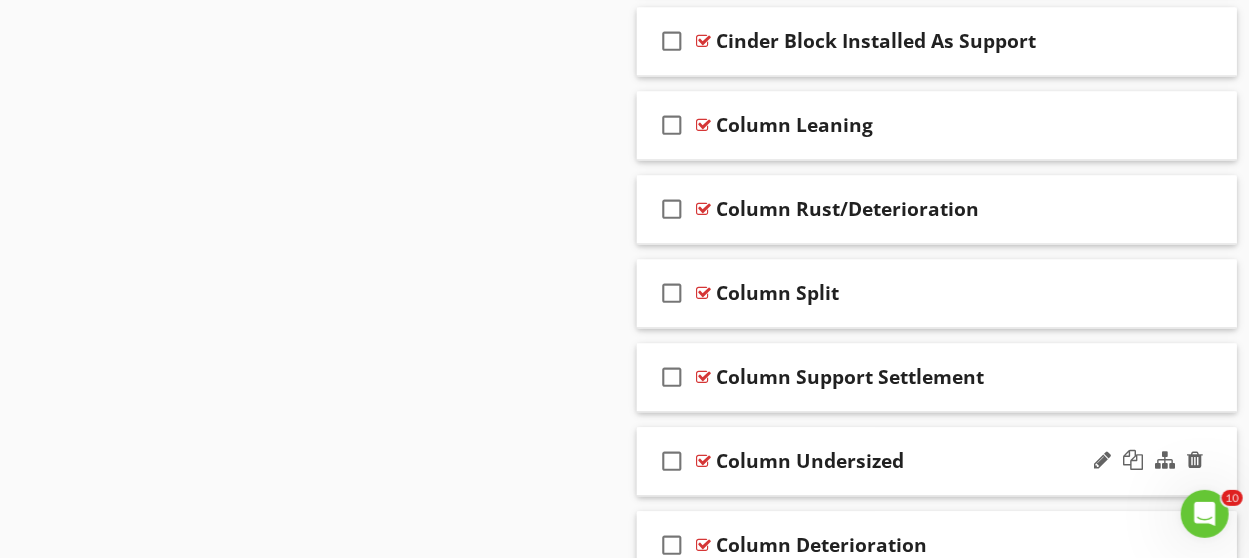 scroll, scrollTop: 1900, scrollLeft: 0, axis: vertical 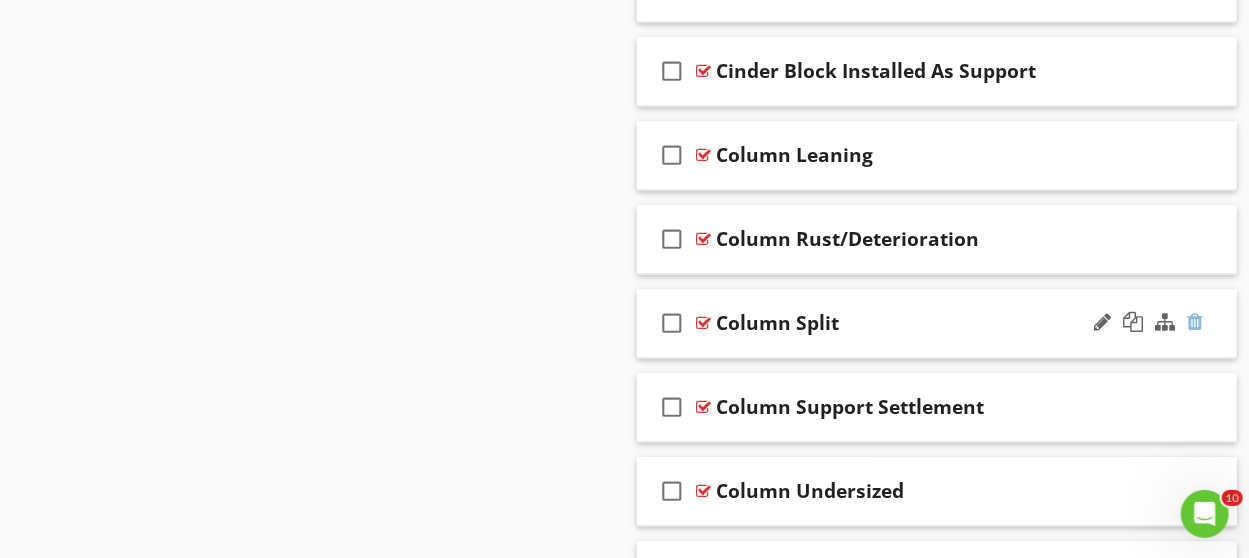 click at bounding box center [1195, 322] 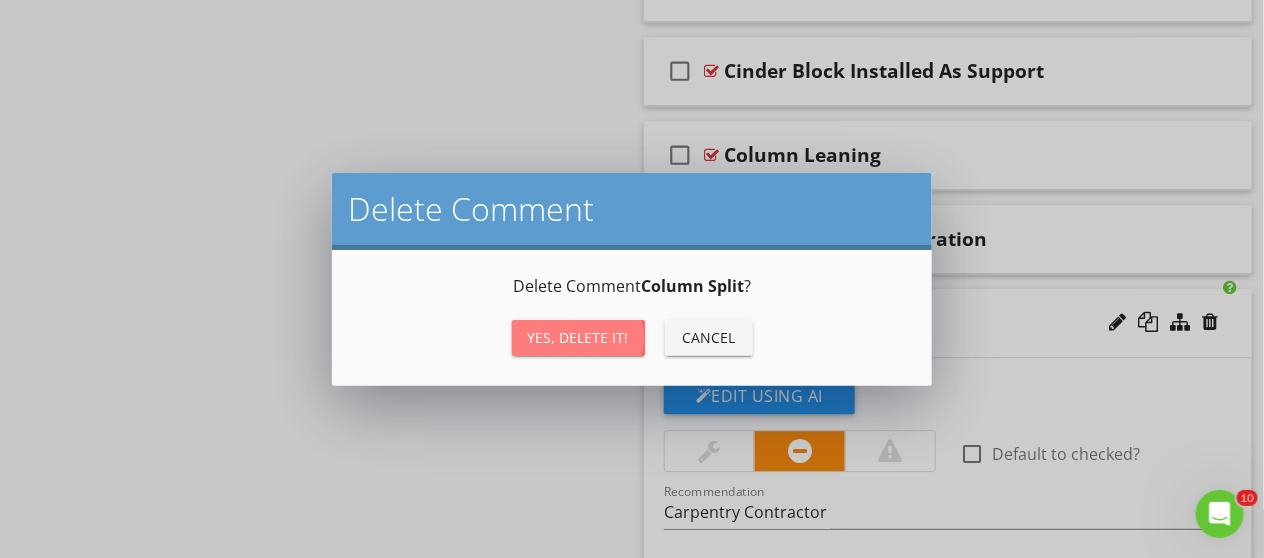 click on "Yes, Delete it!" at bounding box center (578, 337) 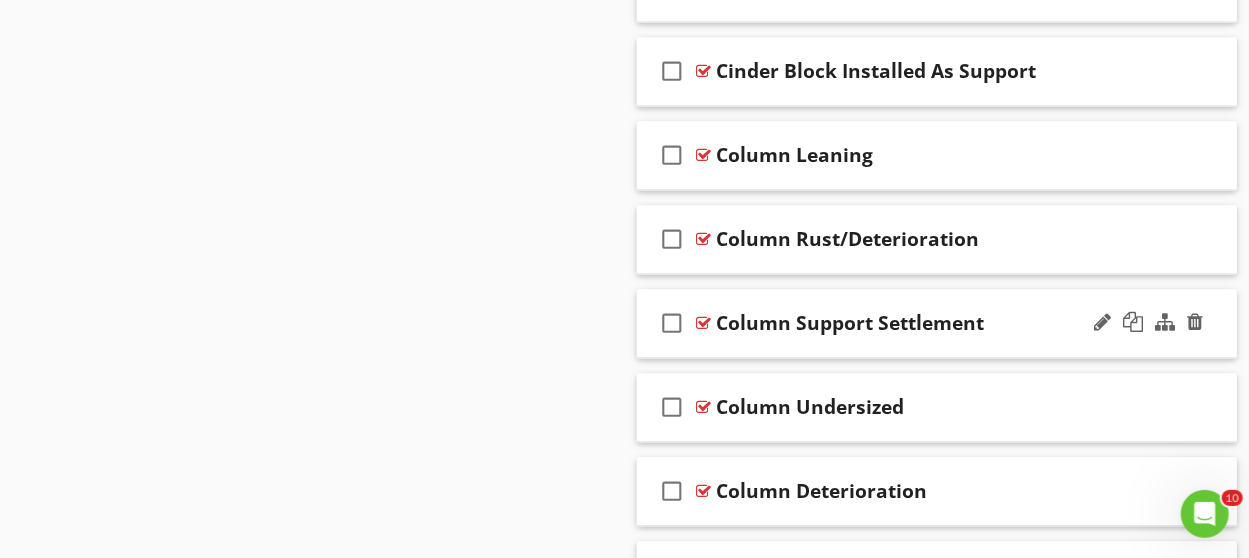 click on "check_box_outline_blank
Column Support Settlement" at bounding box center (937, 323) 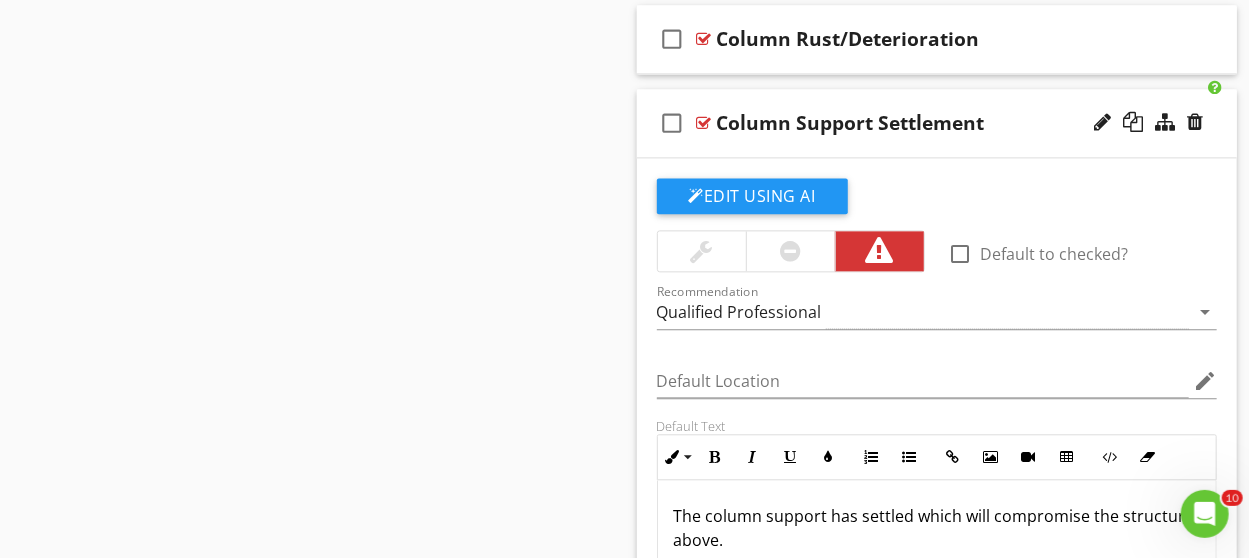 scroll, scrollTop: 2200, scrollLeft: 0, axis: vertical 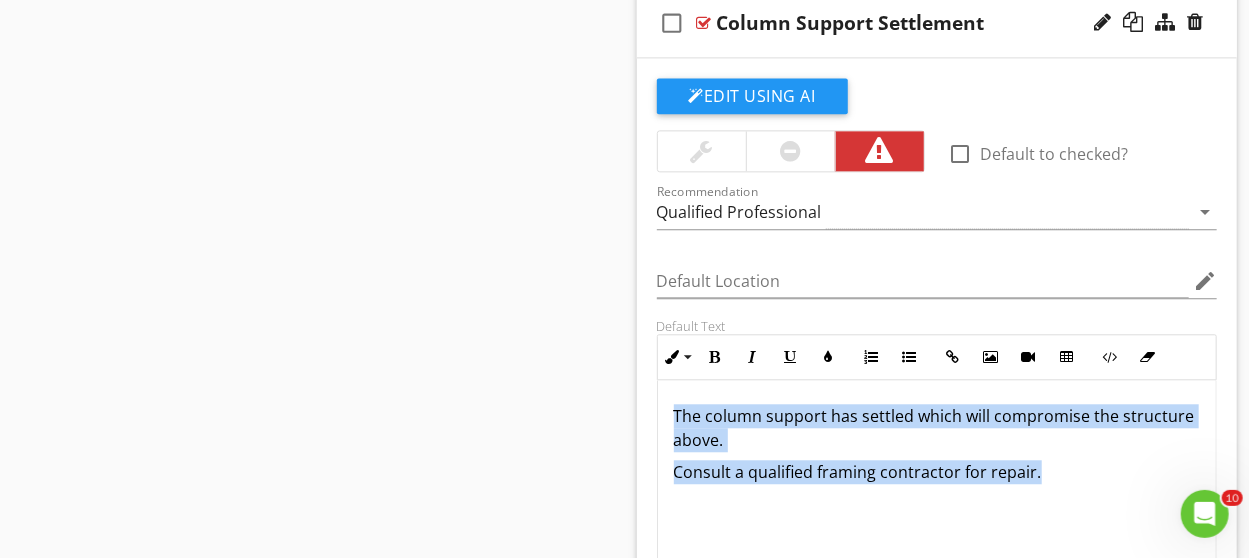drag, startPoint x: 1058, startPoint y: 463, endPoint x: 600, endPoint y: 402, distance: 462.04437 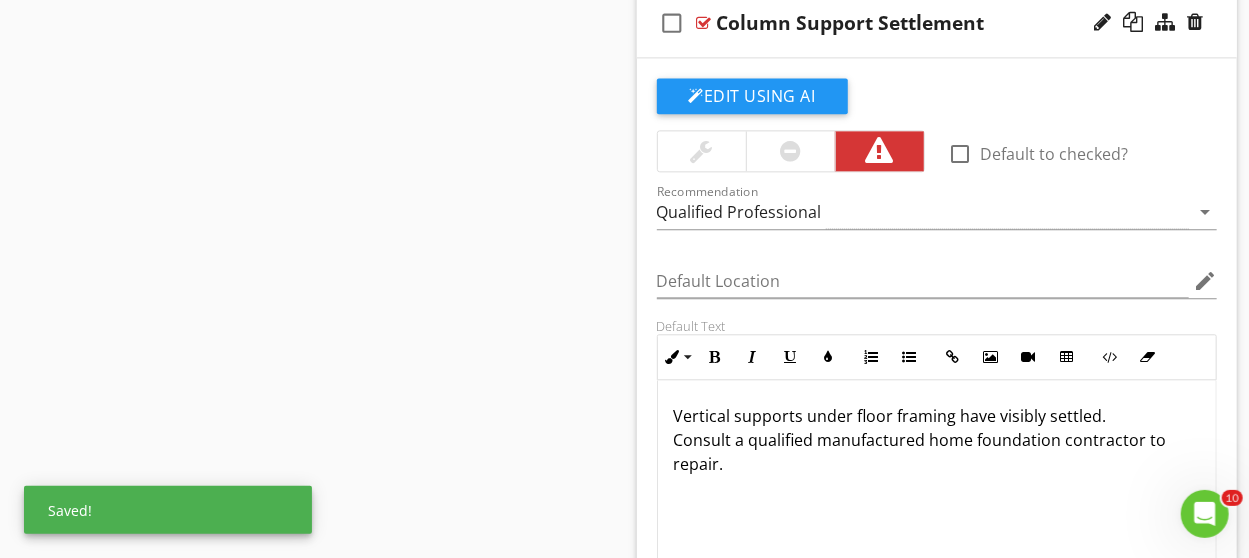 click on "Vertical supports under floor framing have visibly settled. Consult a qualified manufactured home foundation contractor to repair." at bounding box center [937, 440] 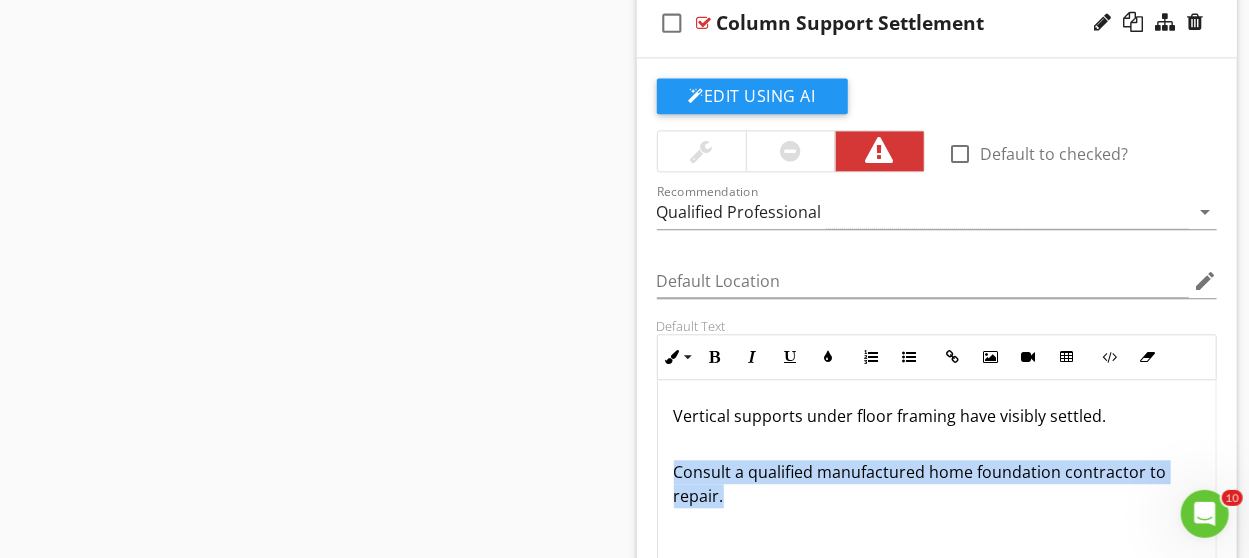drag, startPoint x: 665, startPoint y: 459, endPoint x: 734, endPoint y: 495, distance: 77.82673 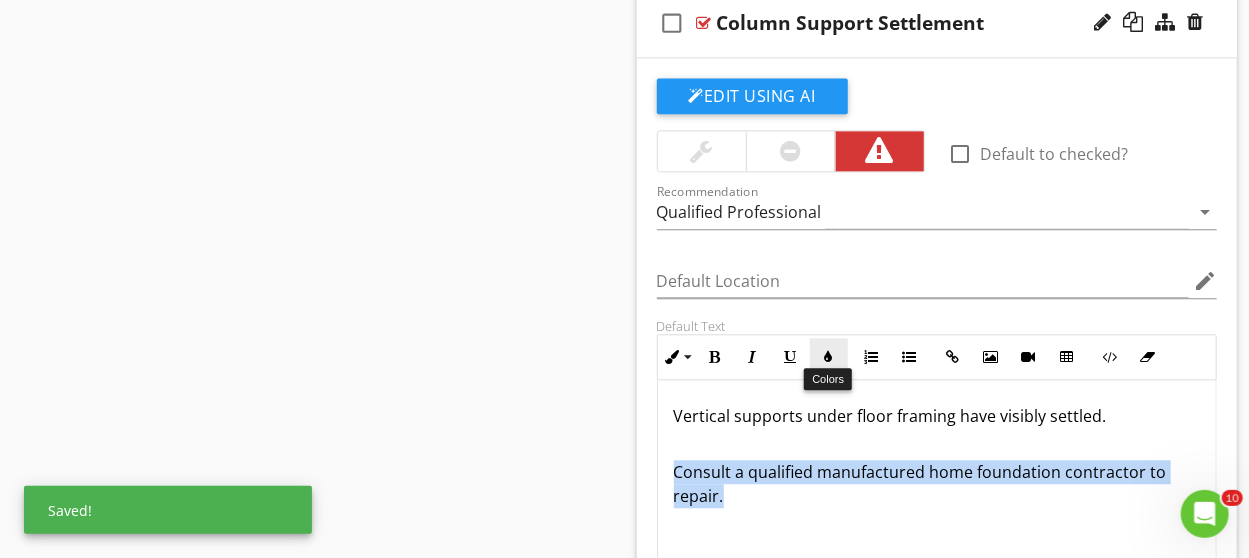 click at bounding box center [829, 357] 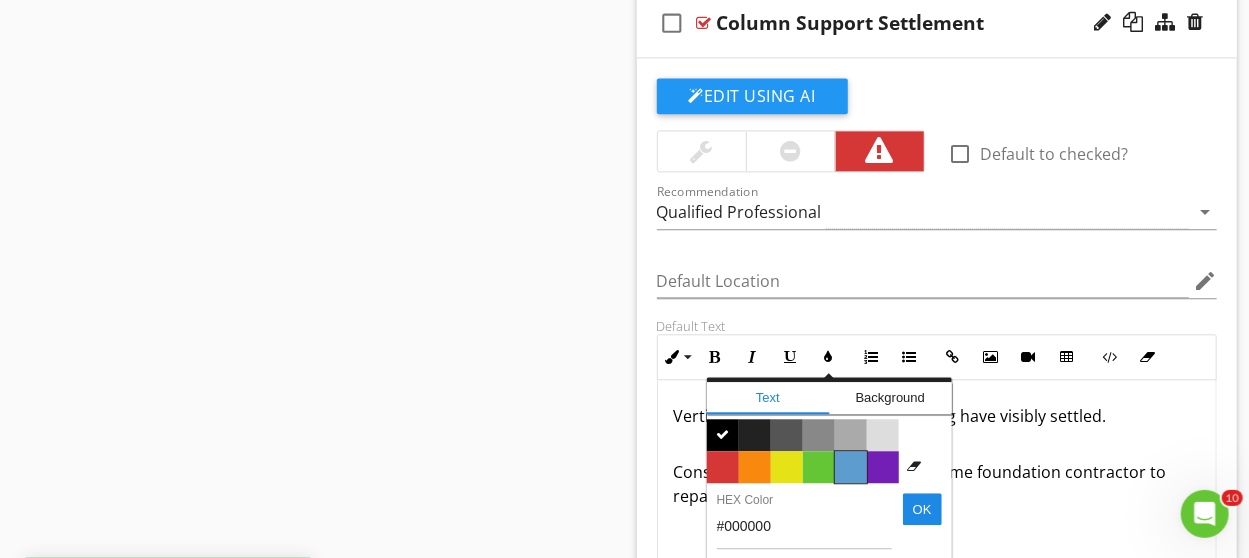 click on "Color #5c9ccf" at bounding box center [851, 467] 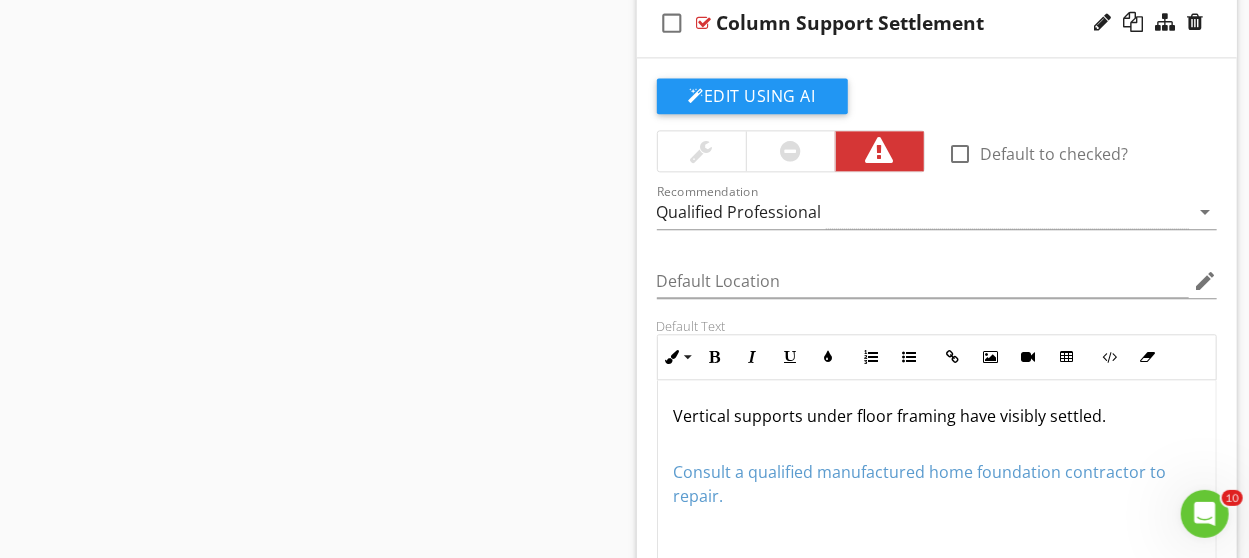 click on "Vertical supports under floor framing have visibly settled. Consult a qualified manufactured home foundation contractor to repair." at bounding box center (937, 480) 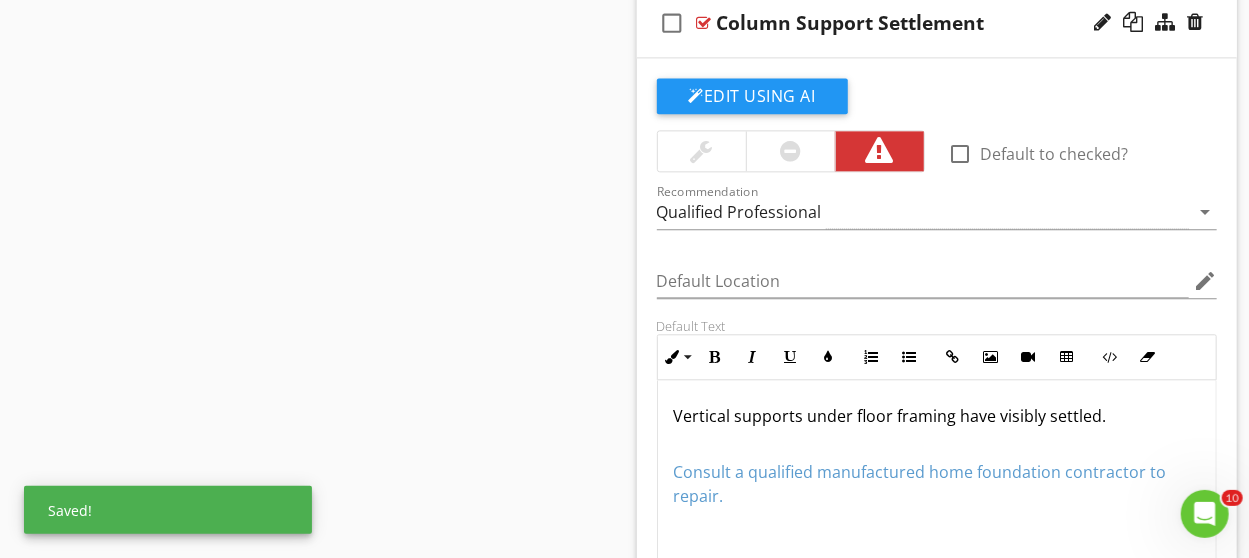 click on "Vertical supports under floor framing have visibly settled. Consult a qualified manufactured home foundation contractor to repair." at bounding box center (937, 480) 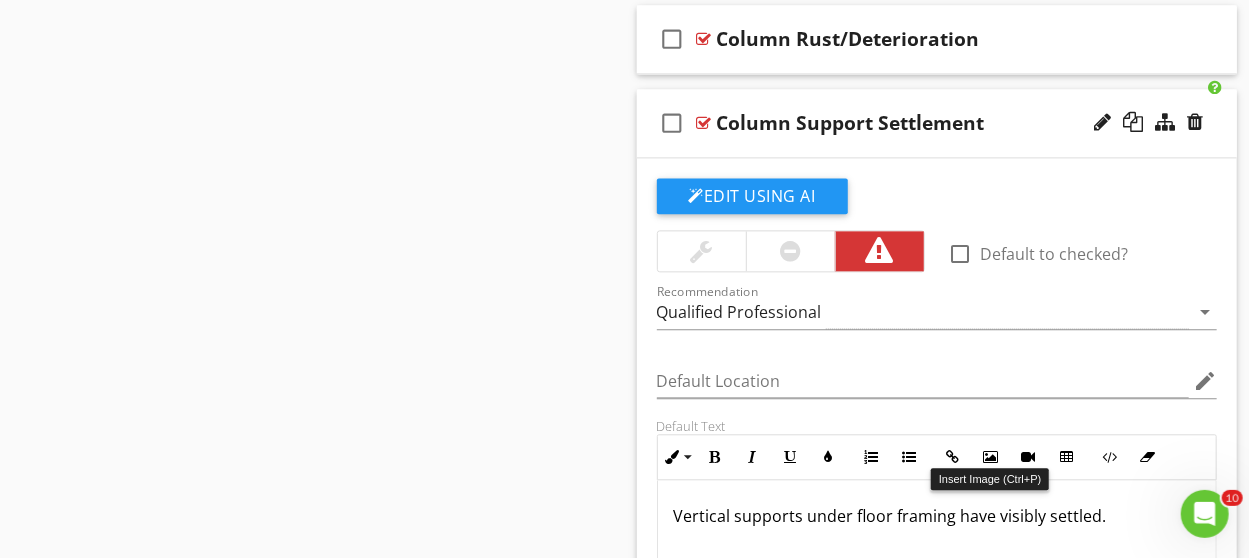 scroll, scrollTop: 2000, scrollLeft: 0, axis: vertical 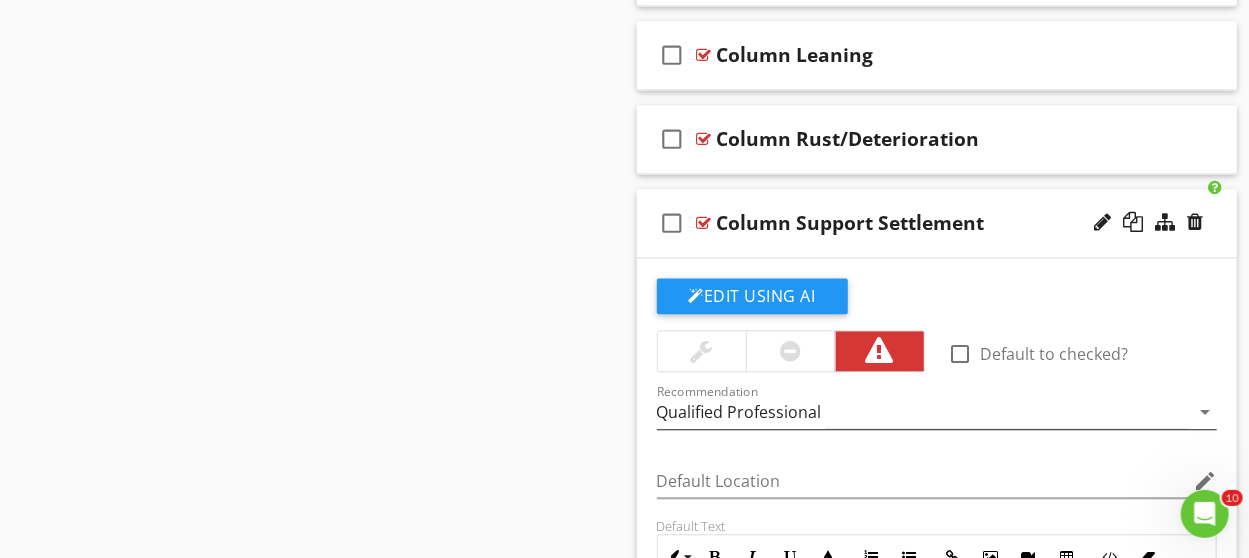 click on "Qualified Professional" at bounding box center (739, 412) 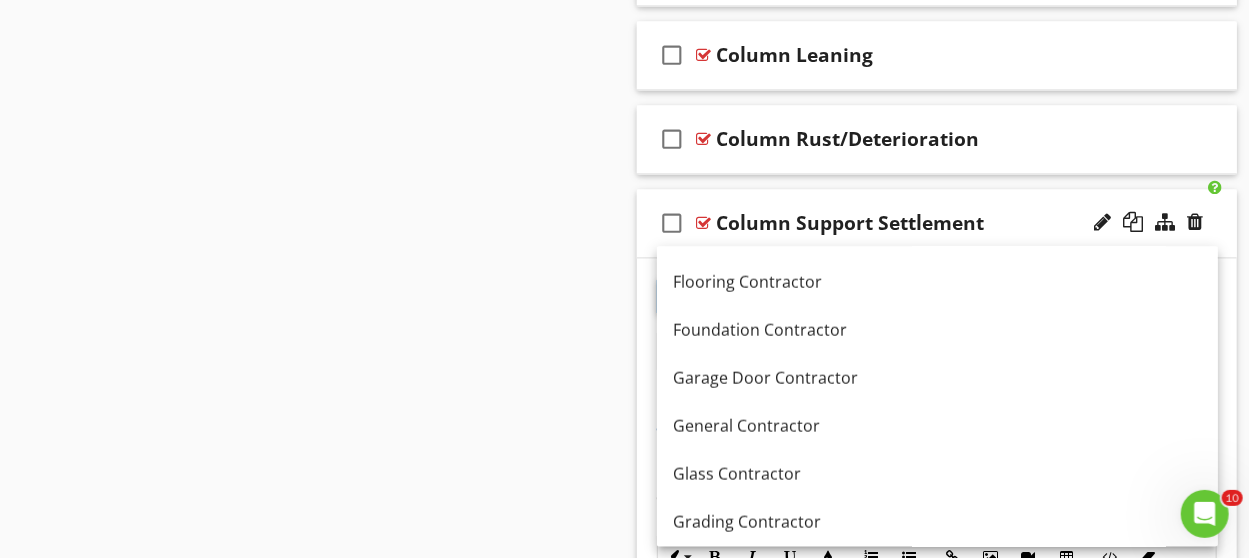 scroll, scrollTop: 1159, scrollLeft: 0, axis: vertical 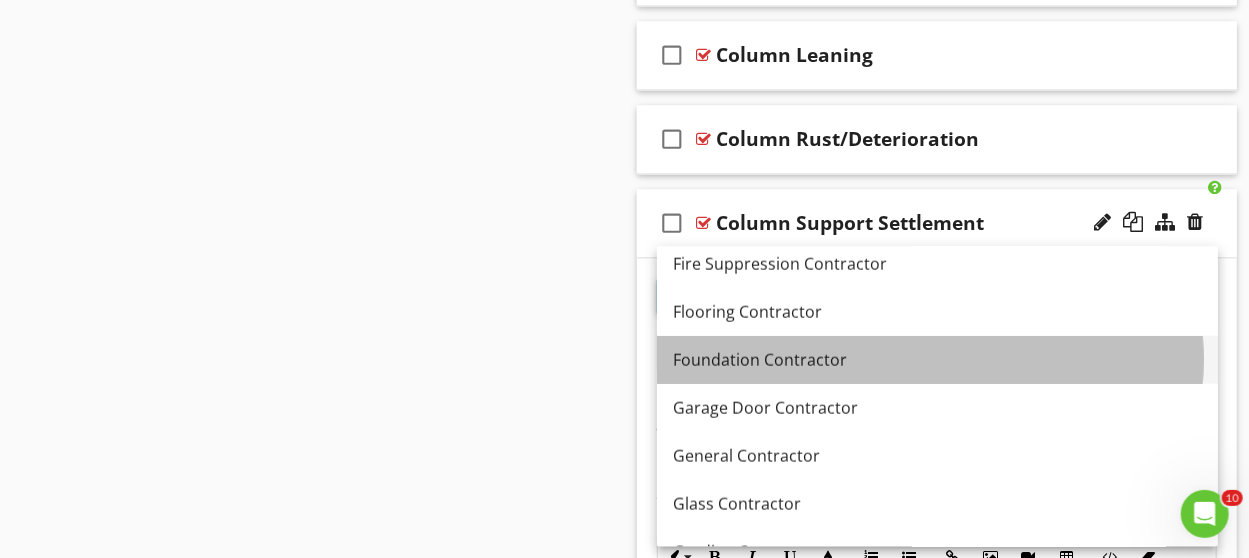 click on "Foundation Contractor" at bounding box center (937, 359) 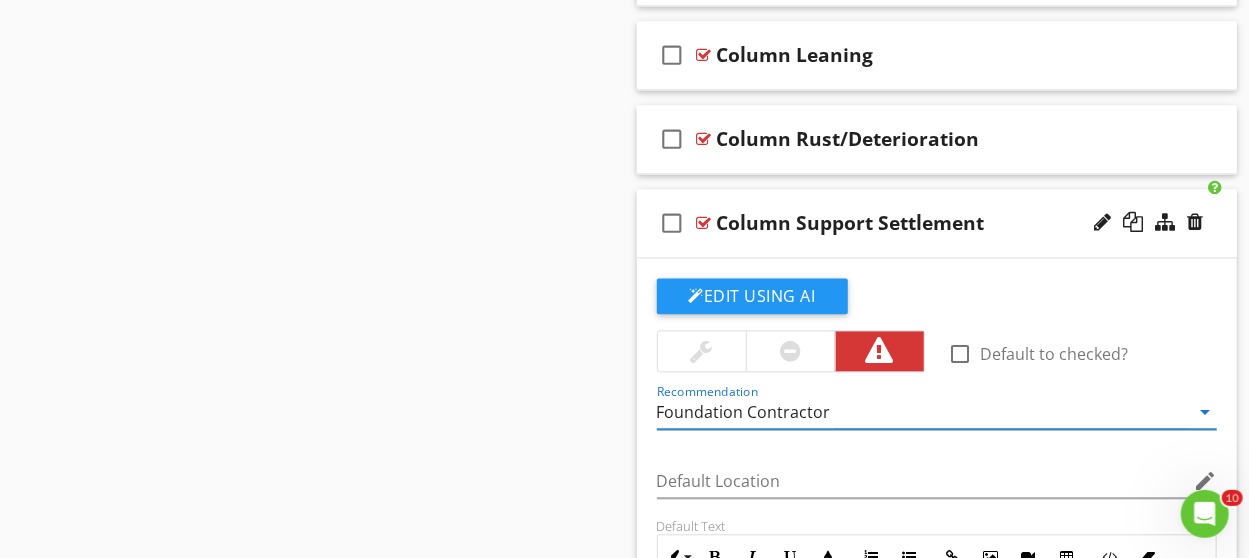 click on "check_box_outline_blank
Column Support Settlement" at bounding box center (937, 223) 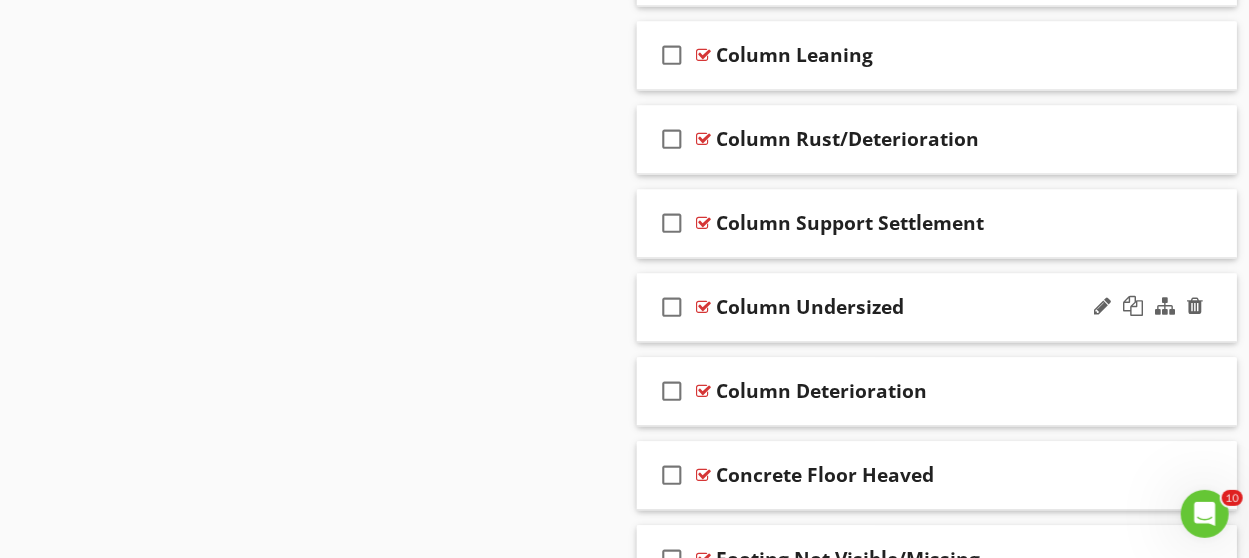 click on "check_box_outline_blank
Column Undersized" at bounding box center (937, 307) 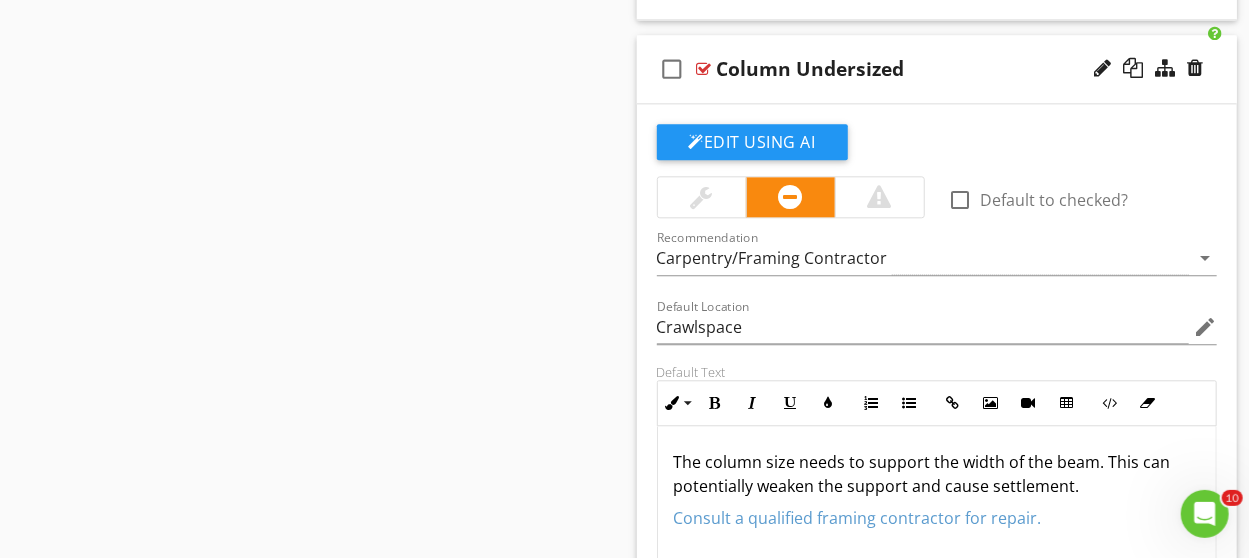 scroll, scrollTop: 2300, scrollLeft: 0, axis: vertical 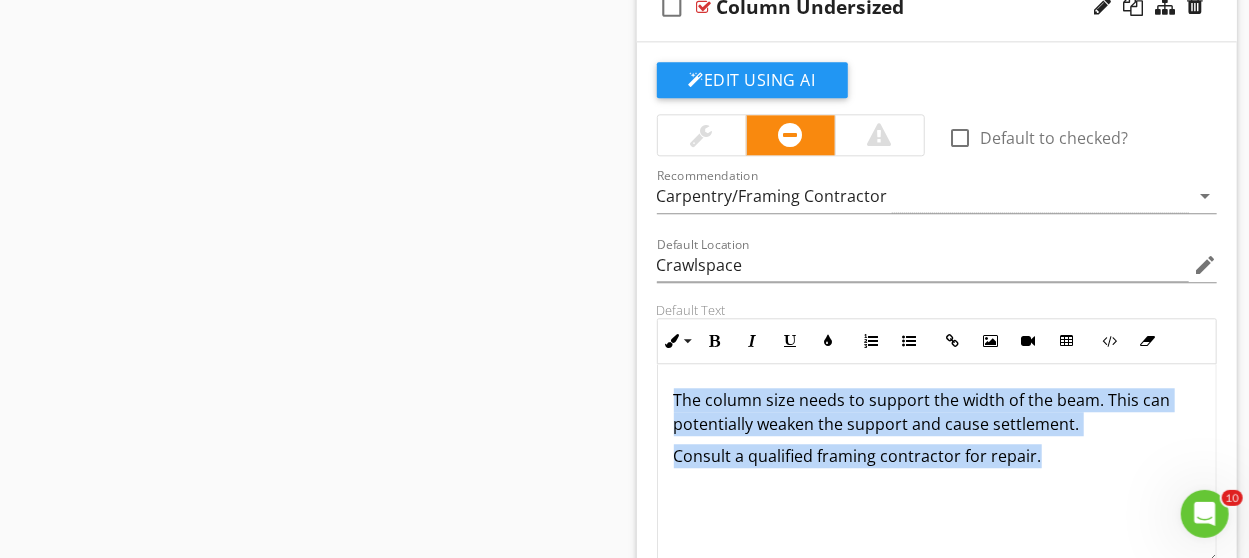 drag, startPoint x: 674, startPoint y: 385, endPoint x: 1075, endPoint y: 445, distance: 405.46393 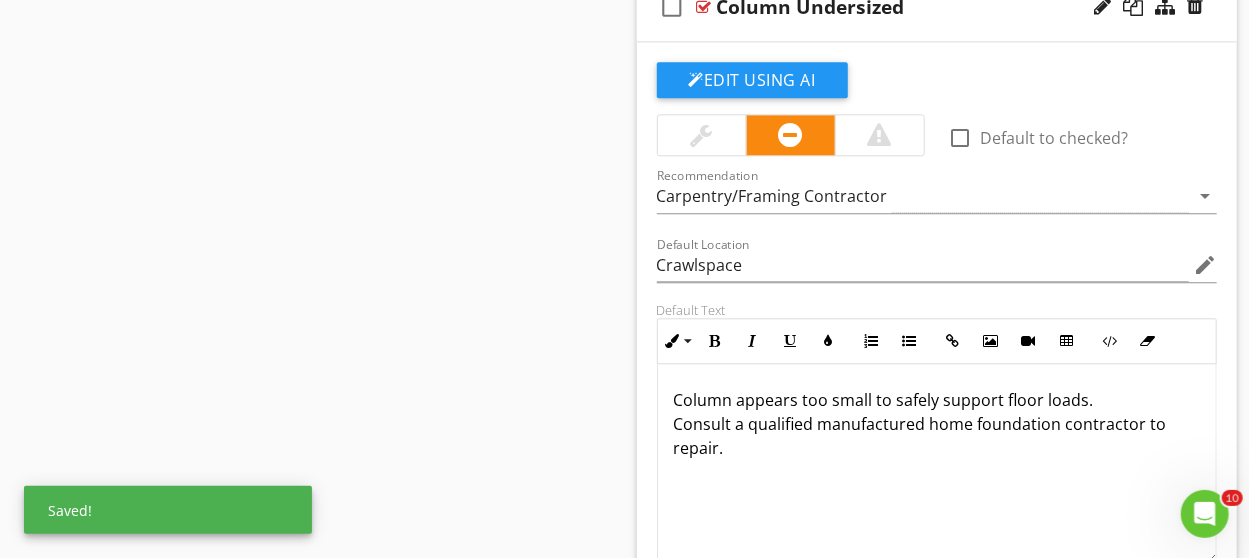 click on "Column appears too small to safely support floor loads. Consult a qualified manufactured home foundation contractor to repair." at bounding box center [937, 424] 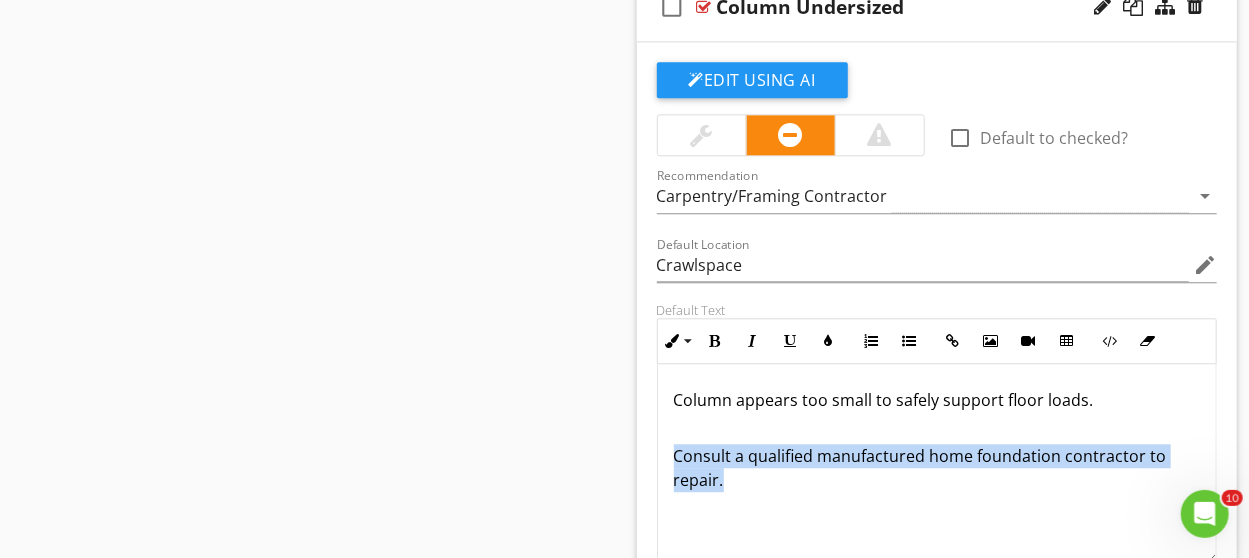drag, startPoint x: 693, startPoint y: 477, endPoint x: 650, endPoint y: 451, distance: 50.24938 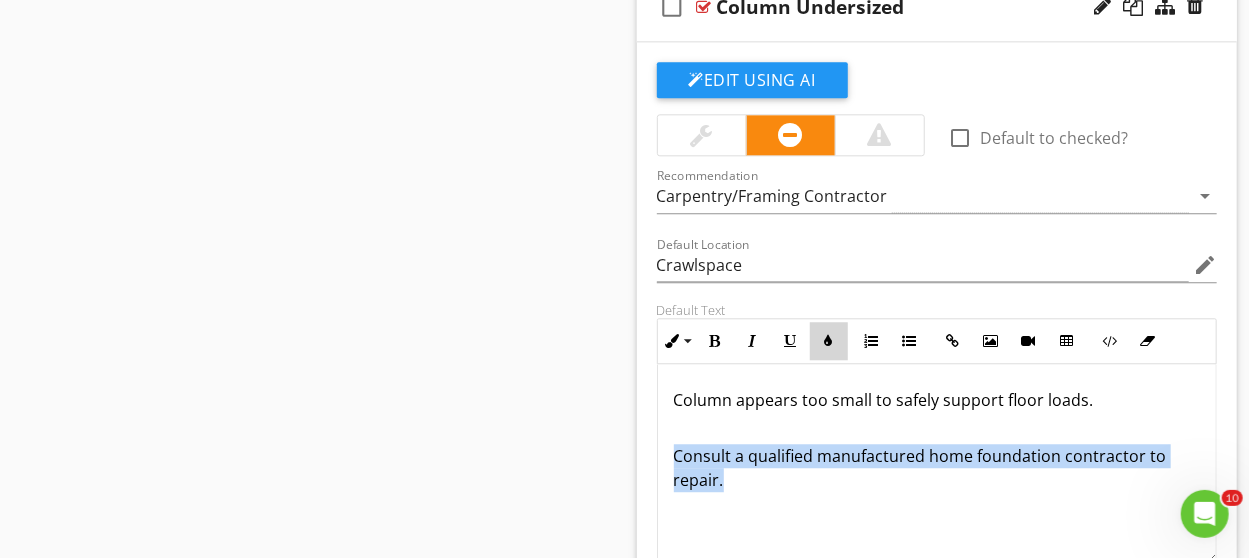 click at bounding box center [829, 341] 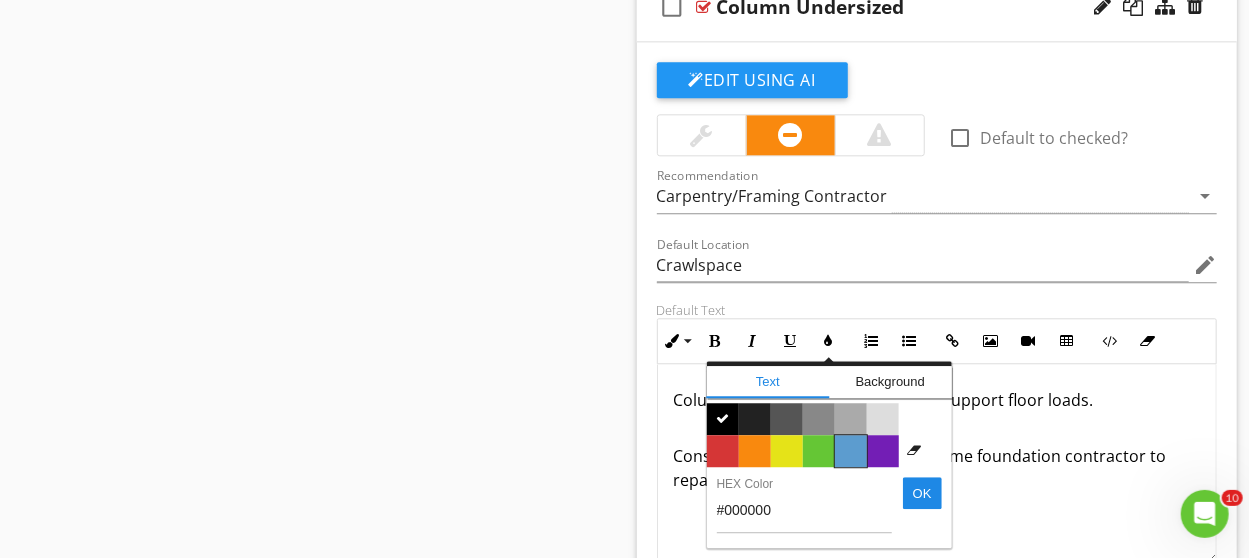 click on "Color #5c9ccf" at bounding box center (851, 451) 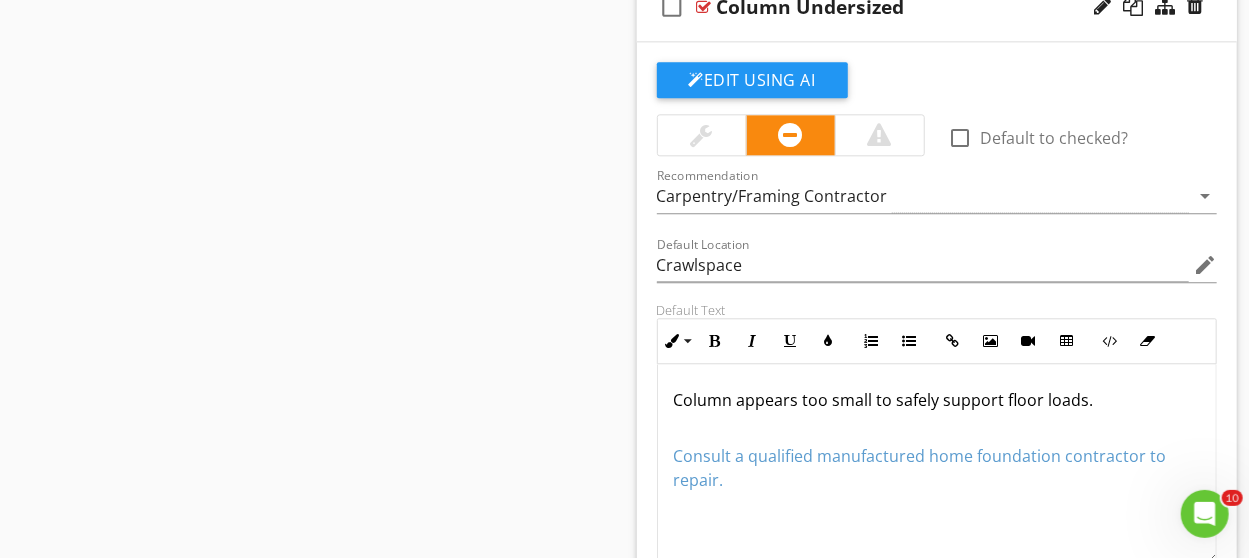 click on "Consult a qualified manufactured home foundation contractor to repair." at bounding box center (937, 456) 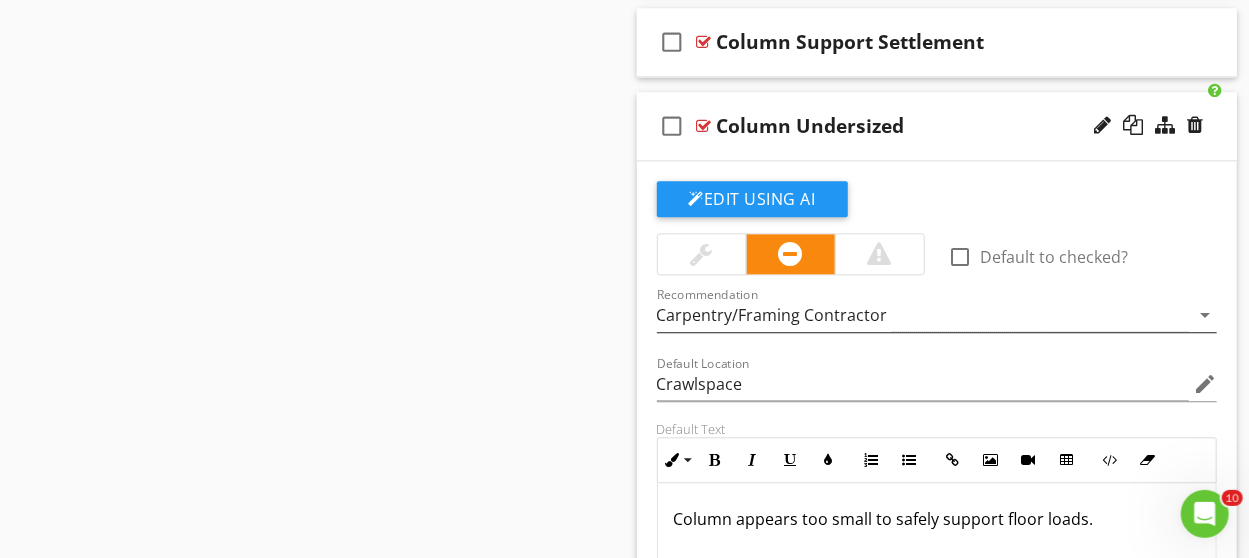 scroll, scrollTop: 2100, scrollLeft: 0, axis: vertical 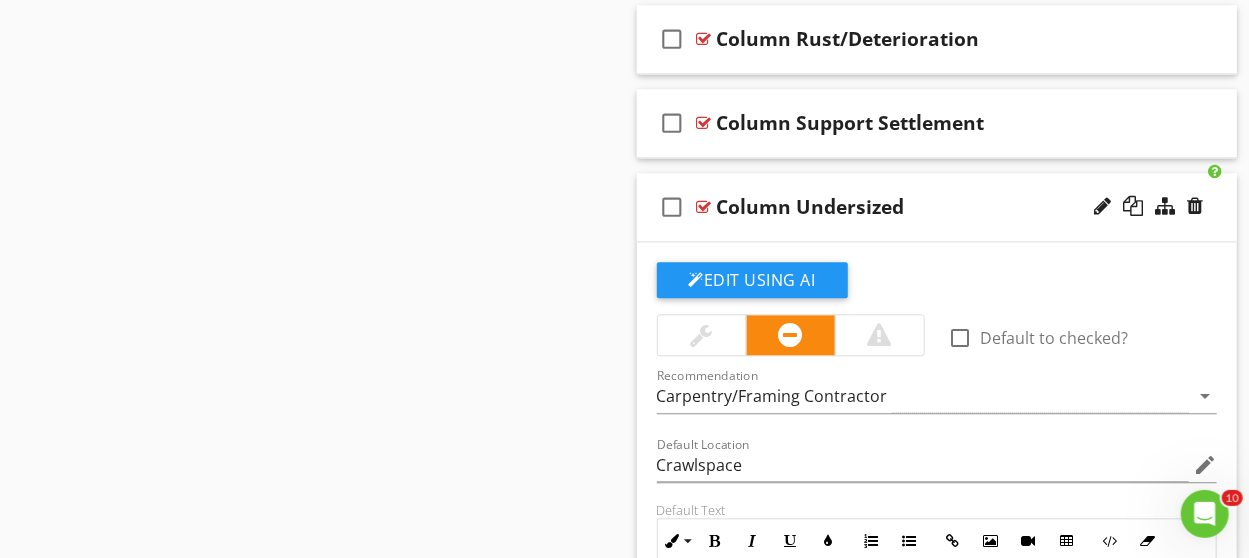 click on "check_box_outline_blank
Column Undersized" at bounding box center (937, 207) 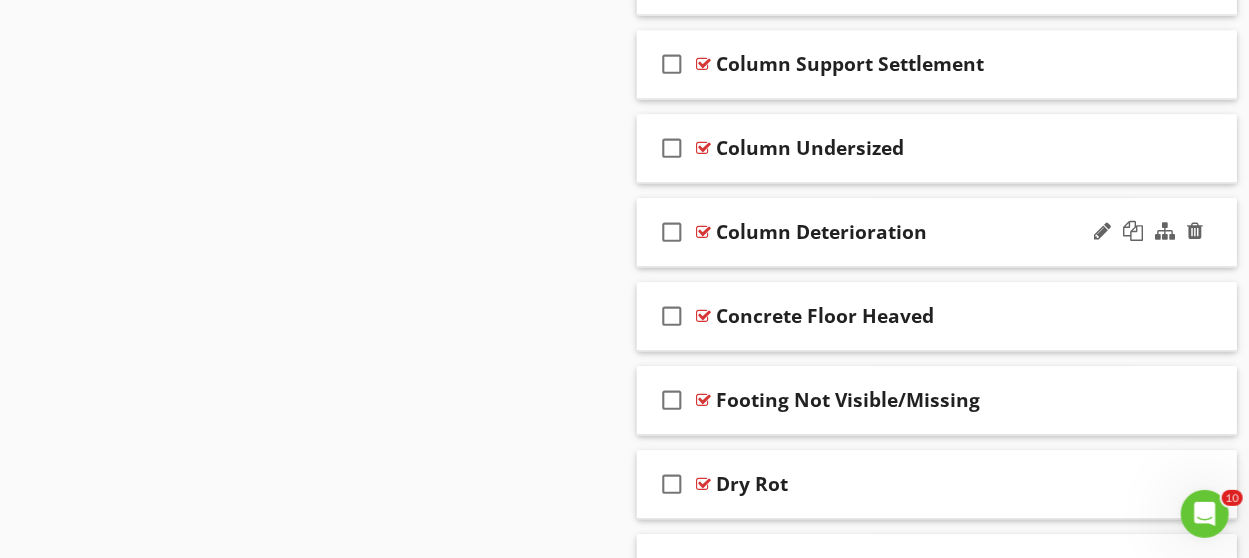scroll, scrollTop: 2200, scrollLeft: 0, axis: vertical 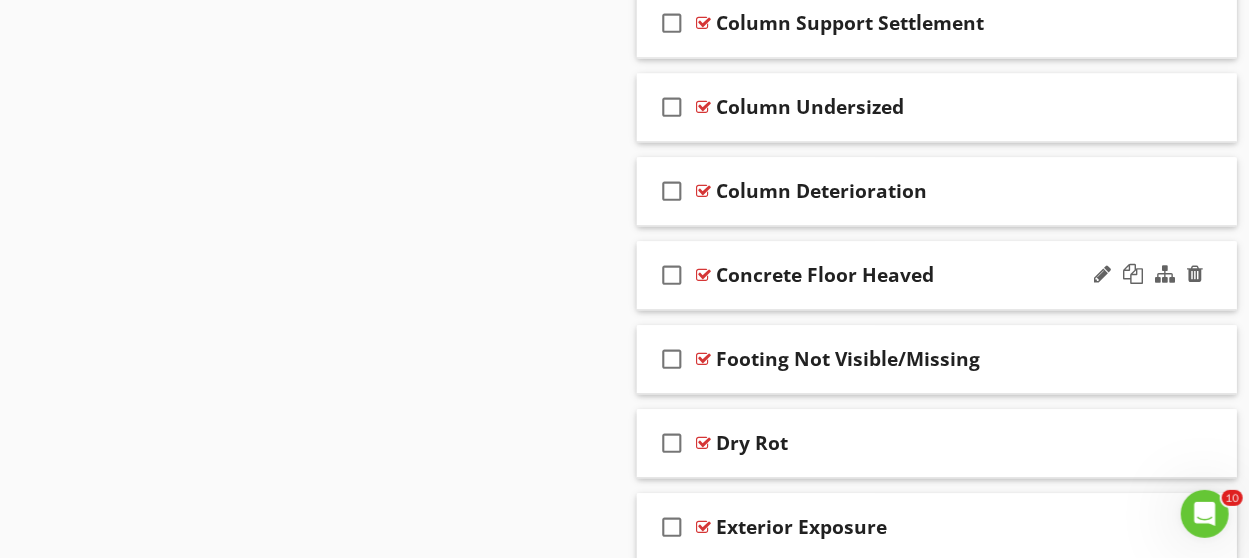 click on "check_box_outline_blank
Concrete Floor Heaved" at bounding box center (937, 275) 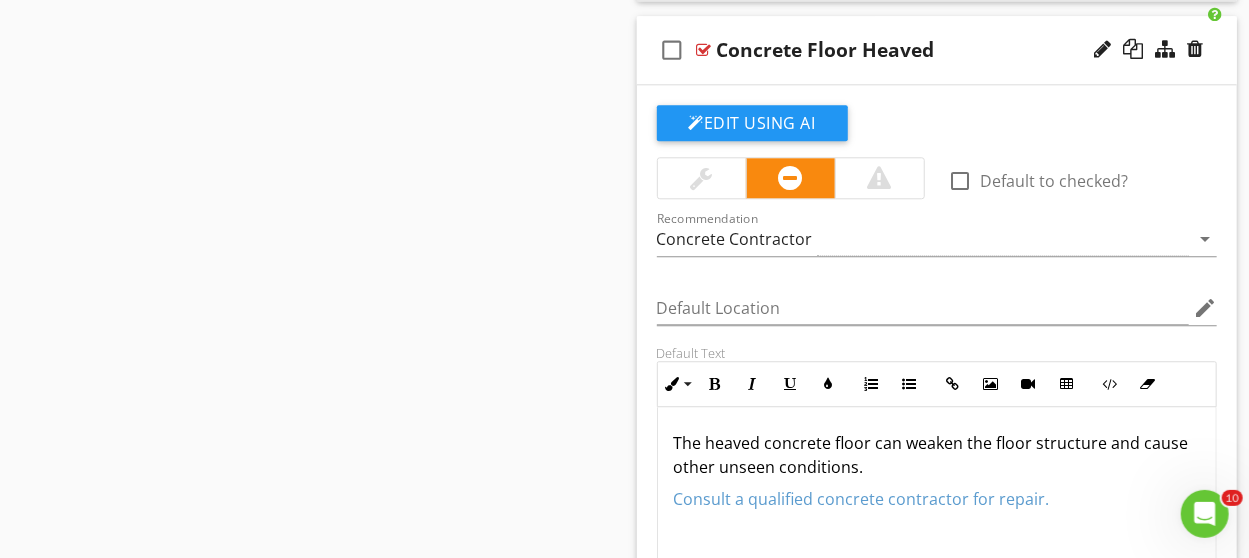 scroll, scrollTop: 2500, scrollLeft: 0, axis: vertical 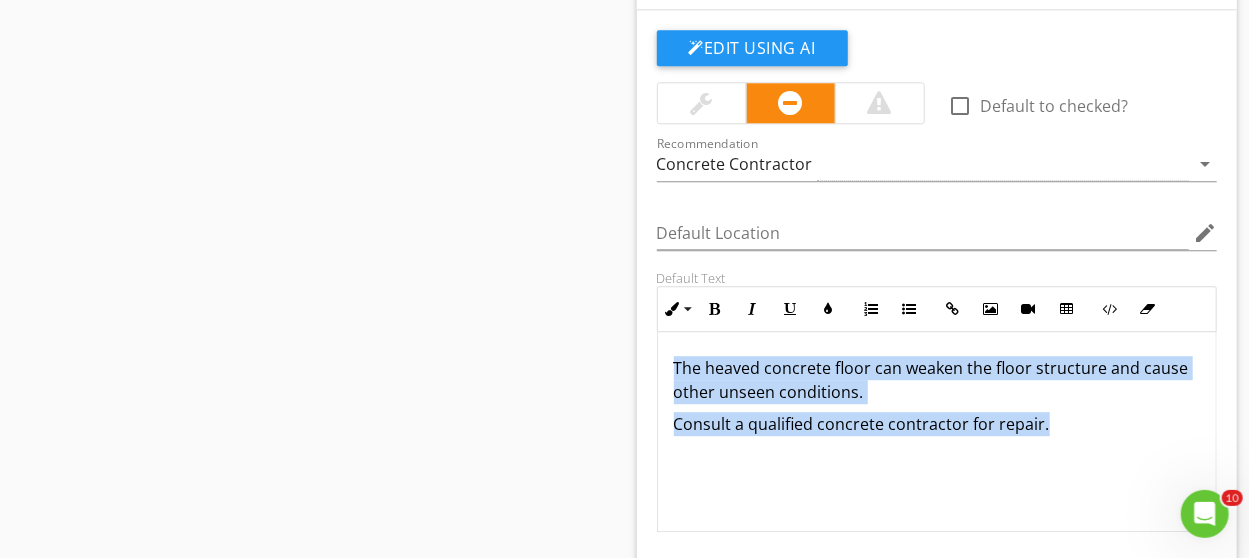 drag, startPoint x: 1056, startPoint y: 407, endPoint x: 614, endPoint y: 354, distance: 445.16626 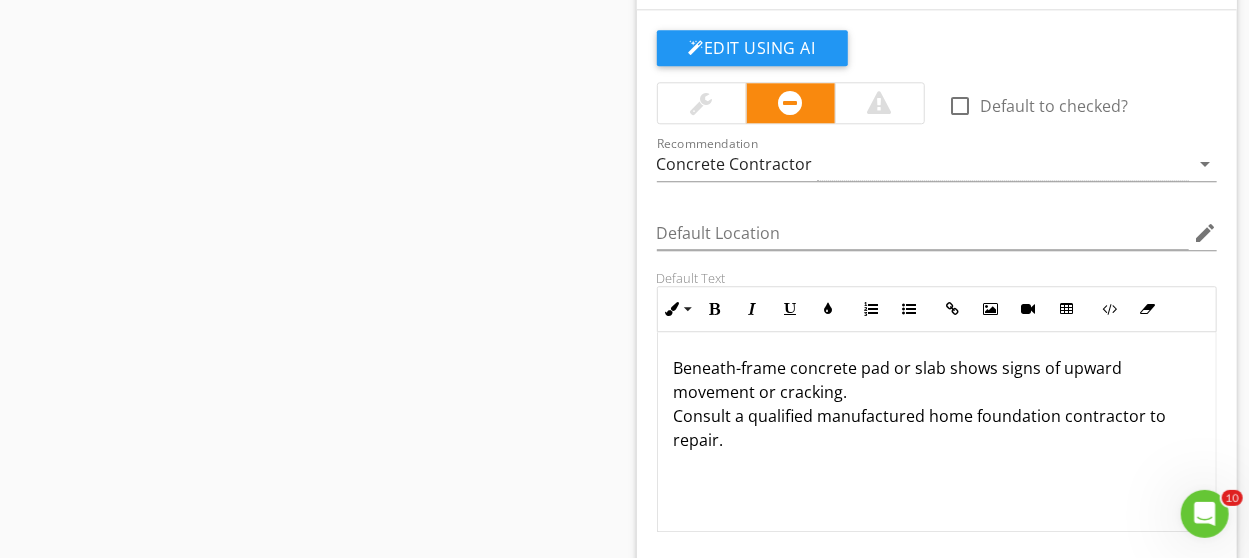 click on "Beneath-frame concrete pad or slab shows signs of upward movement or cracking. Consult a qualified manufactured home foundation contractor to repair." at bounding box center [937, 404] 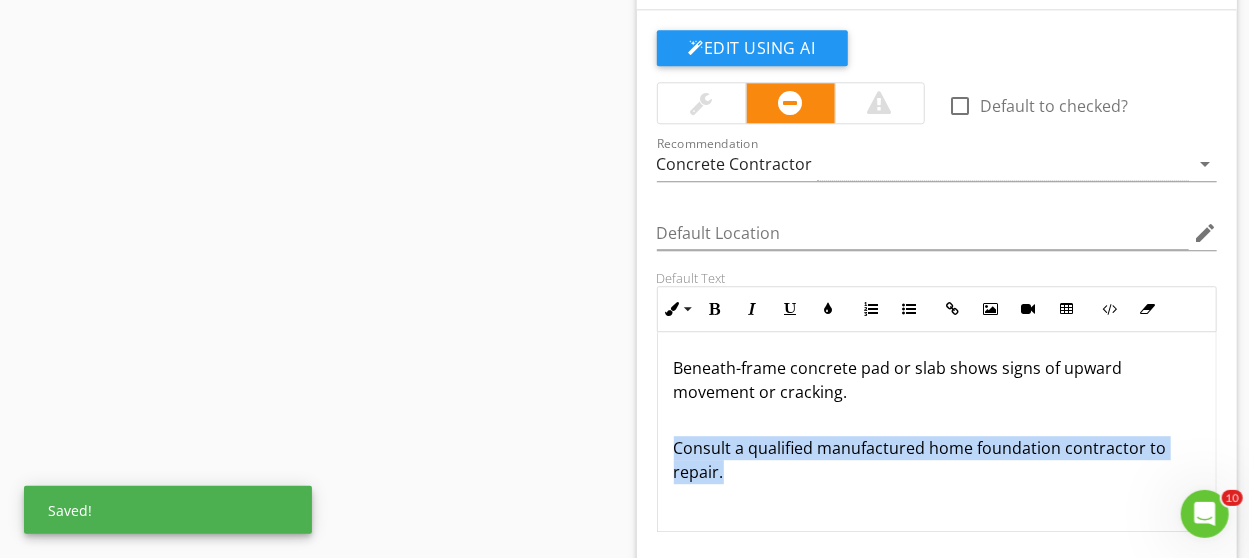 drag, startPoint x: 767, startPoint y: 464, endPoint x: 657, endPoint y: 431, distance: 114.84337 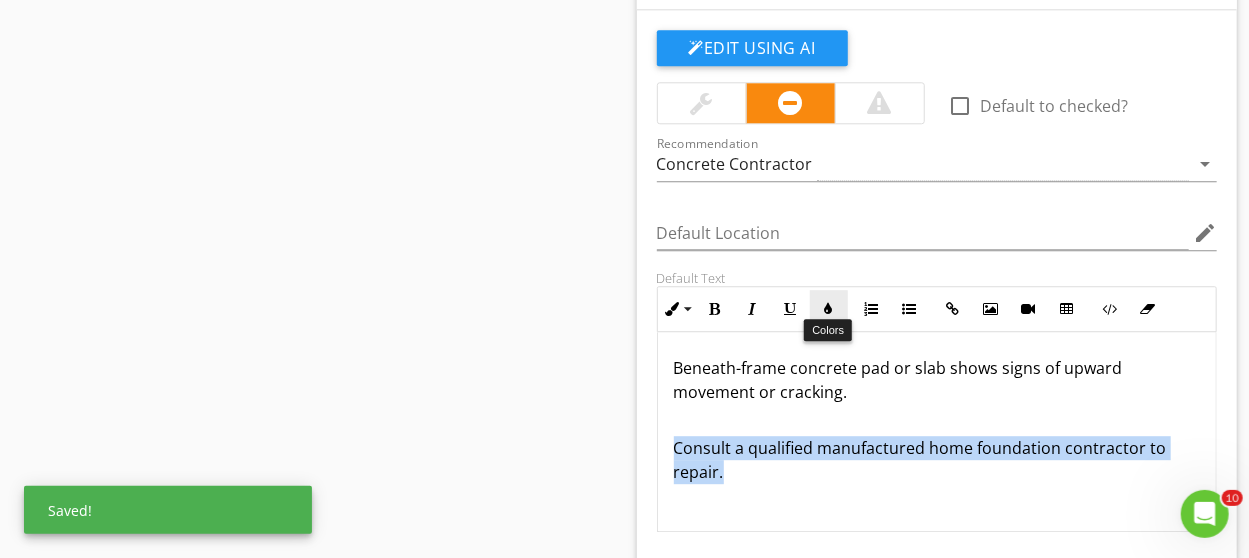 click at bounding box center (829, 309) 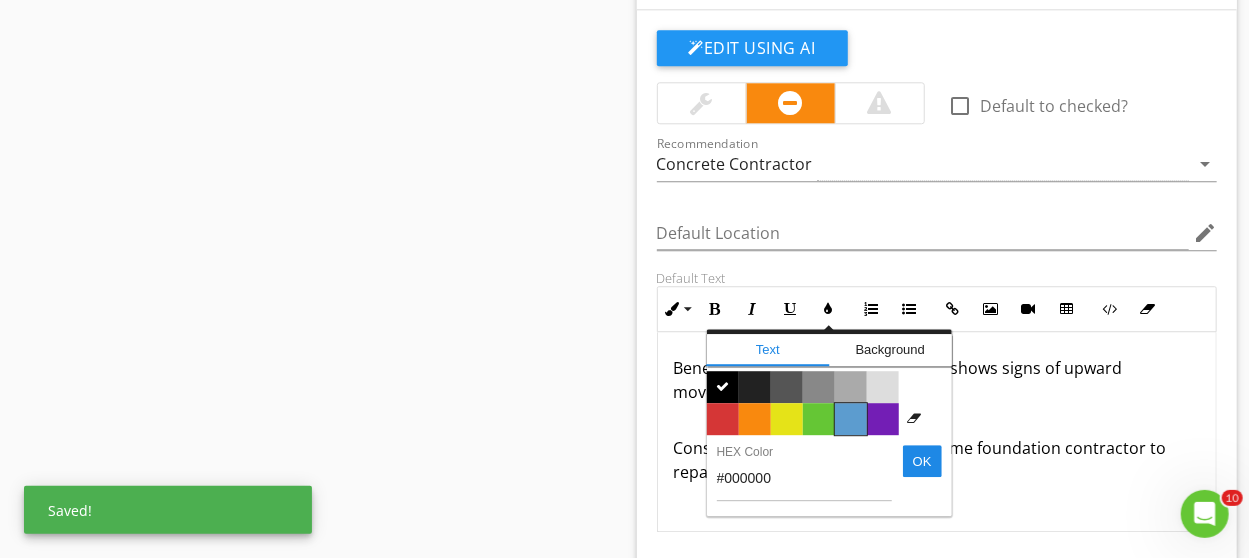 click on "Color #5c9ccf" at bounding box center [851, 419] 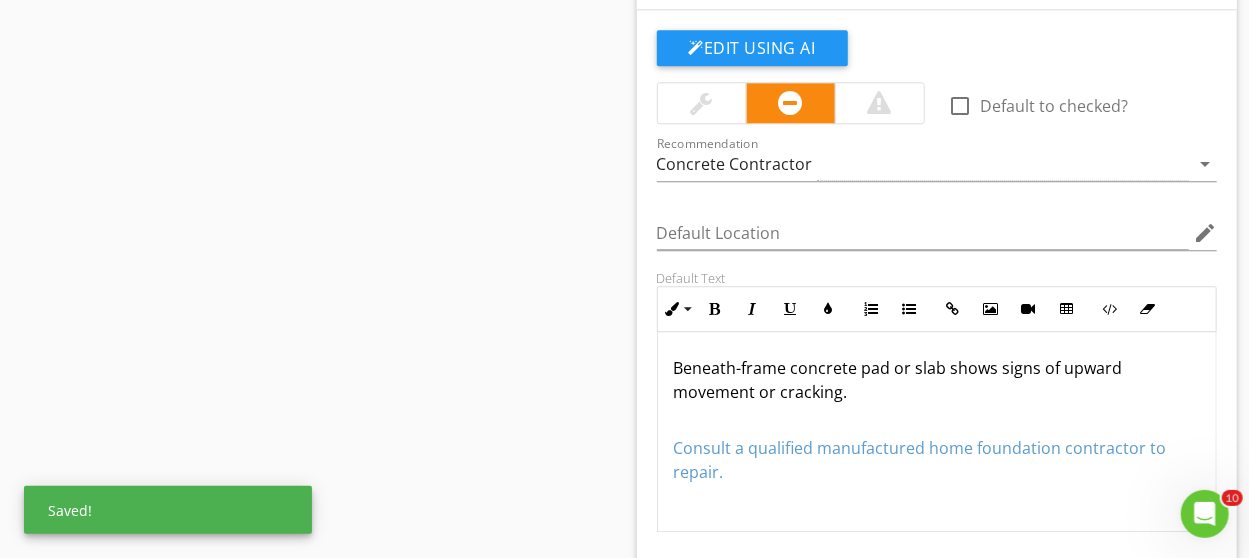 scroll, scrollTop: 2400, scrollLeft: 0, axis: vertical 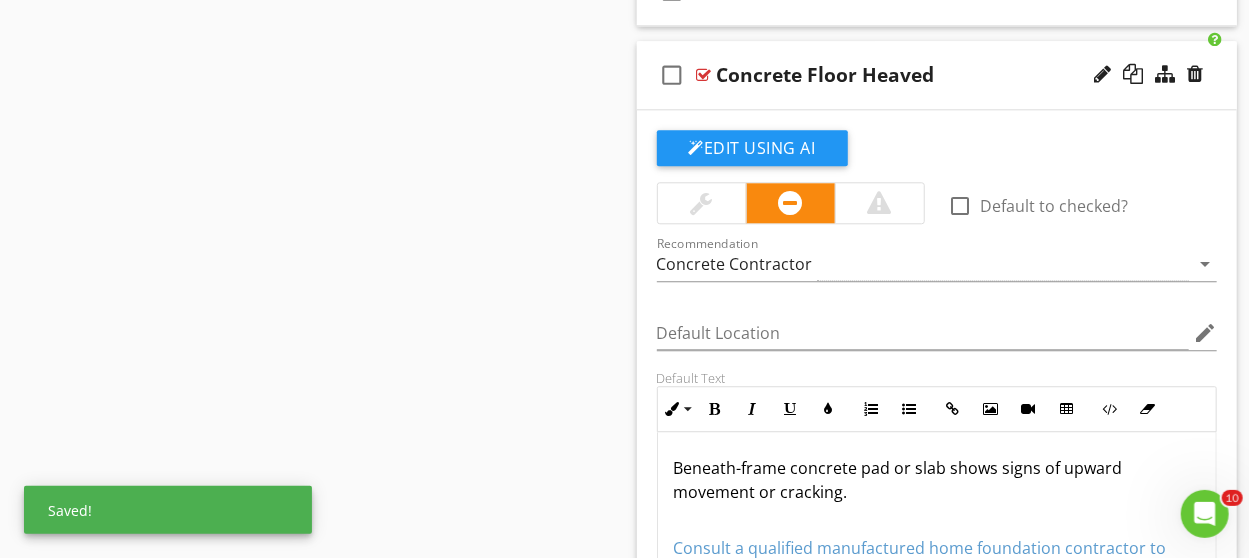 click on "check_box_outline_blank
Concrete Floor Heaved" at bounding box center [937, 75] 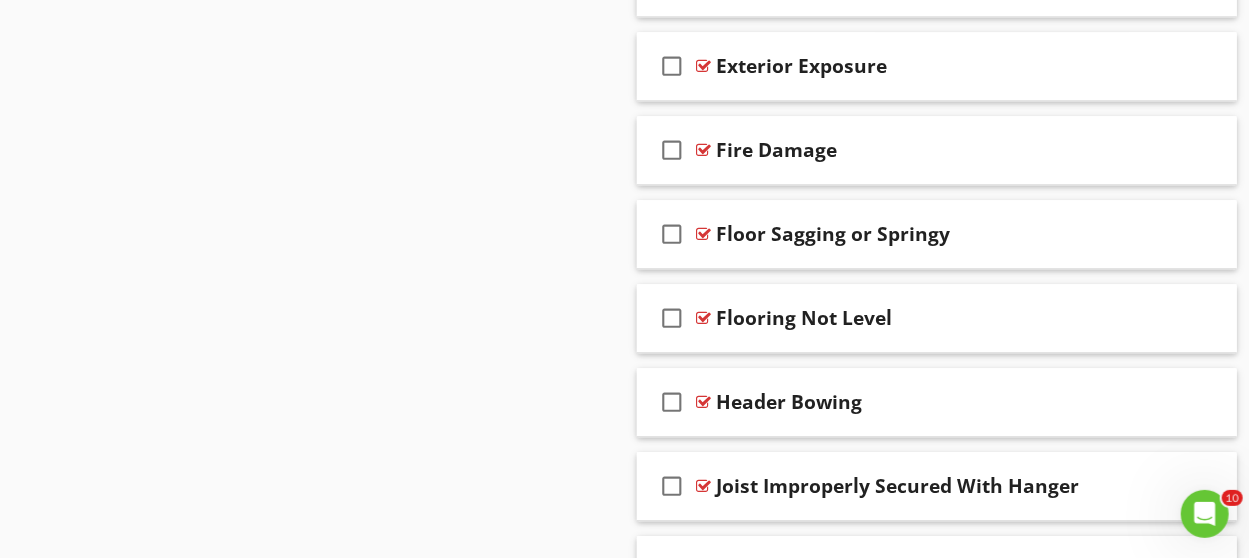 scroll, scrollTop: 2600, scrollLeft: 0, axis: vertical 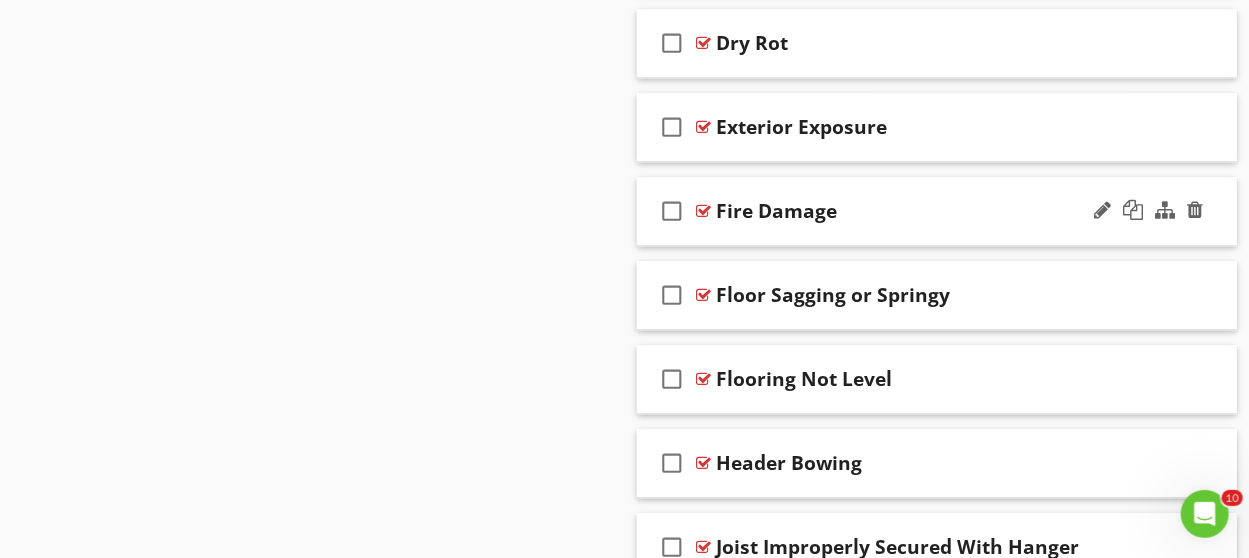 click on "check_box_outline_blank
Fire Damage" at bounding box center (937, 211) 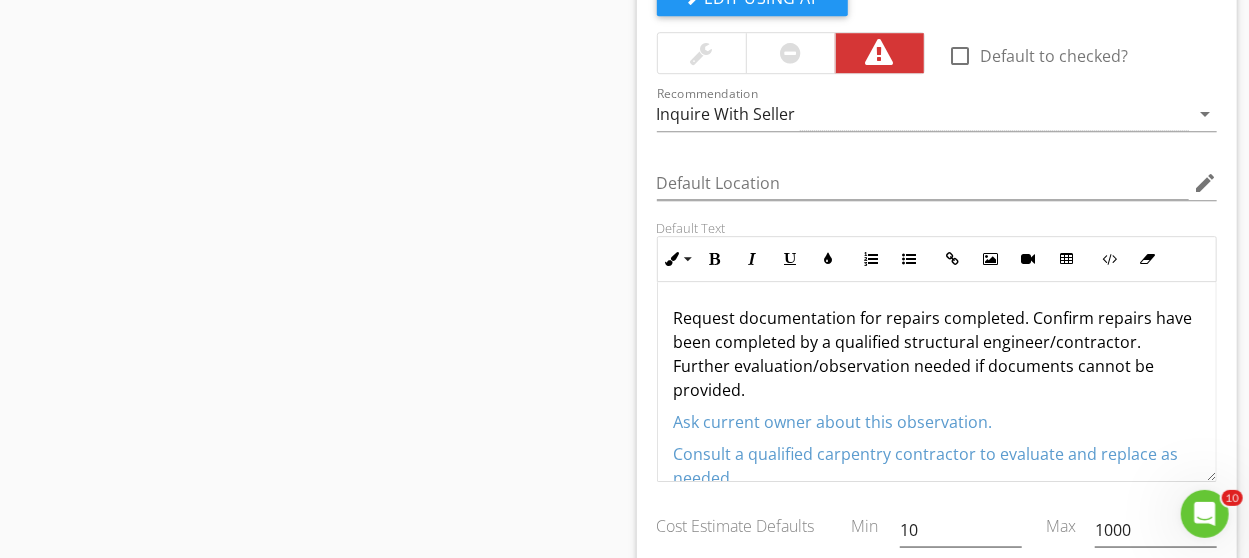 scroll, scrollTop: 2900, scrollLeft: 0, axis: vertical 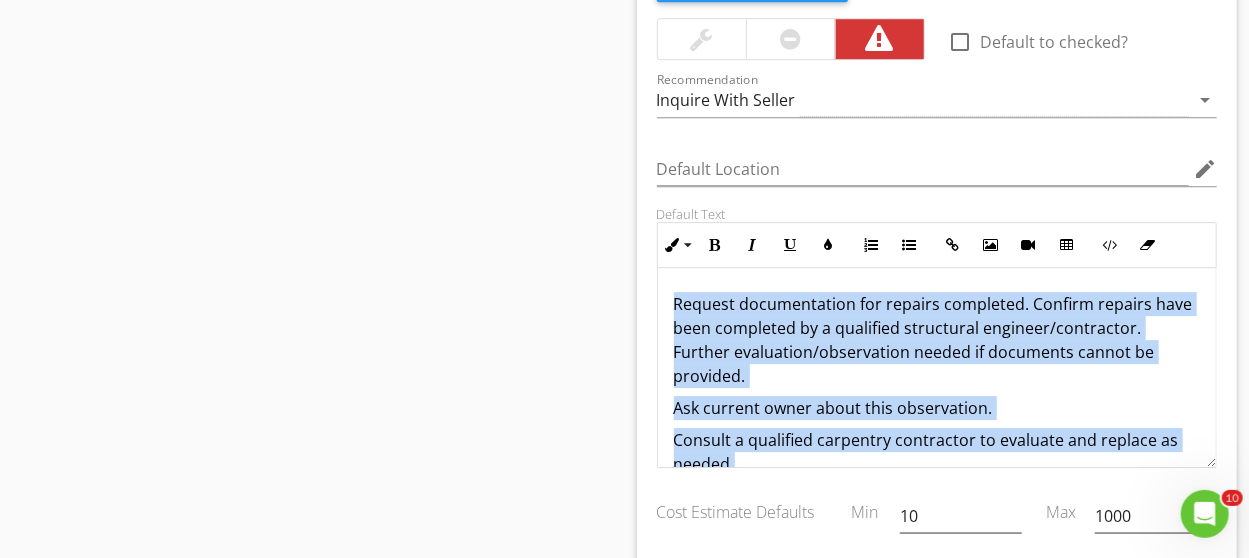 drag, startPoint x: 750, startPoint y: 430, endPoint x: 646, endPoint y: 267, distance: 193.352 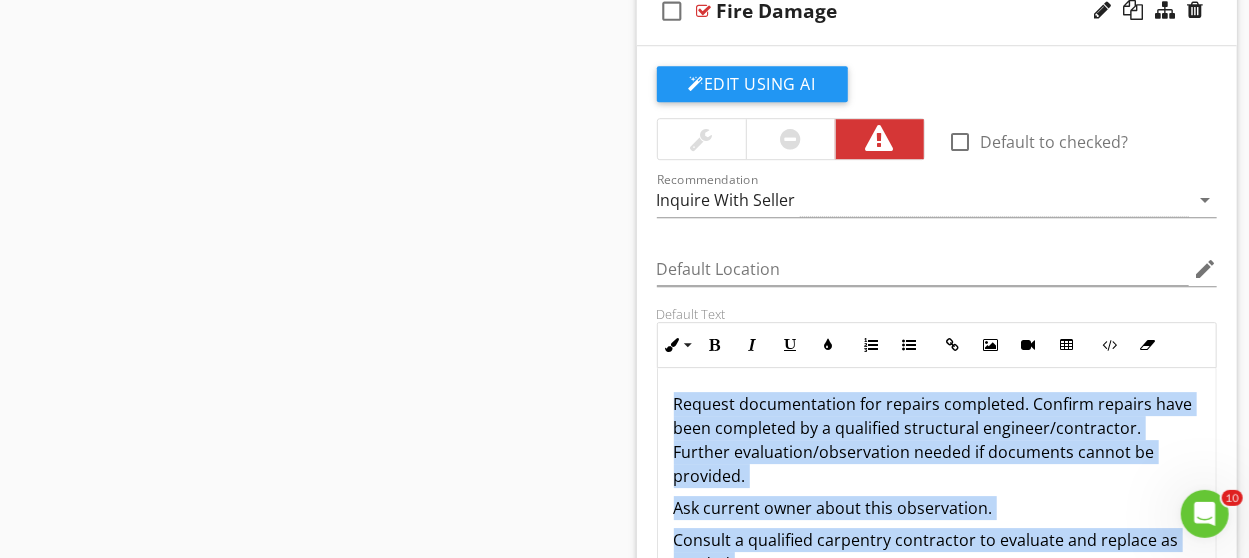 copy on "Request documentation for repairs completed. Confirm repairs have been completed by a qualified structural engineer/contractor. Further evaluation/observation needed if documents cannot be provided. Ask current owner about this observation. Consult a qualified carpentry contractor to evaluate and replace as needed." 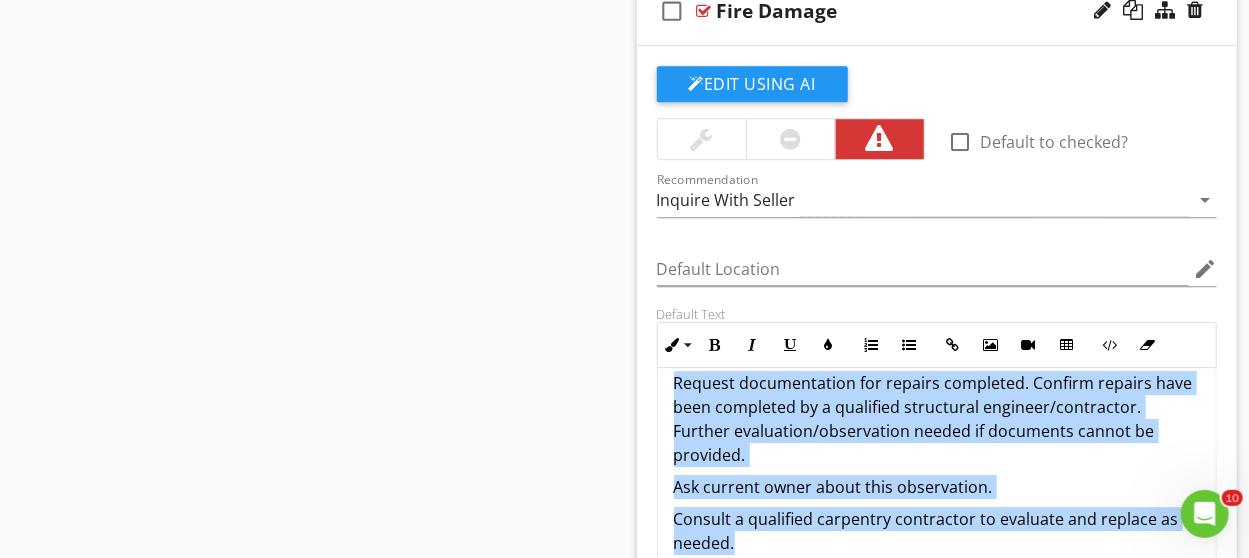 scroll, scrollTop: 32, scrollLeft: 0, axis: vertical 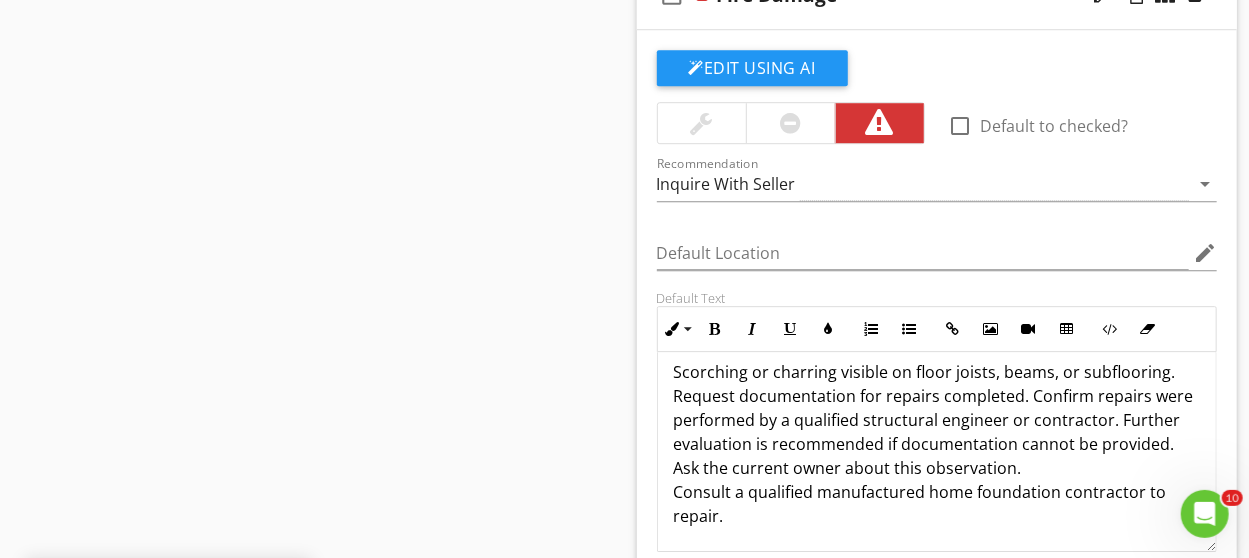 click on "Scorching or charring visible on floor joists, beams, or subflooring. Request documentation for repairs completed. Confirm repairs were performed by a qualified structural engineer or contractor. Further evaluation is recommended if documentation cannot be provided. Ask the current owner about this observation. Consult a qualified manufactured home foundation contractor to repair." at bounding box center (937, 444) 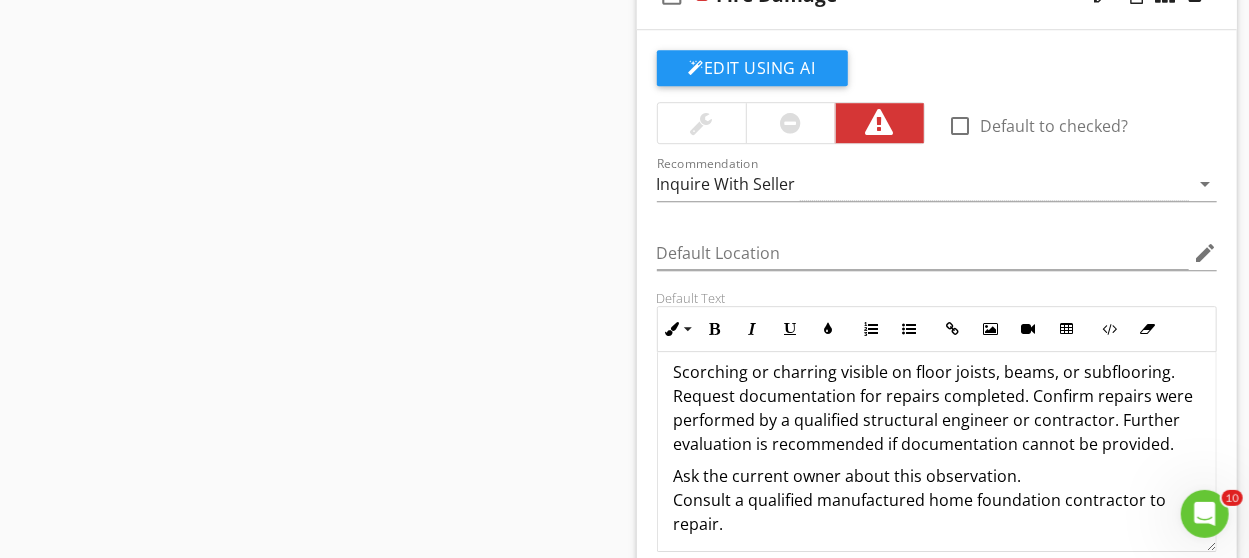 scroll, scrollTop: 24, scrollLeft: 0, axis: vertical 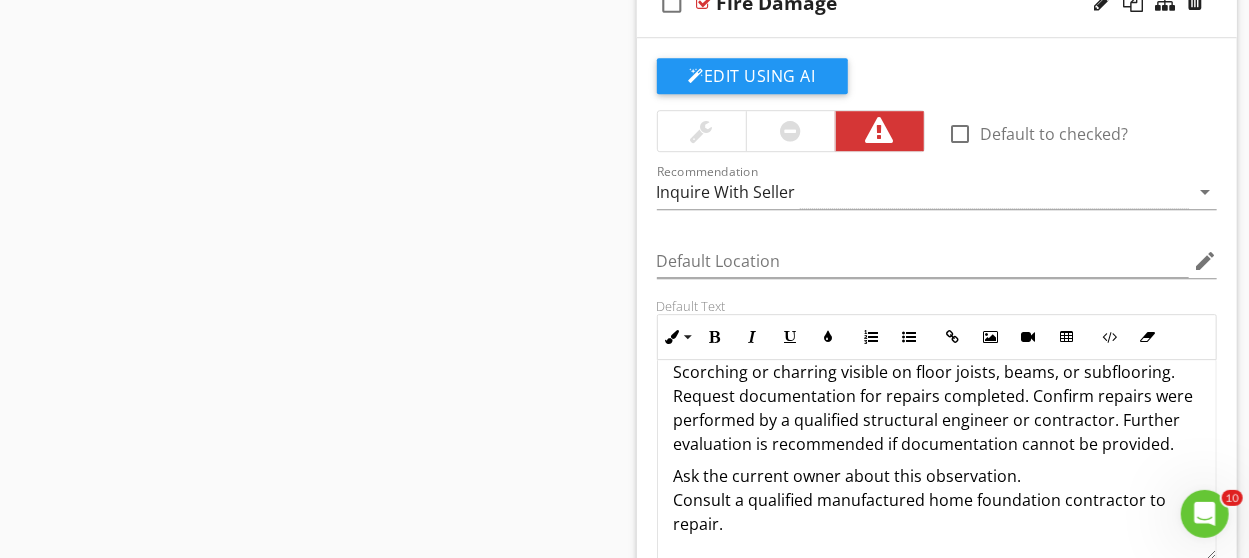 drag, startPoint x: 1044, startPoint y: 461, endPoint x: 642, endPoint y: 461, distance: 402 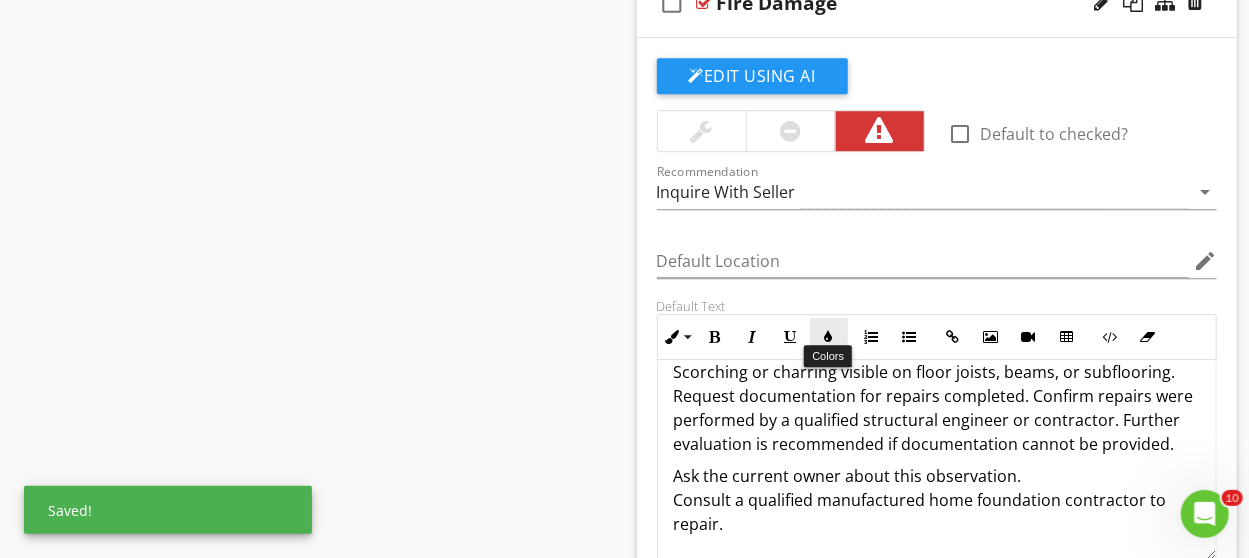 click at bounding box center (829, 337) 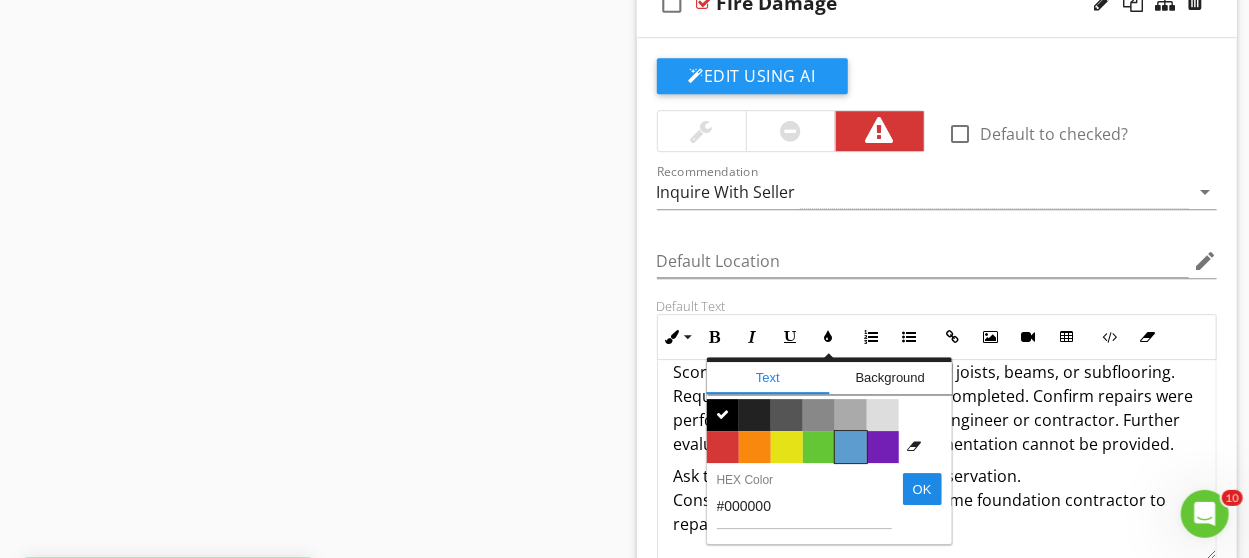 click on "Color #5c9ccf" at bounding box center (851, 447) 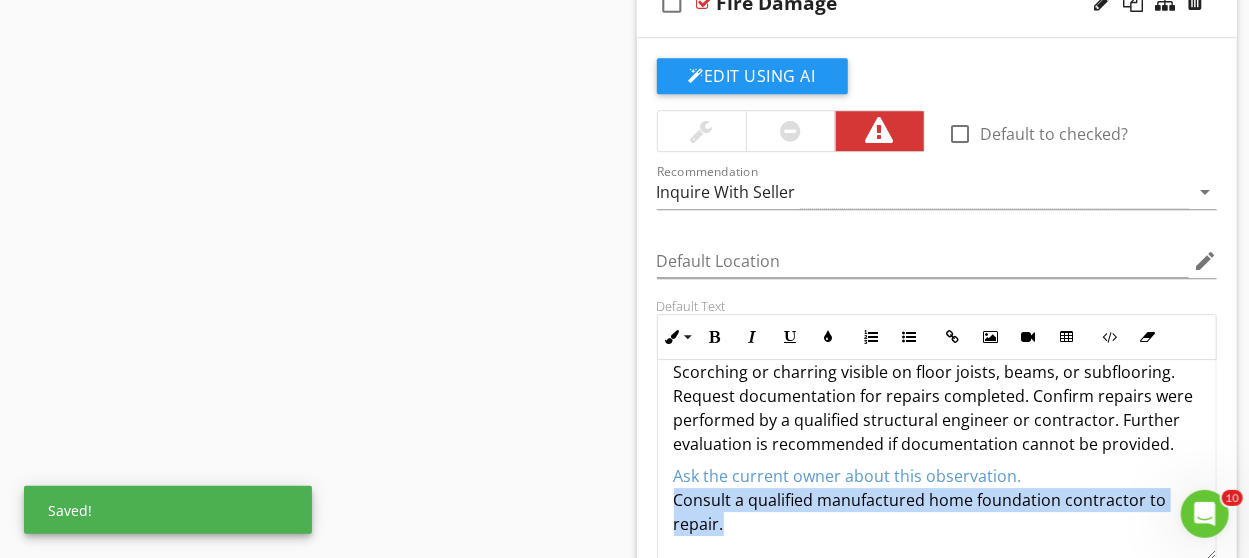 drag, startPoint x: 735, startPoint y: 520, endPoint x: 662, endPoint y: 487, distance: 80.11242 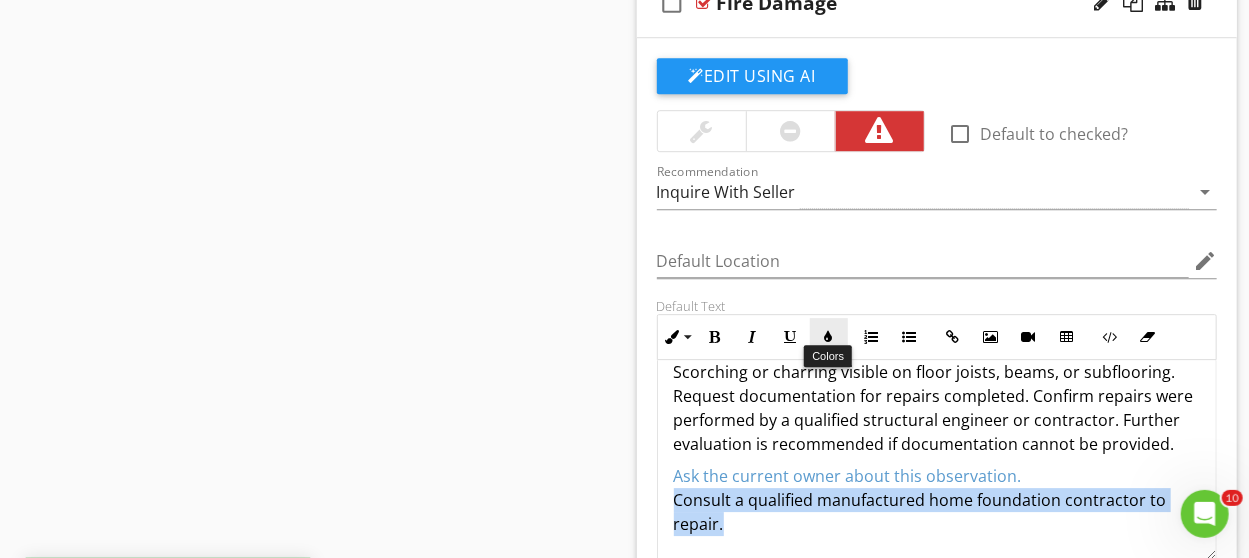 click at bounding box center (829, 337) 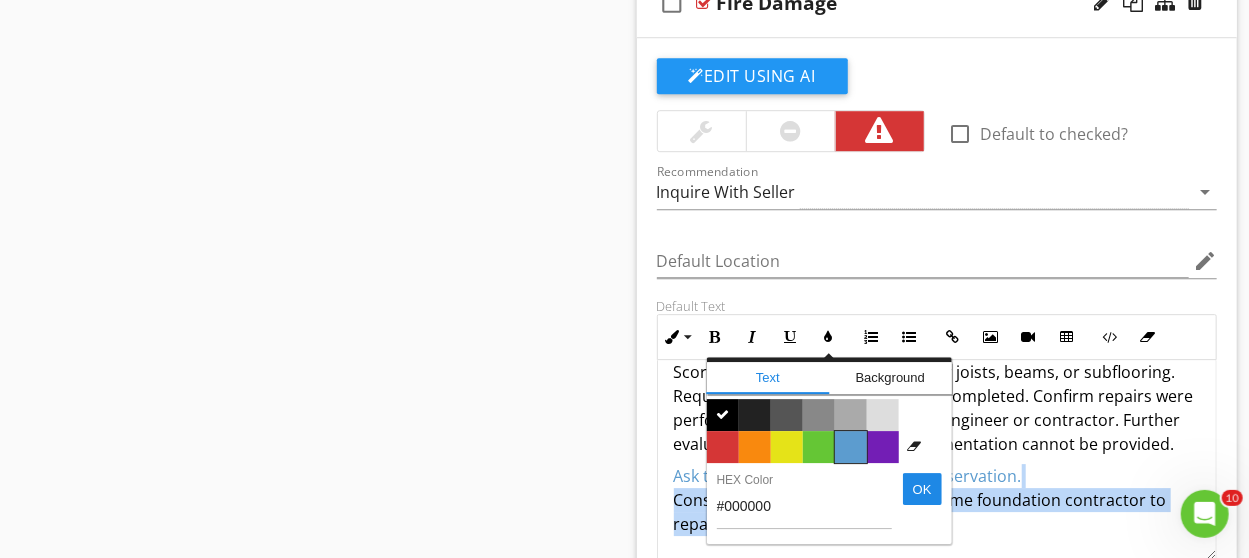 click on "Color #5c9ccf" at bounding box center [851, 447] 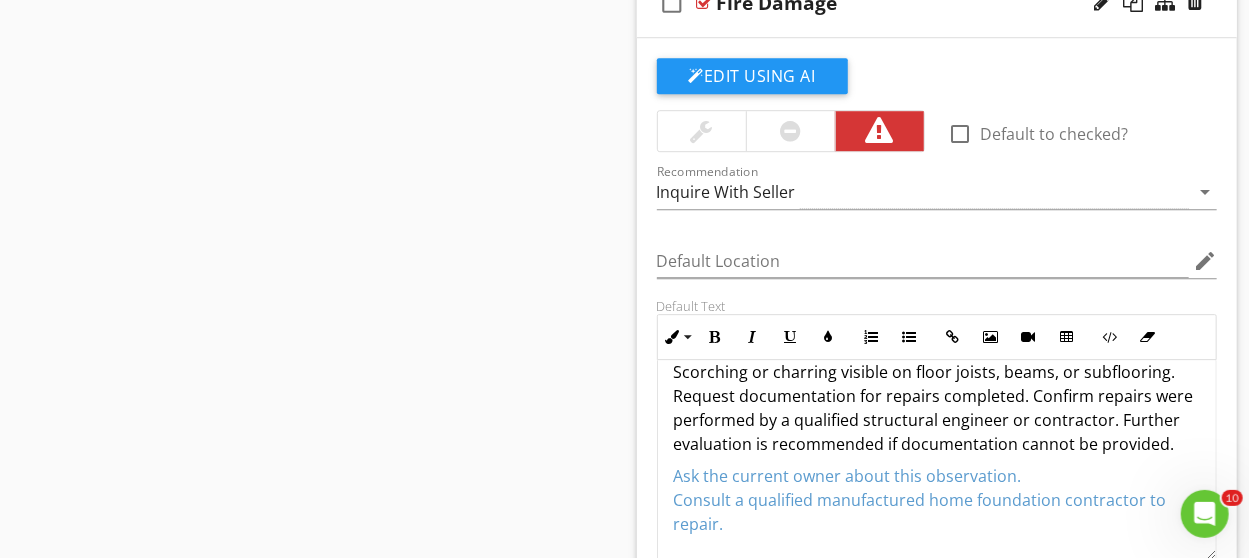 click on "Ask the current owner about this observation. Consult a qualified manufactured home foundation contractor to repair." at bounding box center [937, 500] 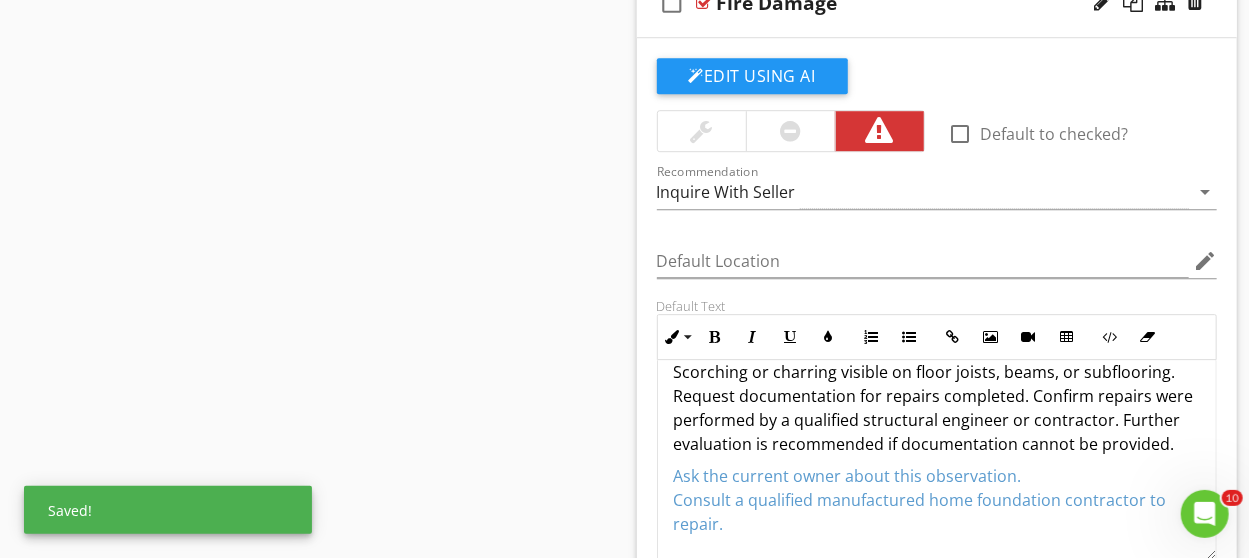 scroll, scrollTop: 32, scrollLeft: 0, axis: vertical 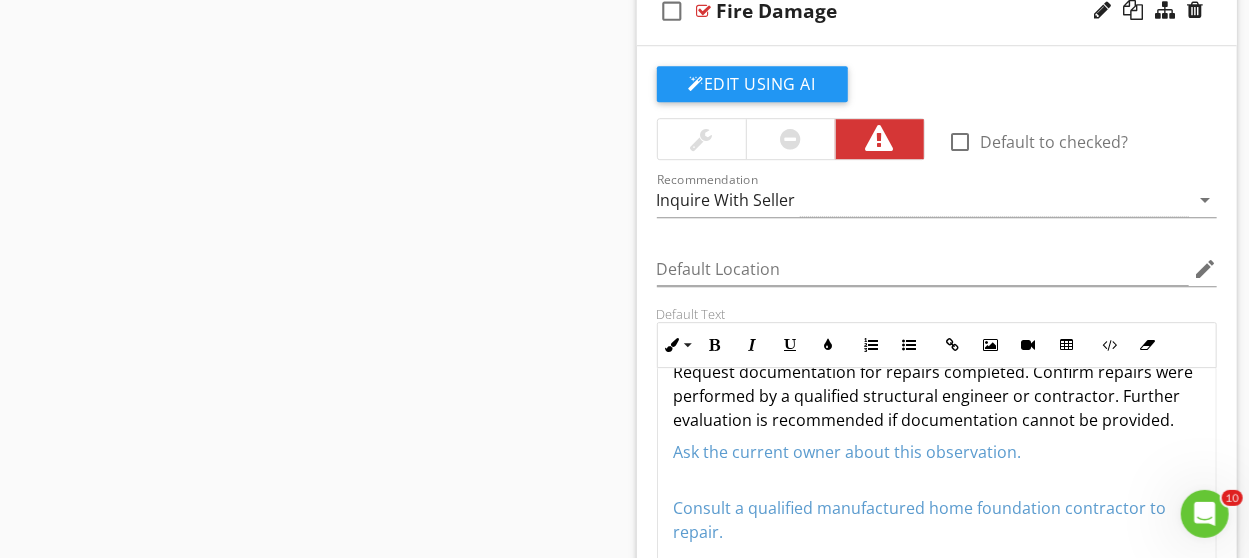 click on "Scorching or charring visible on floor joists, beams, or subflooring. Request documentation for repairs completed. Confirm repairs were performed by a qualified structural engineer or contractor. Further evaluation is recommended if documentation cannot be provided." at bounding box center (937, 384) 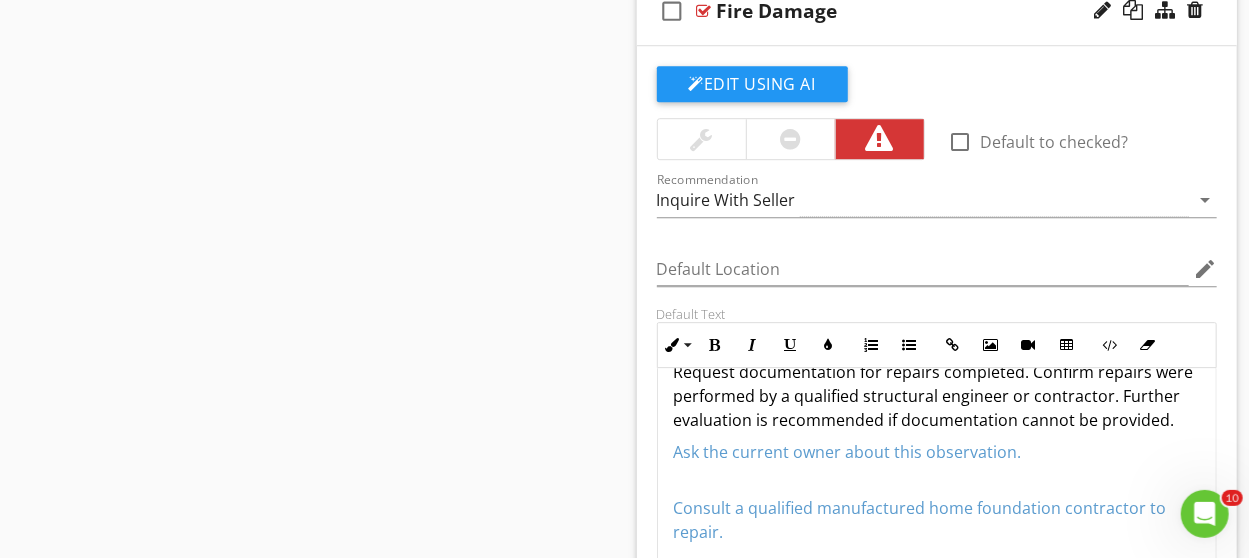 click on "Consult a qualified manufactured home foundation contractor to repair." at bounding box center [937, 508] 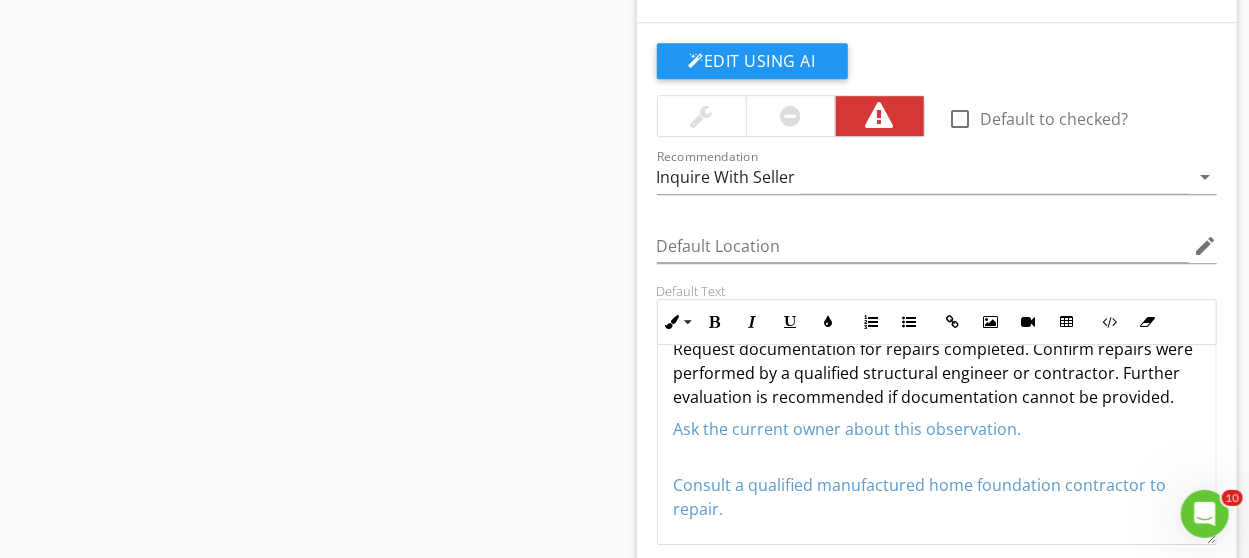 scroll, scrollTop: 32, scrollLeft: 0, axis: vertical 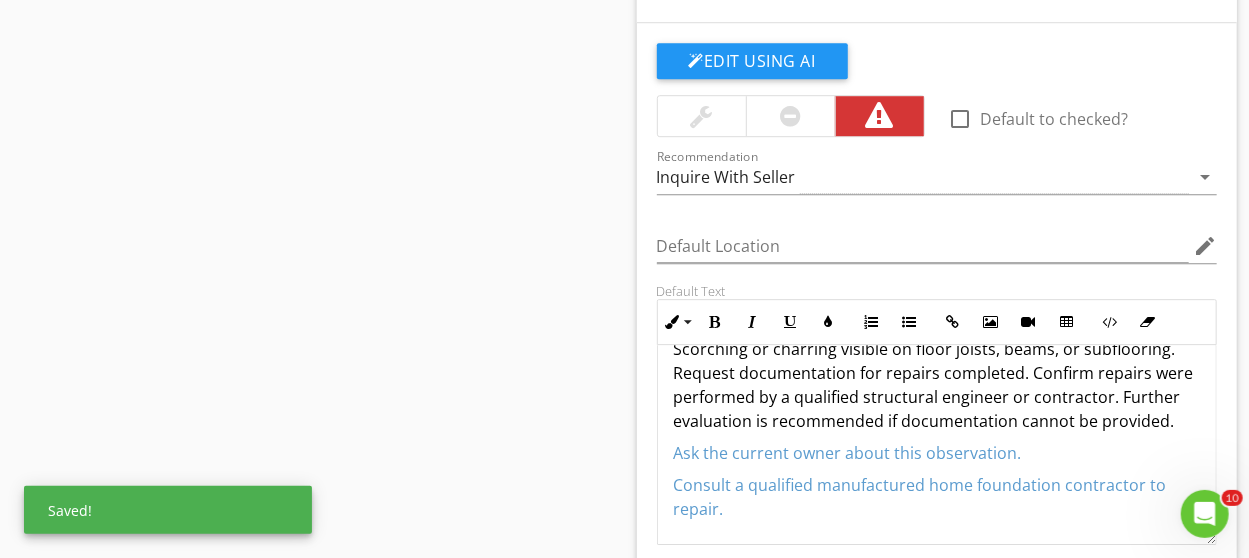 click on "Ask the current owner about this observation." at bounding box center (848, 453) 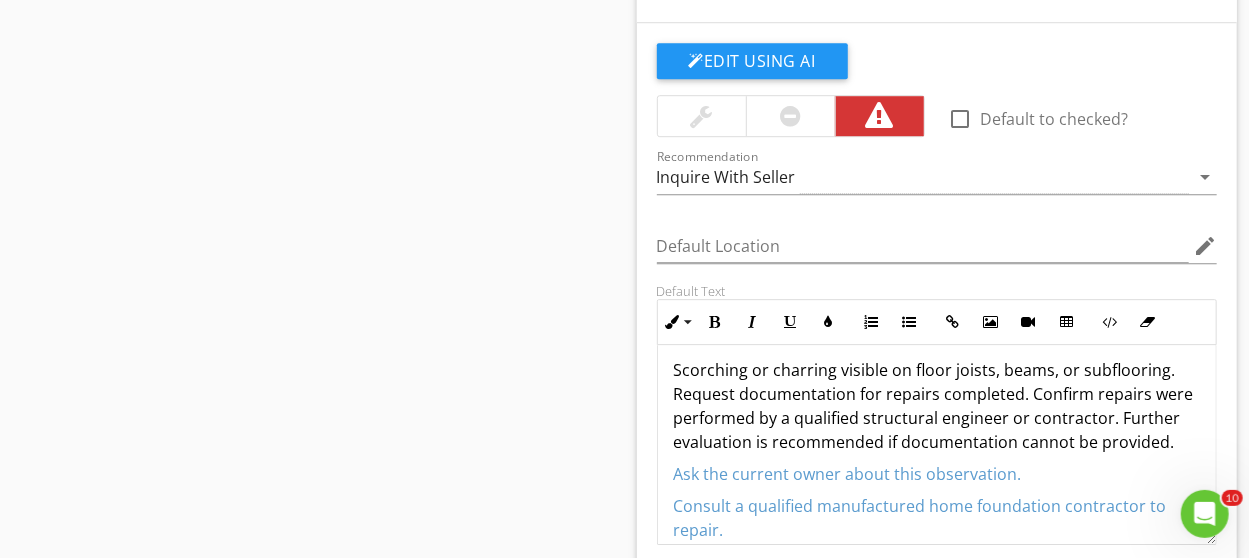 scroll, scrollTop: 0, scrollLeft: 0, axis: both 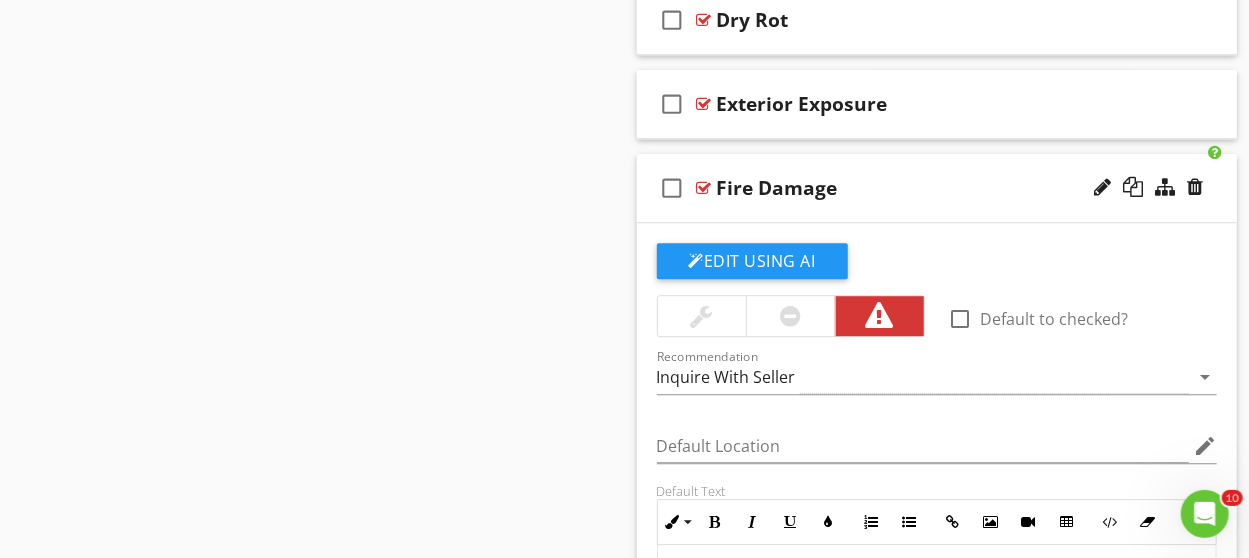 click on "check_box_outline_blank
Fire Damage" at bounding box center [937, 188] 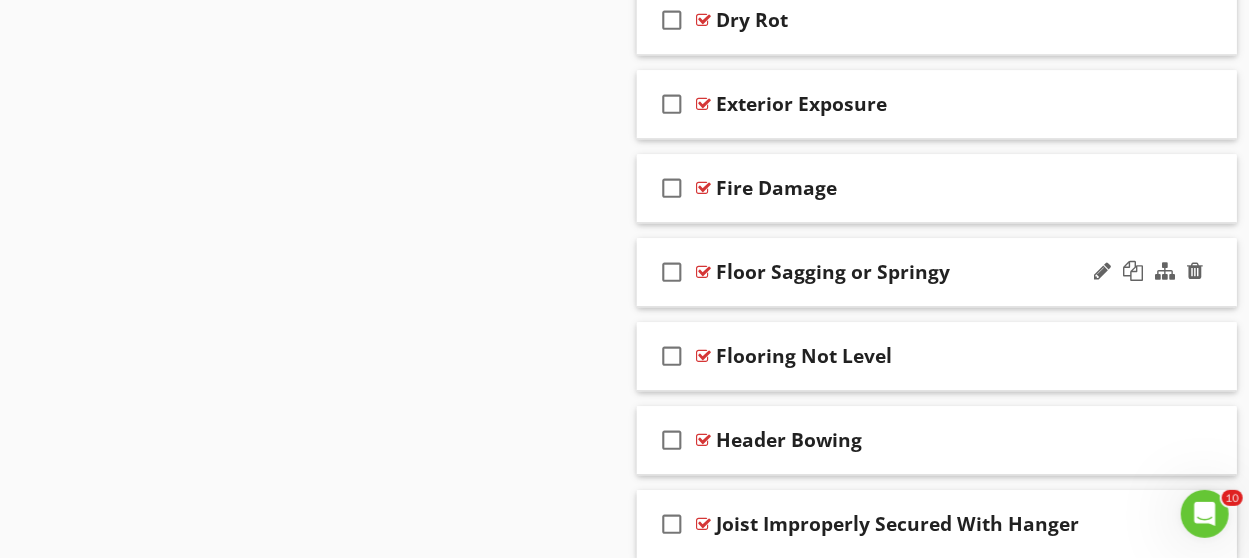 click on "check_box_outline_blank
Floor Sagging or Springy" at bounding box center [937, 272] 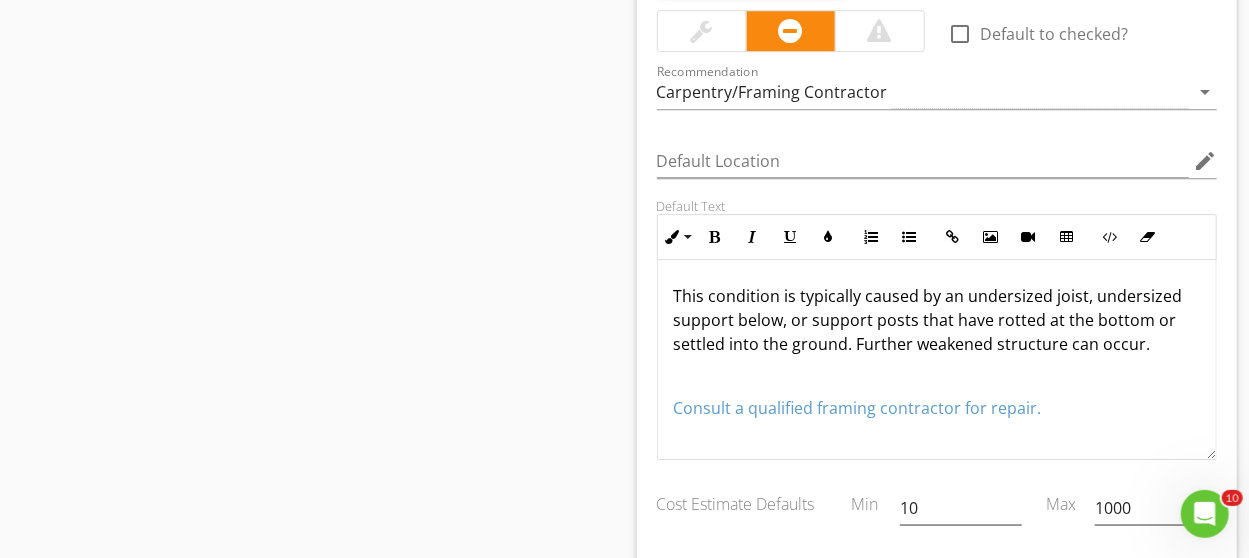 scroll, scrollTop: 3023, scrollLeft: 0, axis: vertical 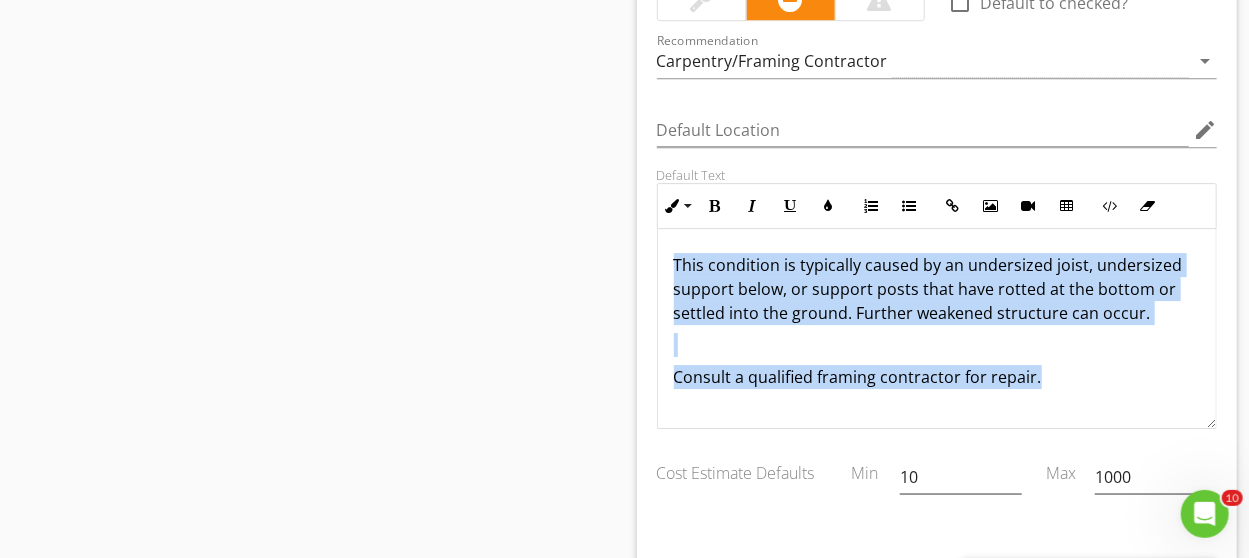 drag, startPoint x: 1070, startPoint y: 371, endPoint x: 578, endPoint y: 245, distance: 507.87793 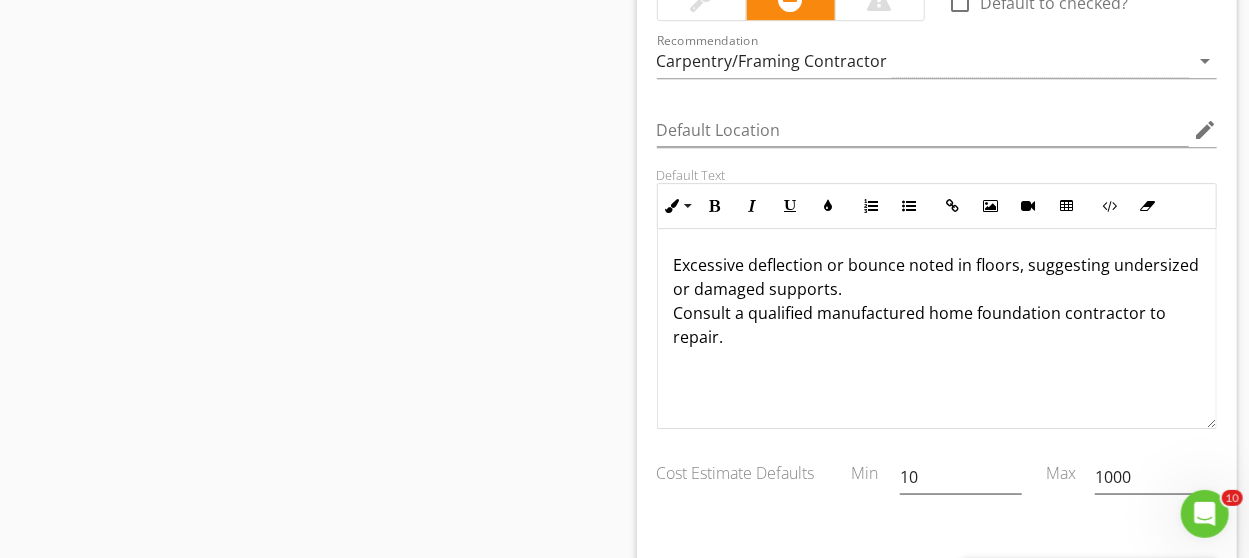 click on "Excessive deflection or bounce noted in floors, suggesting undersized or damaged supports. Consult a qualified manufactured home foundation contractor to repair." at bounding box center (937, 301) 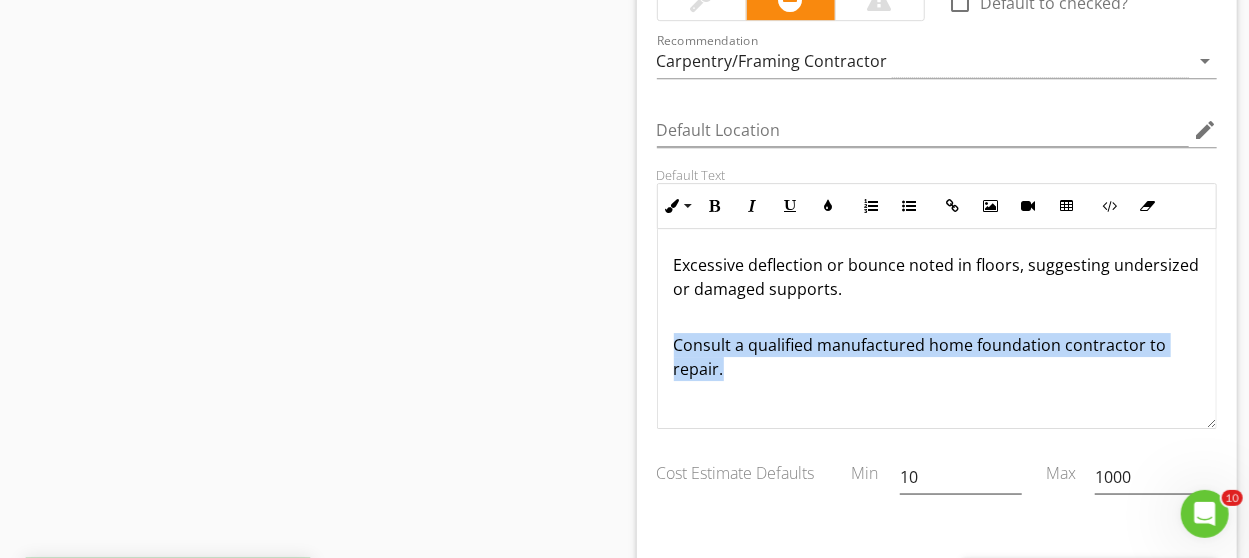 drag, startPoint x: 782, startPoint y: 370, endPoint x: 660, endPoint y: 334, distance: 127.20063 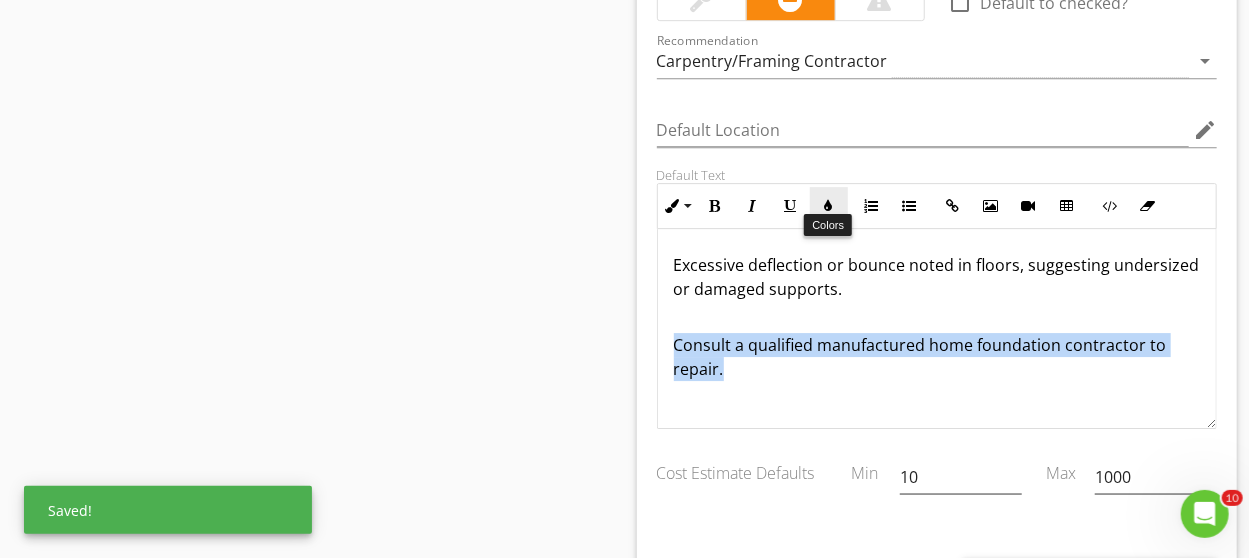 click at bounding box center (829, 206) 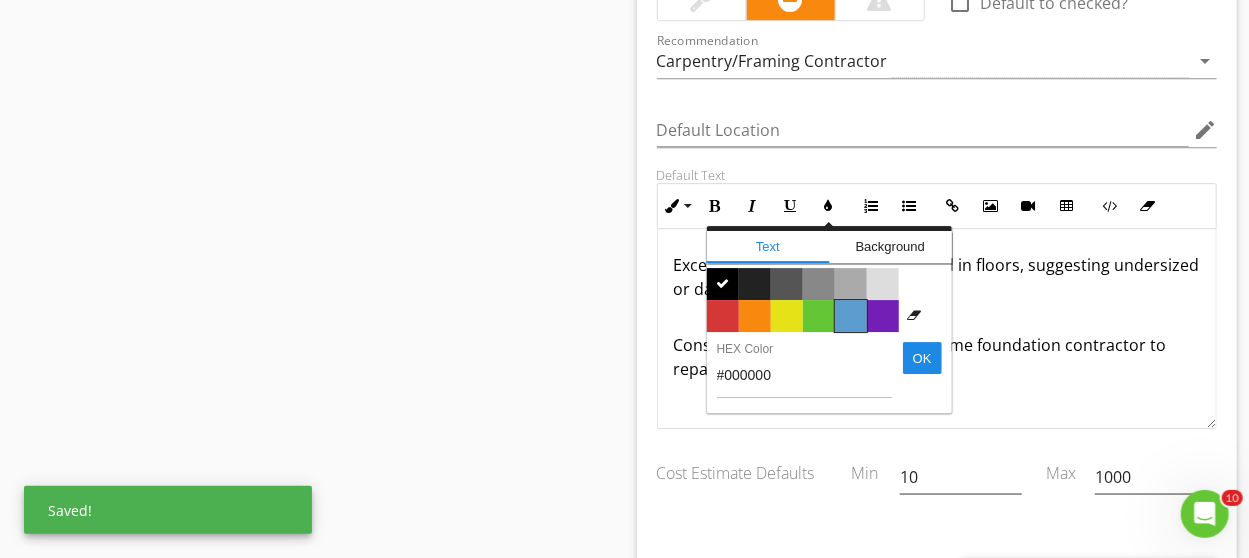drag, startPoint x: 853, startPoint y: 307, endPoint x: 859, endPoint y: 319, distance: 13.416408 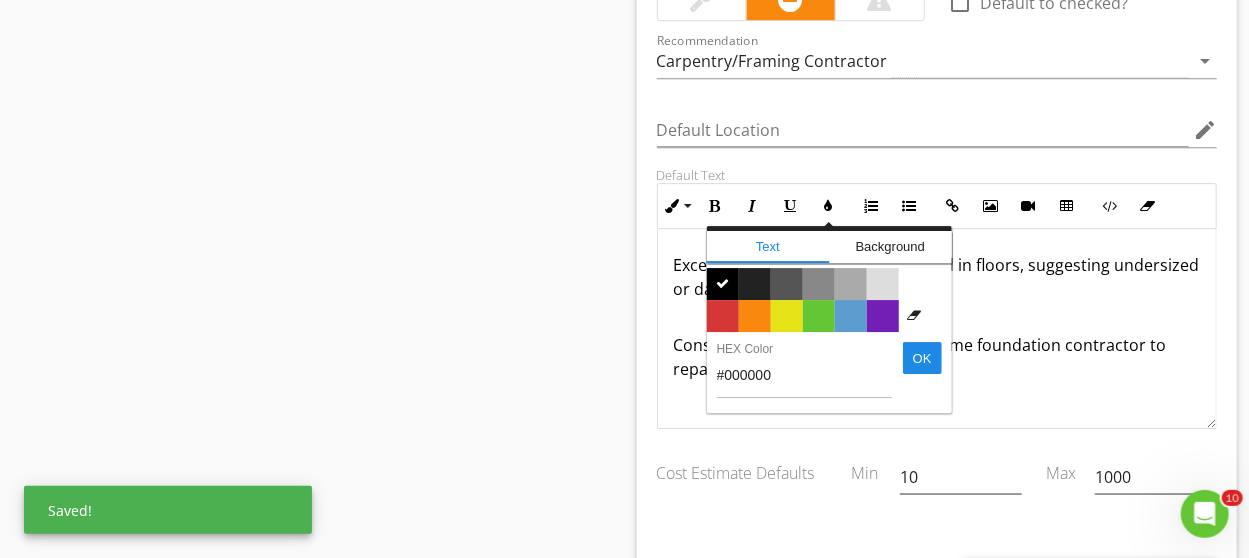 click on "Color #5c9ccf" at bounding box center [851, 316] 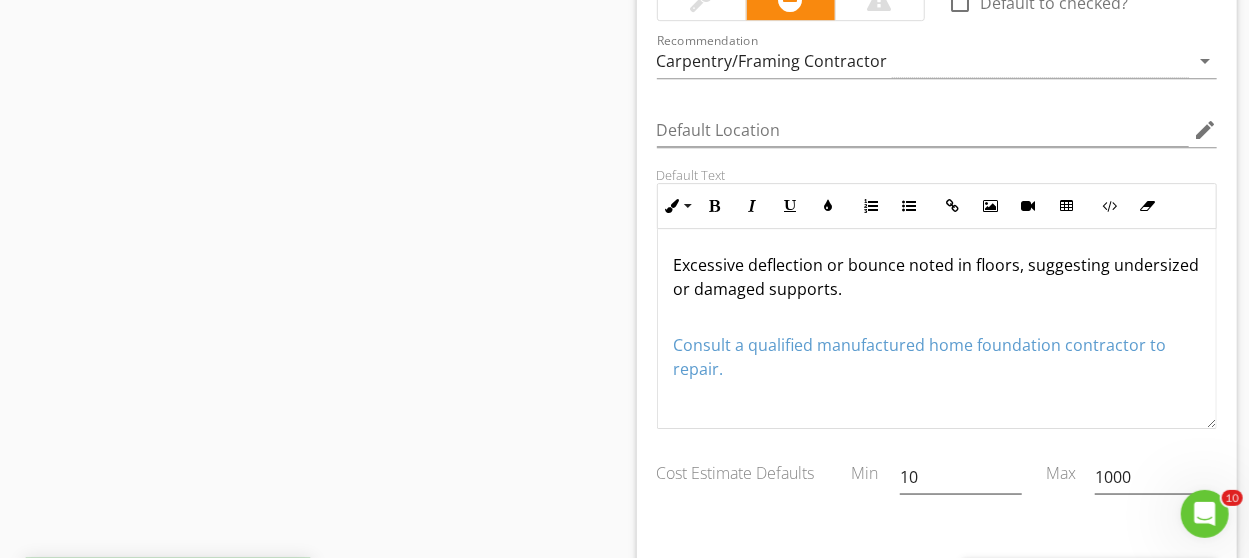 click on "Excessive deflection or bounce noted in floors, suggesting undersized or damaged supports. Consult a qualified manufactured home foundation contractor to repair." at bounding box center (937, 329) 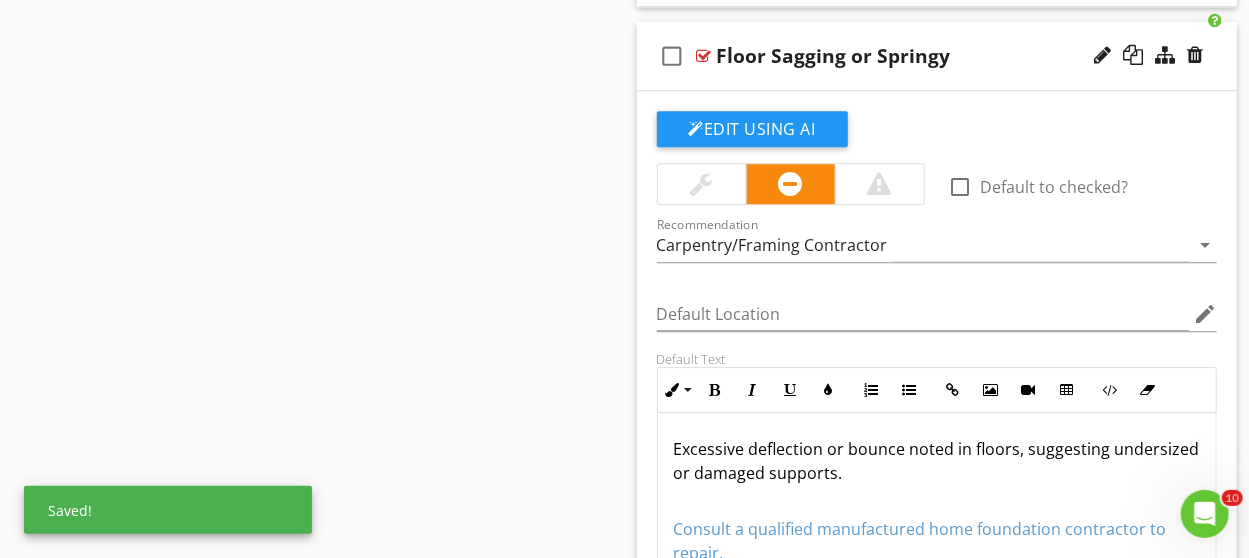 scroll, scrollTop: 2823, scrollLeft: 0, axis: vertical 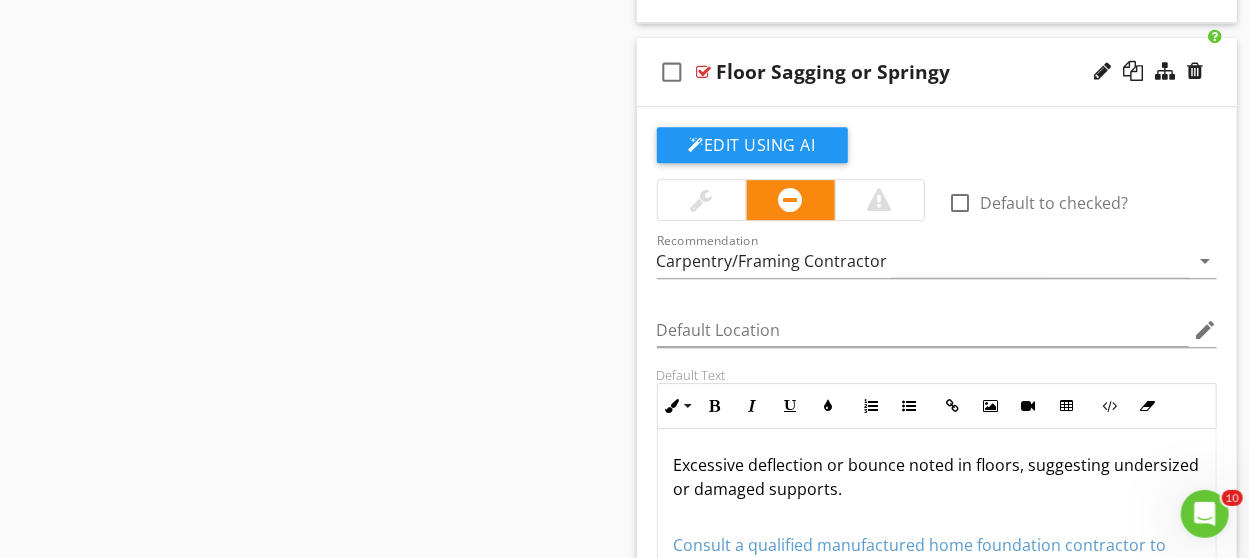 click at bounding box center (879, 200) 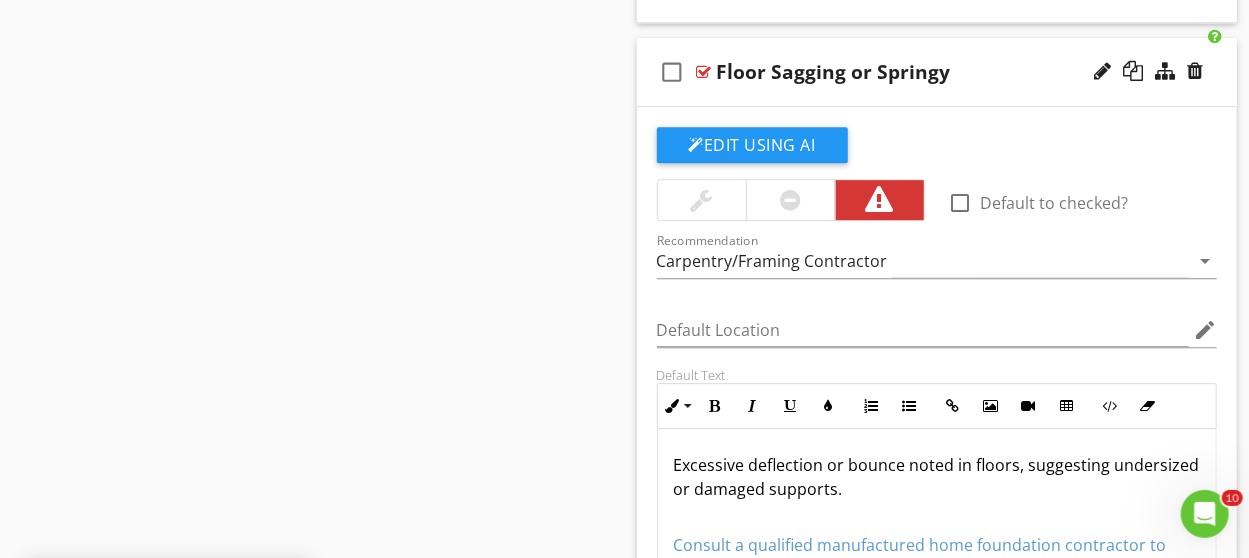 click on "check_box_outline_blank
Floor Sagging or Springy" at bounding box center (937, 72) 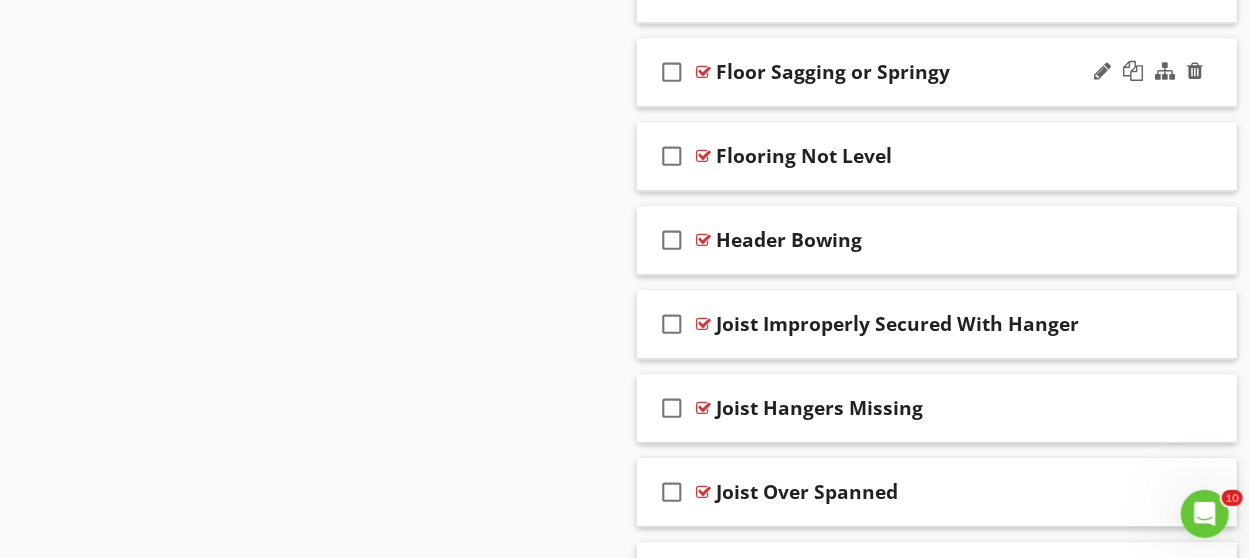click on "check_box_outline_blank
Floor Sagging or Springy" at bounding box center (937, 72) 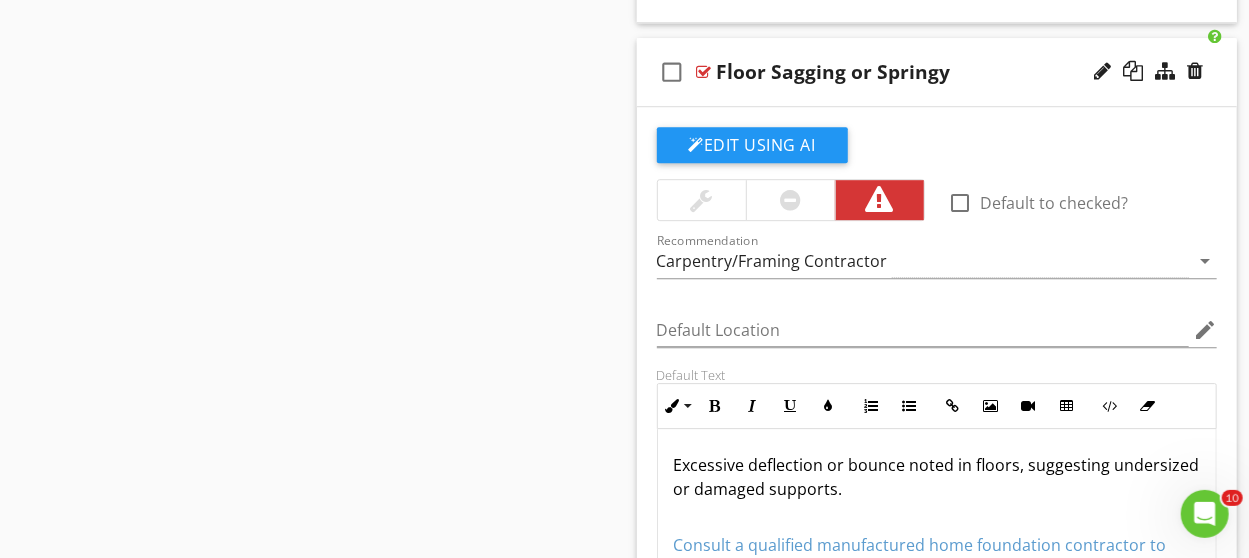 click at bounding box center [790, 200] 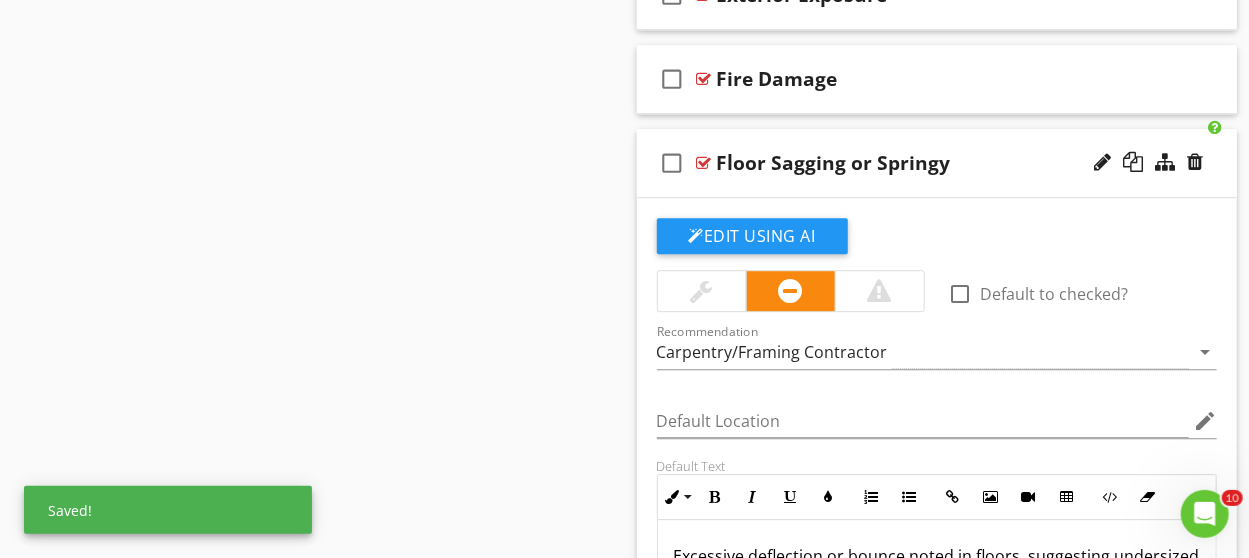 scroll, scrollTop: 2623, scrollLeft: 0, axis: vertical 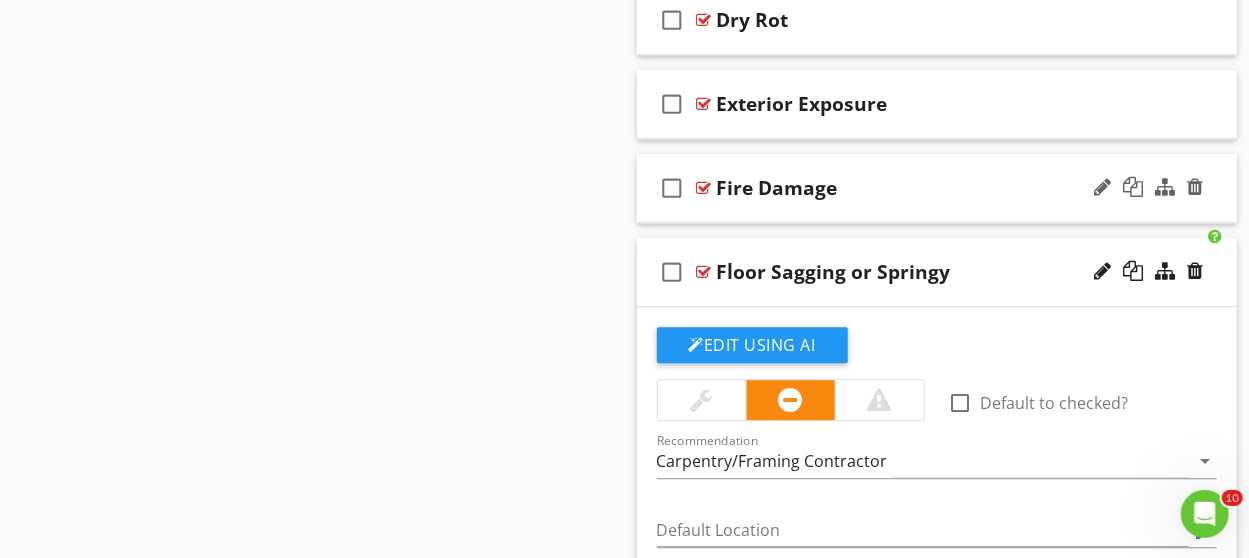 click on "check_box_outline_blank
Fire Damage" at bounding box center (937, 188) 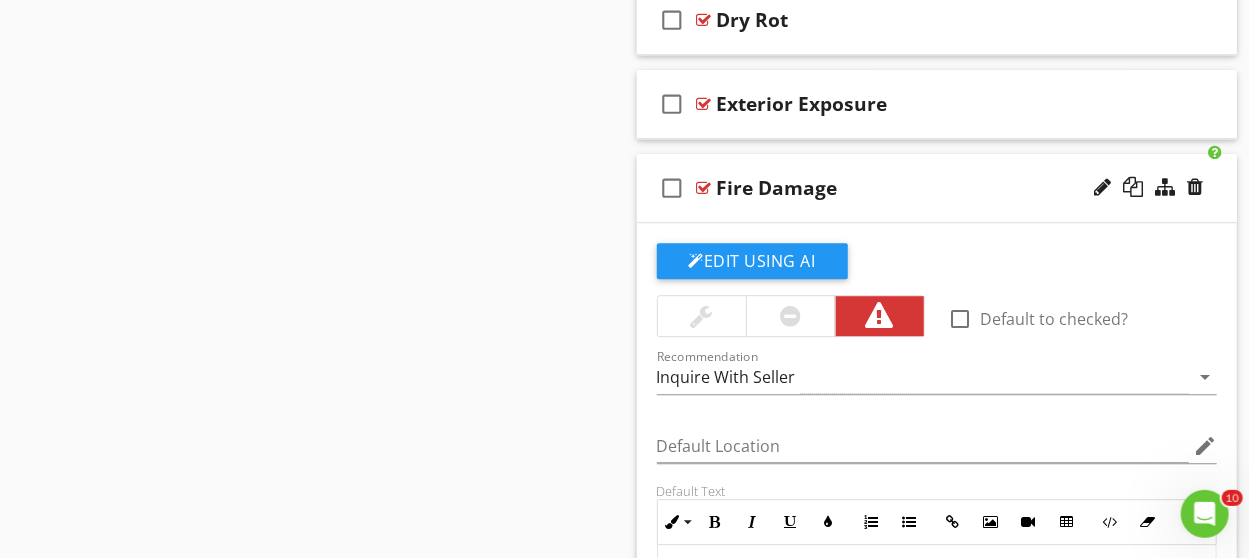 click on "check_box_outline_blank
Fire Damage" at bounding box center [937, 188] 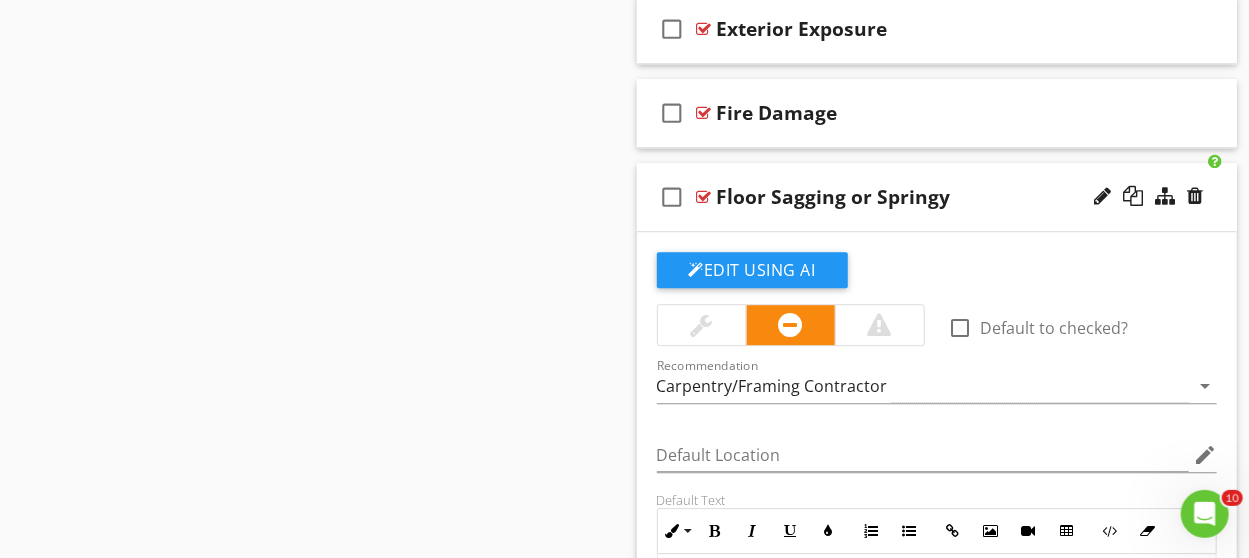 scroll, scrollTop: 2823, scrollLeft: 0, axis: vertical 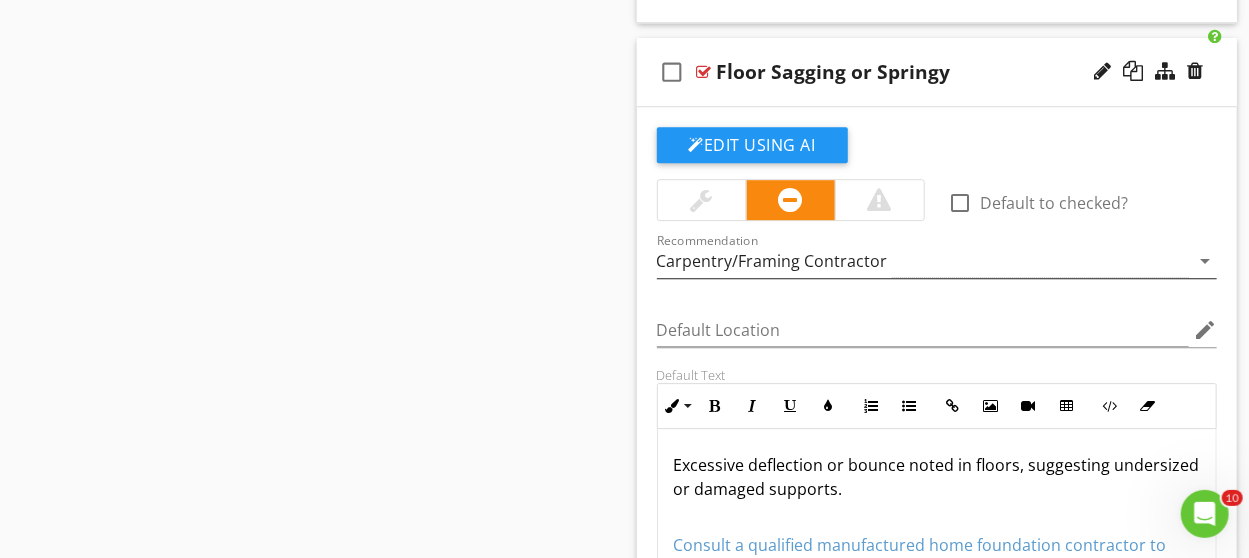 click on "Carpentry/Framing Contractor" at bounding box center (923, 261) 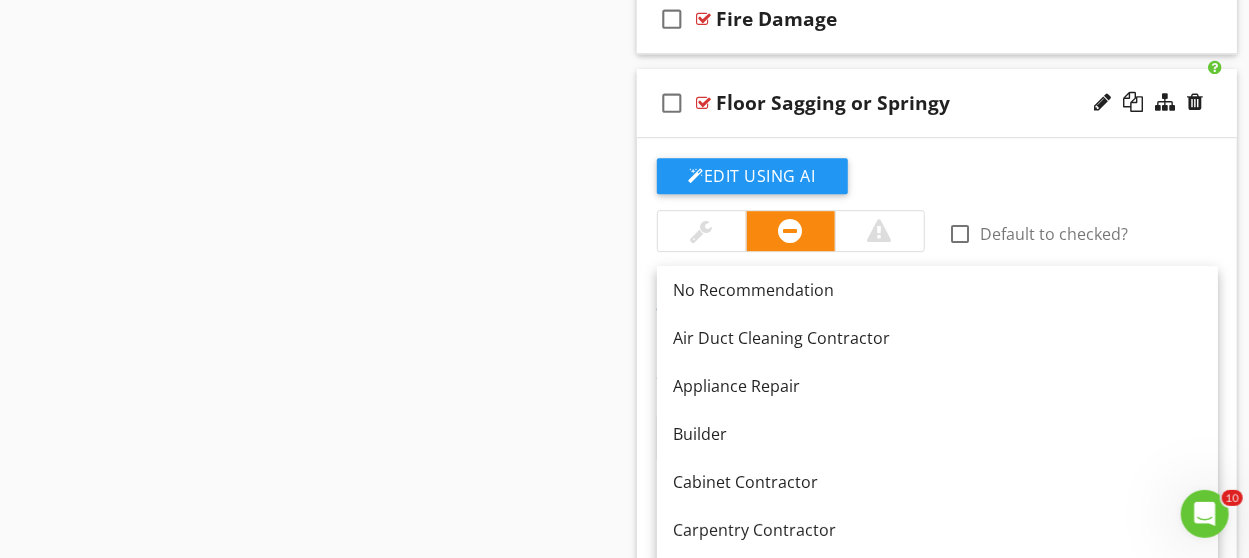 scroll, scrollTop: 2823, scrollLeft: 0, axis: vertical 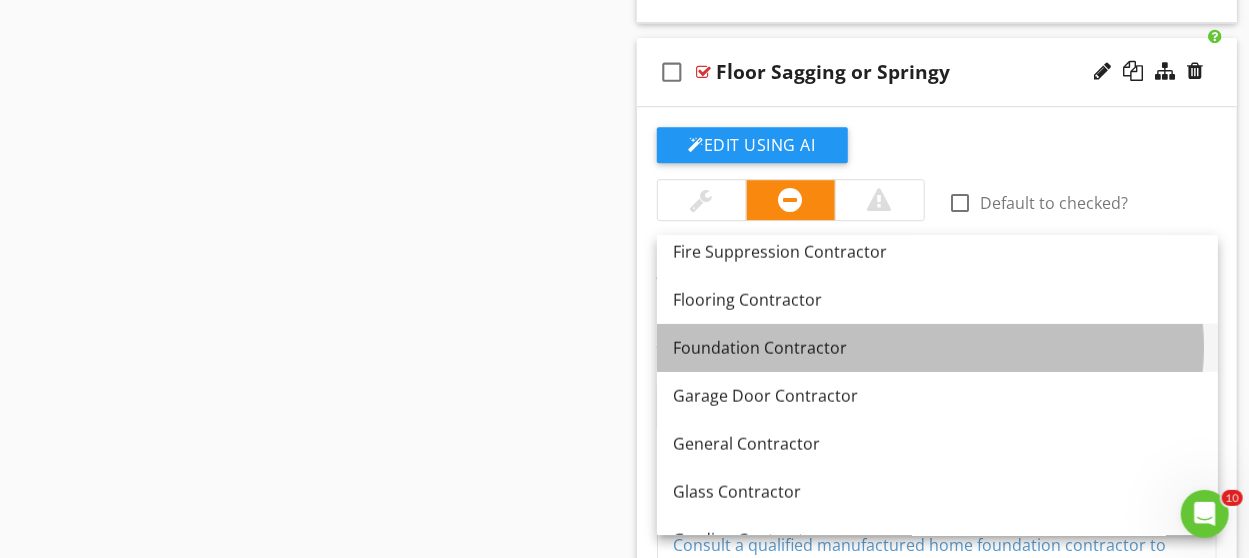 click on "Foundation Contractor" at bounding box center [937, 348] 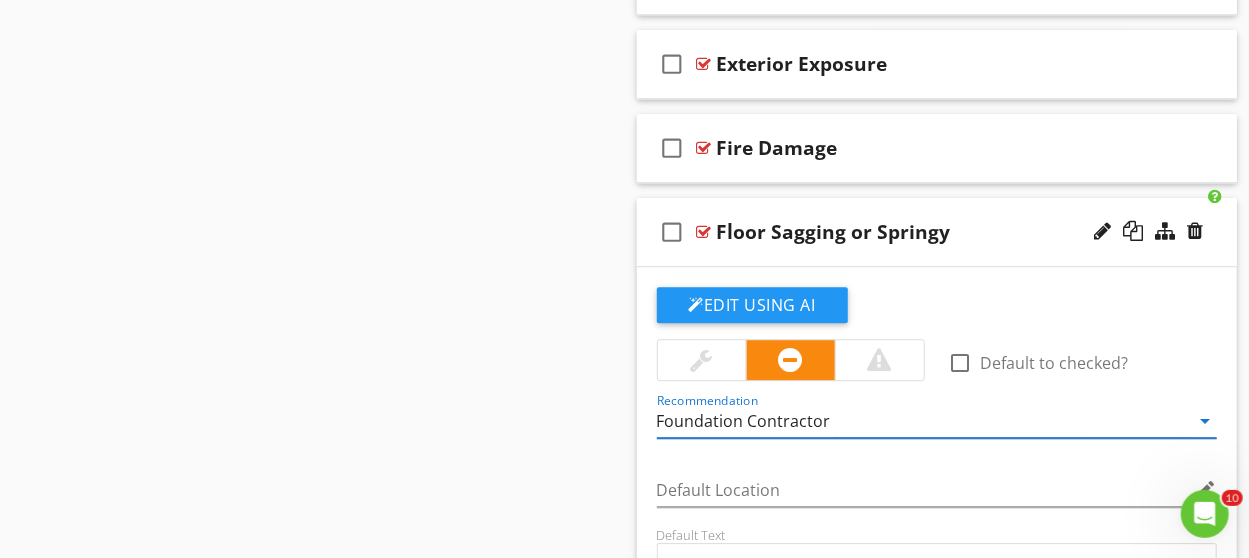 scroll, scrollTop: 2623, scrollLeft: 0, axis: vertical 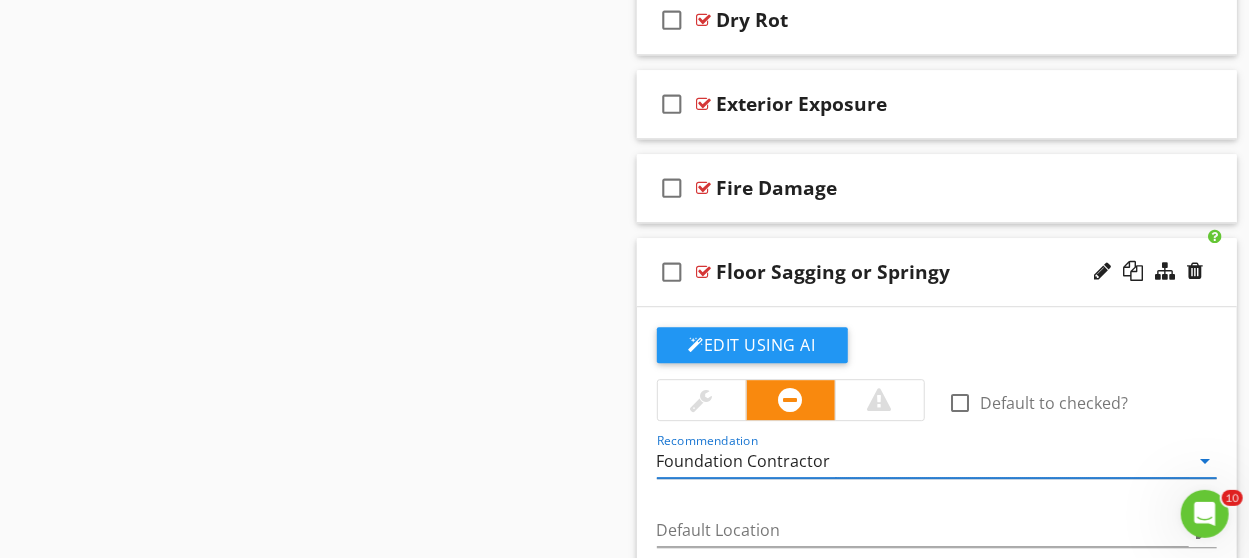 click on "check_box_outline_blank
Floor Sagging or Springy" at bounding box center [937, 272] 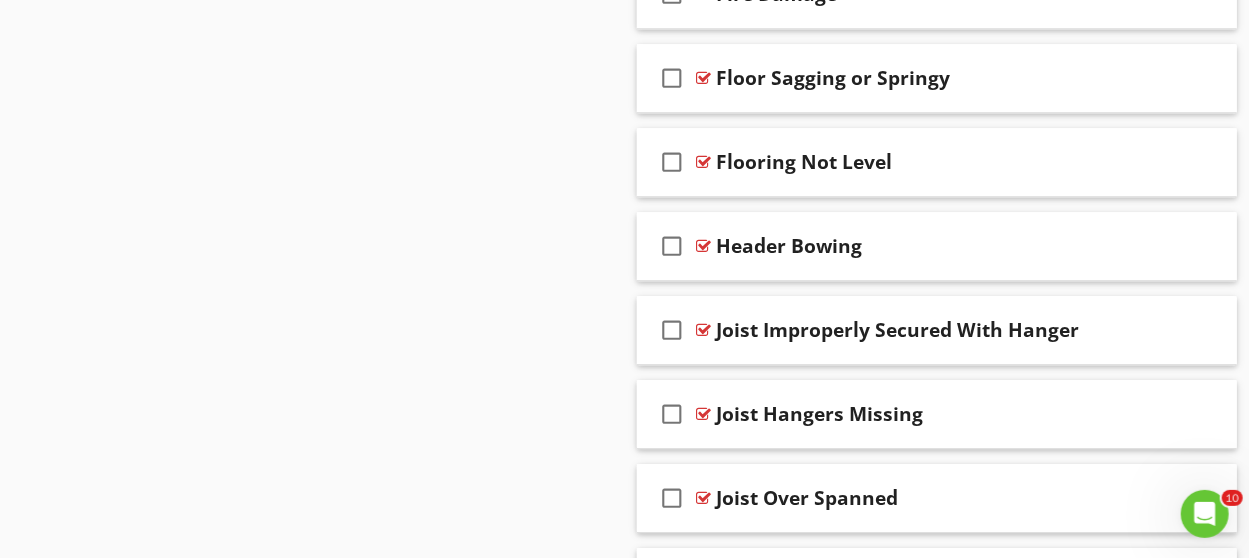 scroll, scrollTop: 2823, scrollLeft: 0, axis: vertical 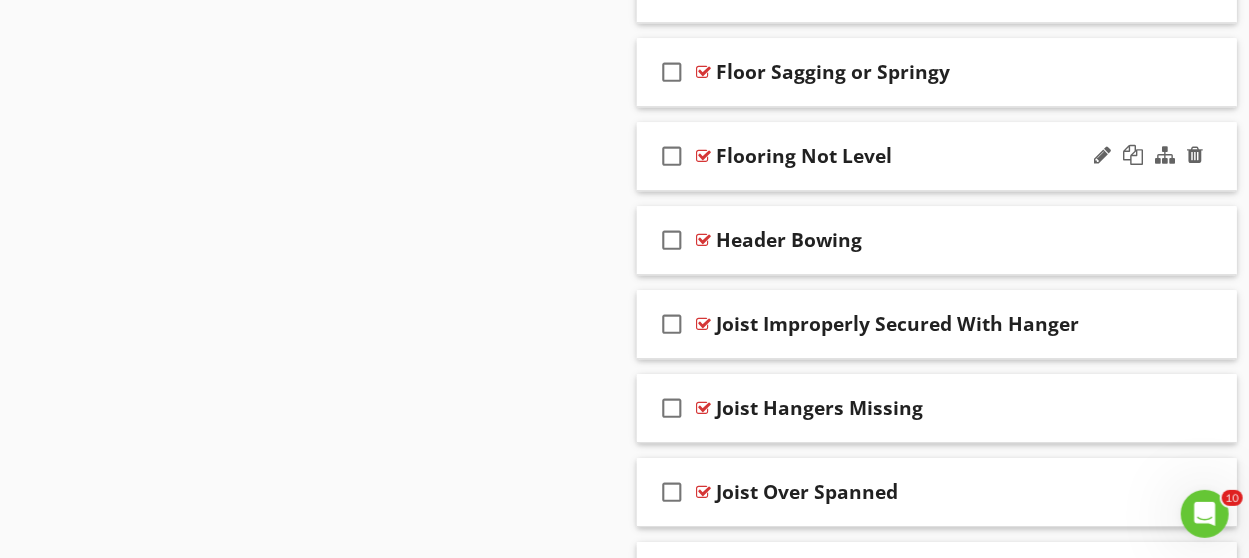 click on "check_box_outline_blank
Flooring Not Level" at bounding box center [937, 156] 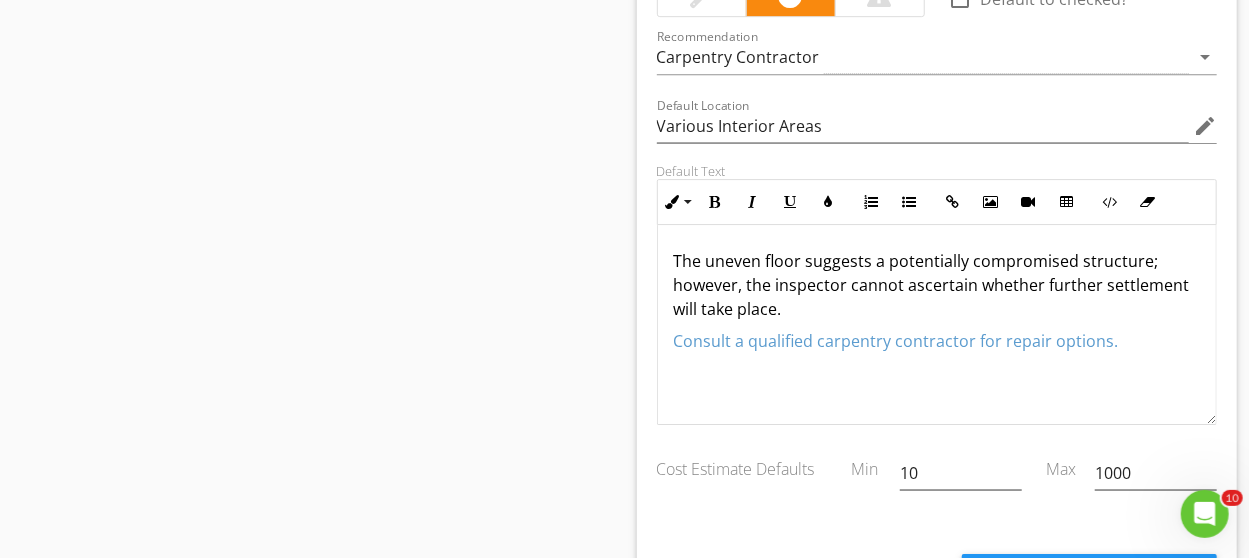 scroll, scrollTop: 3123, scrollLeft: 0, axis: vertical 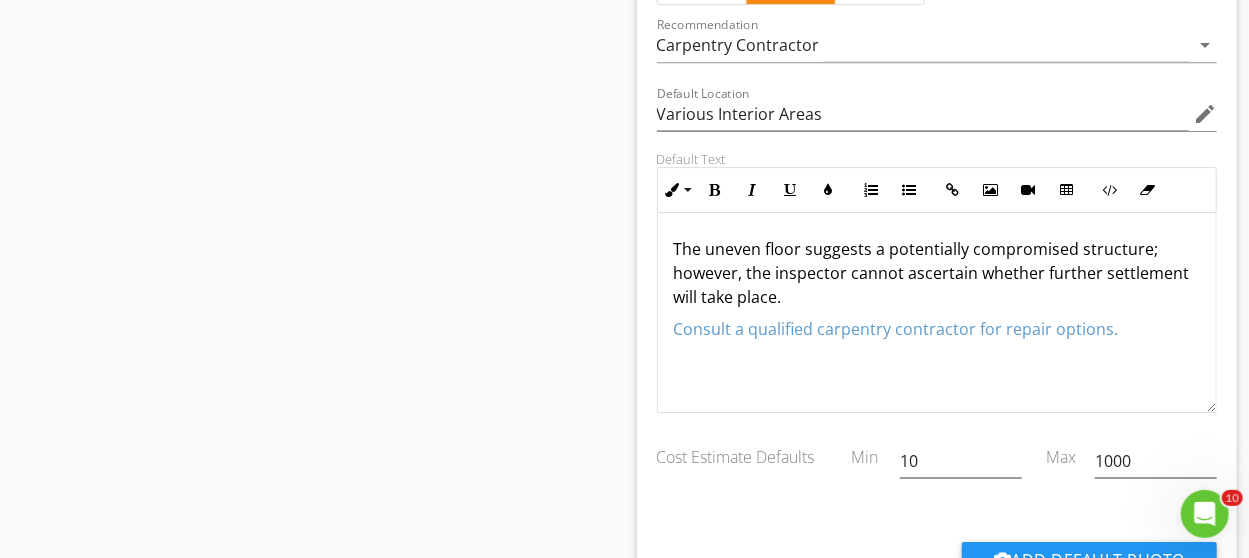drag, startPoint x: 671, startPoint y: 227, endPoint x: 1185, endPoint y: 321, distance: 522.52466 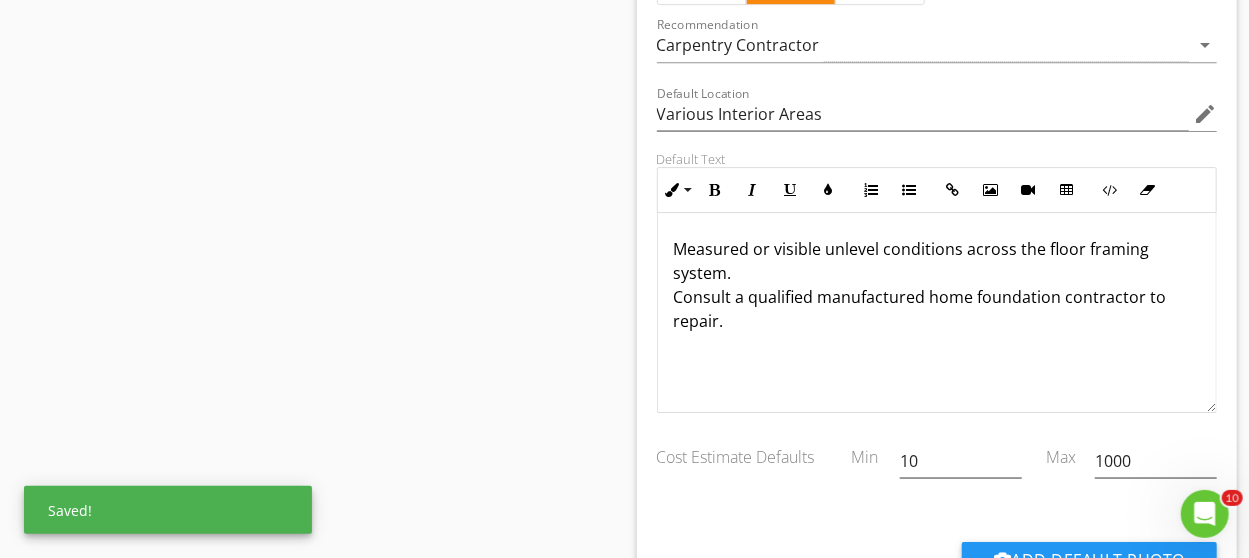 click on "Measured or visible unlevel conditions across the floor framing system. Consult a qualified manufactured home foundation contractor to repair." at bounding box center [937, 285] 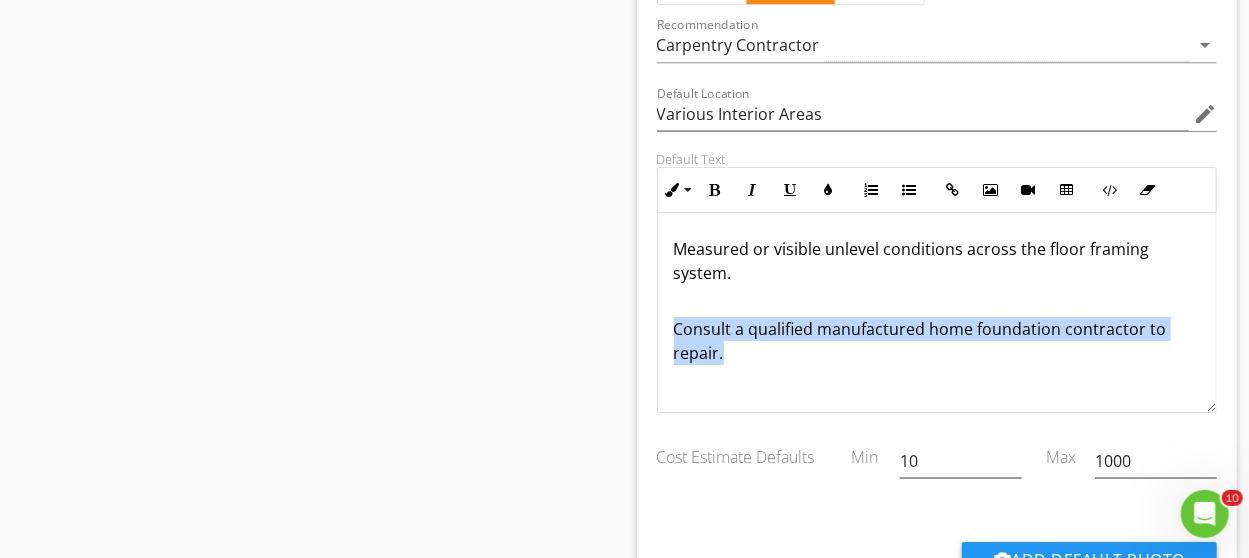 drag, startPoint x: 755, startPoint y: 344, endPoint x: 660, endPoint y: 313, distance: 99.92998 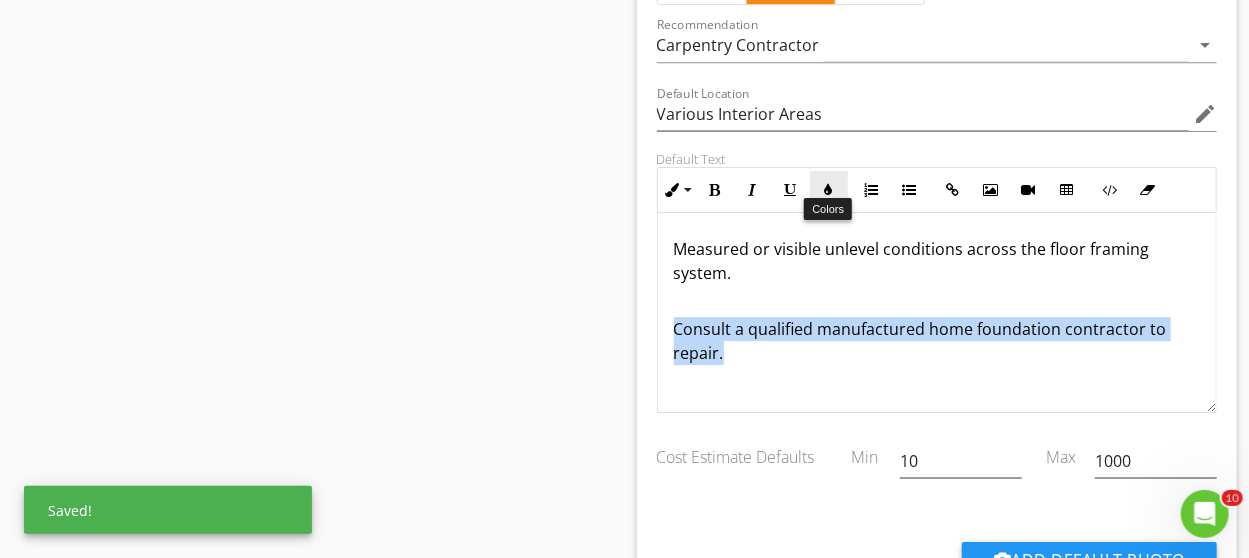 click at bounding box center [829, 190] 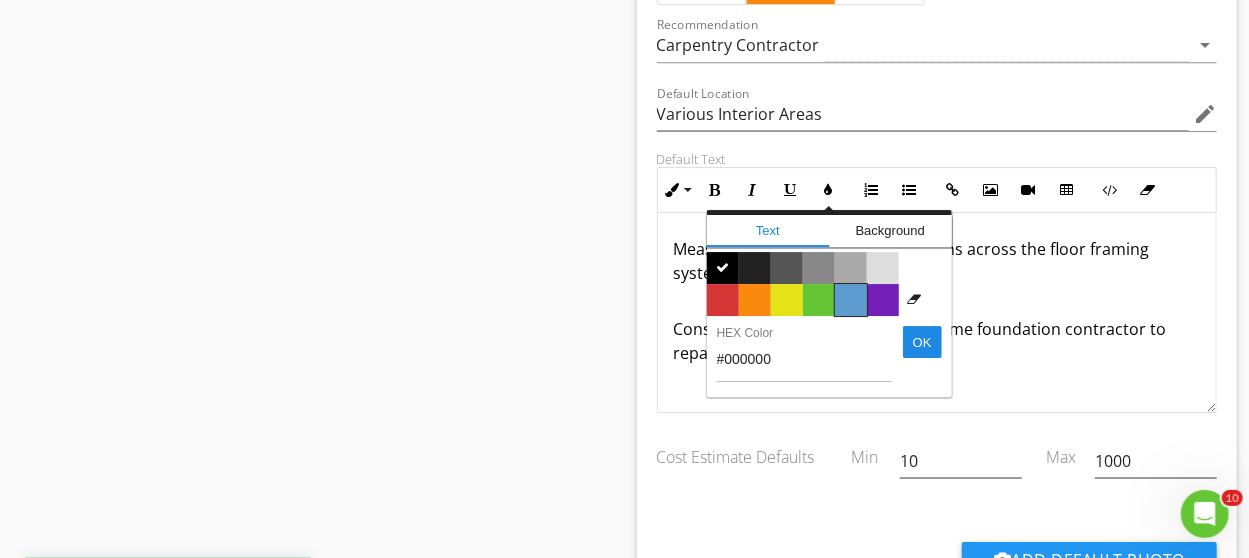 click on "Color #5c9ccf" at bounding box center [851, 300] 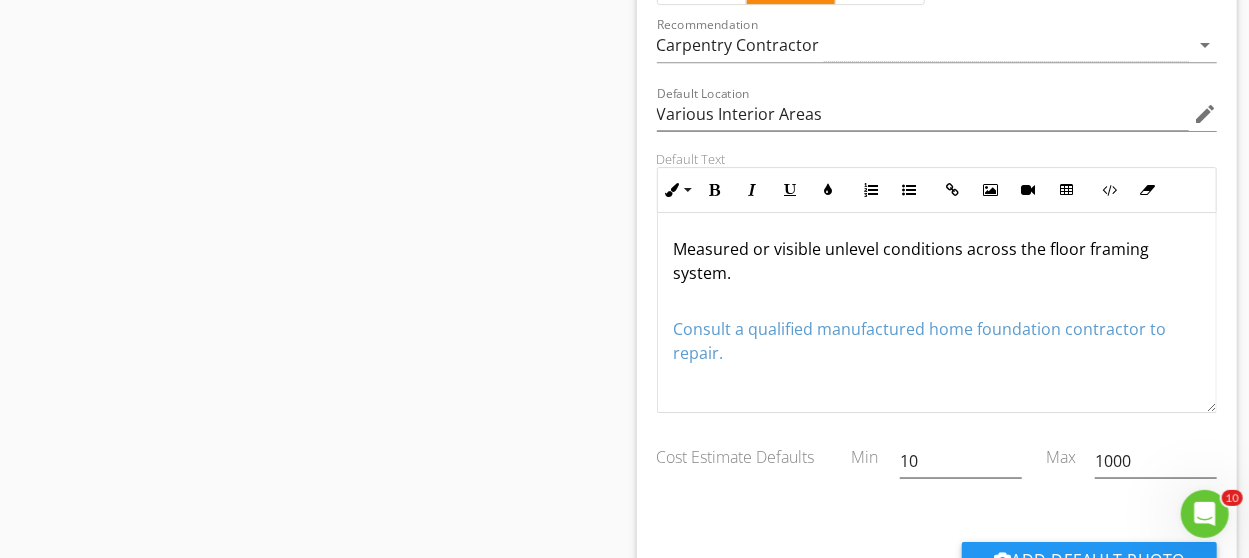 click on "Consult a qualified manufactured home foundation contractor to repair." at bounding box center [937, 329] 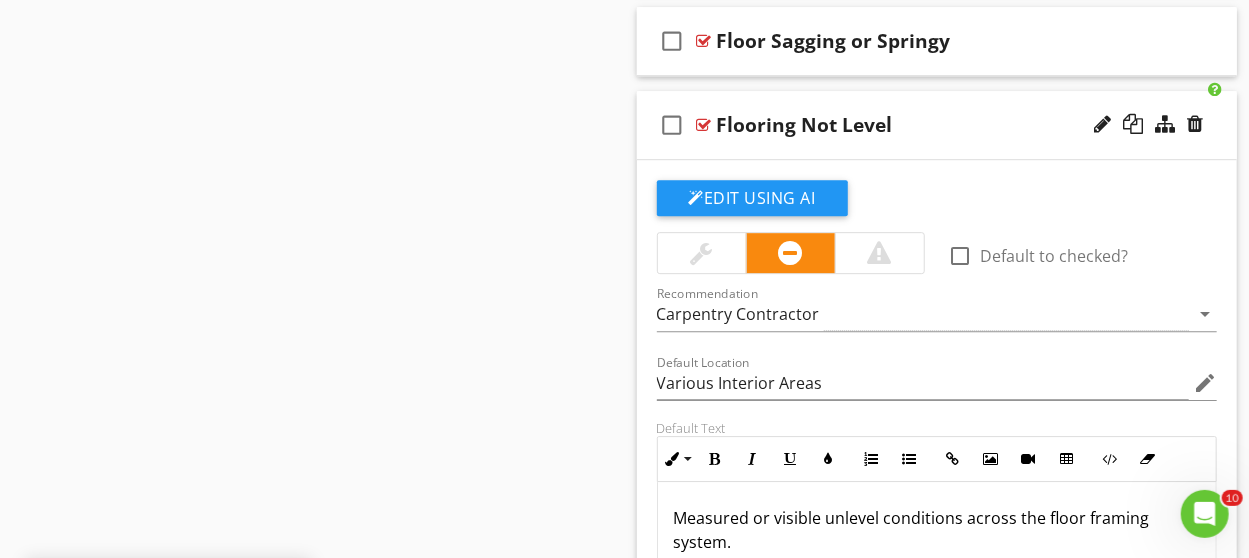 scroll, scrollTop: 2823, scrollLeft: 0, axis: vertical 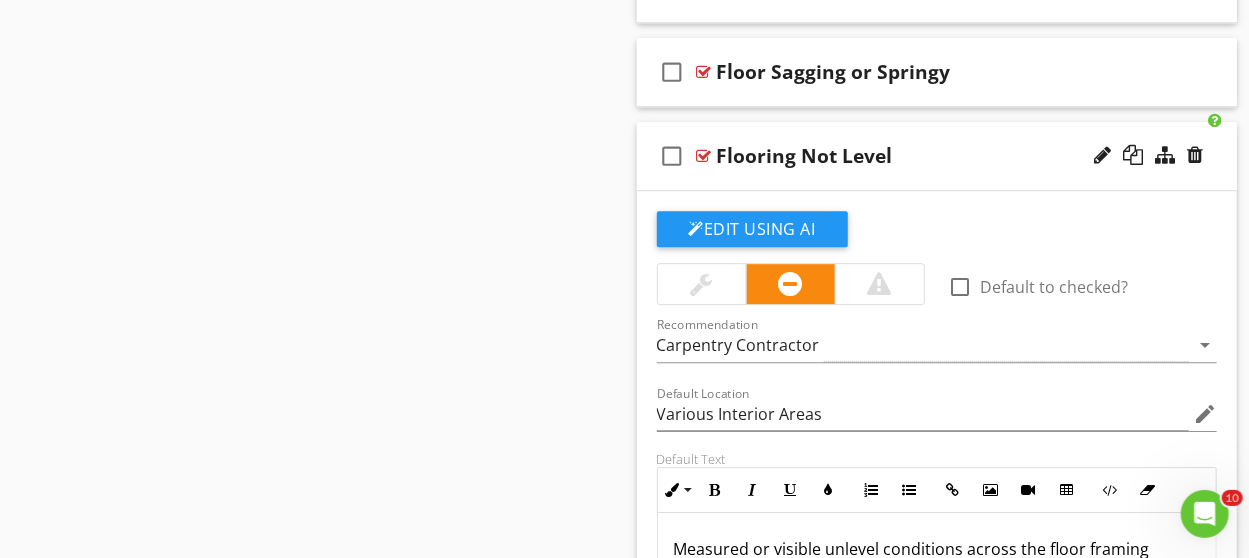click on "check_box_outline_blank
Flooring Not Level" at bounding box center [937, 156] 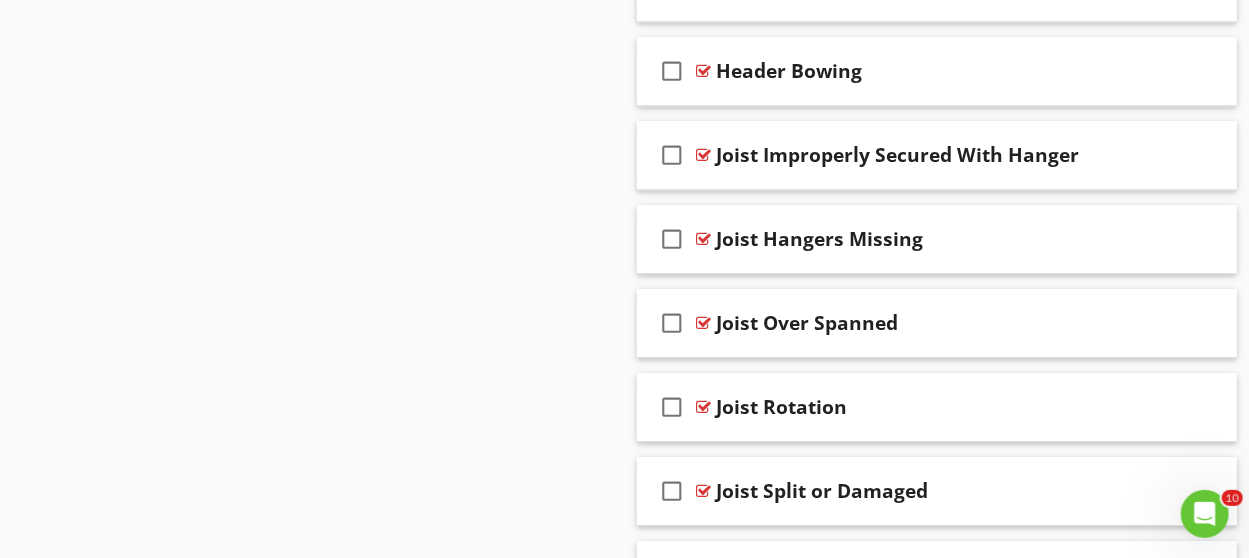 scroll, scrollTop: 3023, scrollLeft: 0, axis: vertical 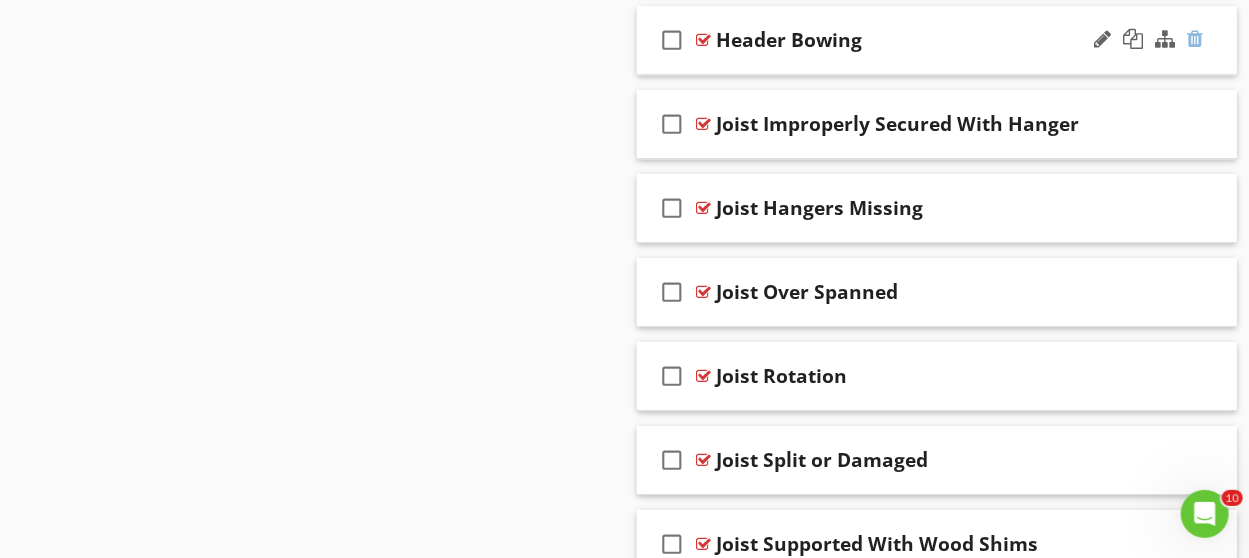 click at bounding box center [1195, 39] 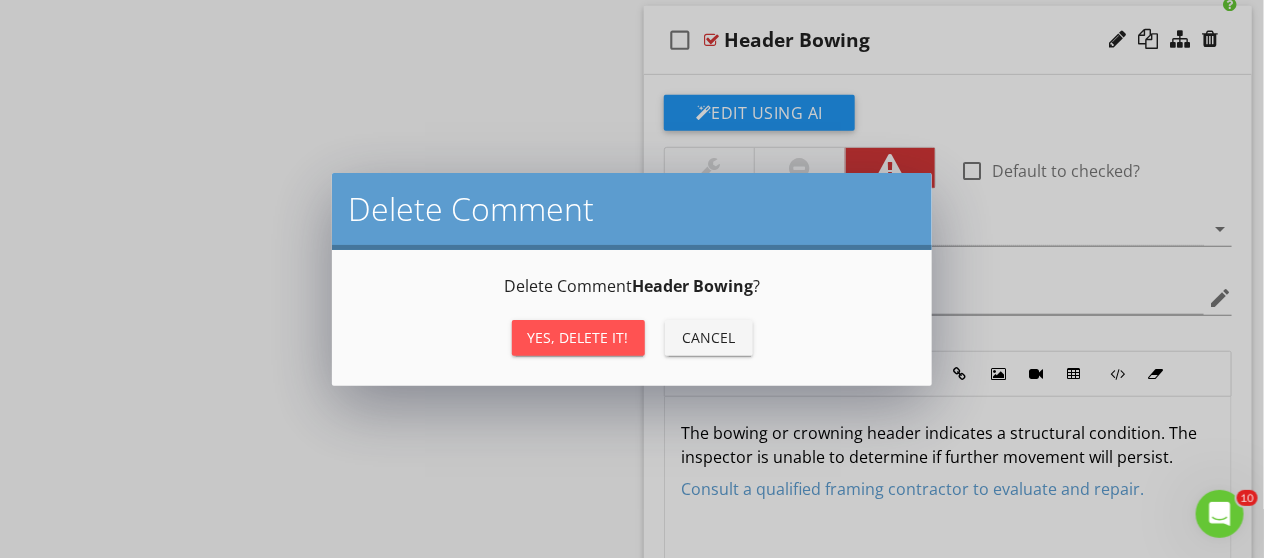 click on "Yes, Delete it!" at bounding box center [578, 337] 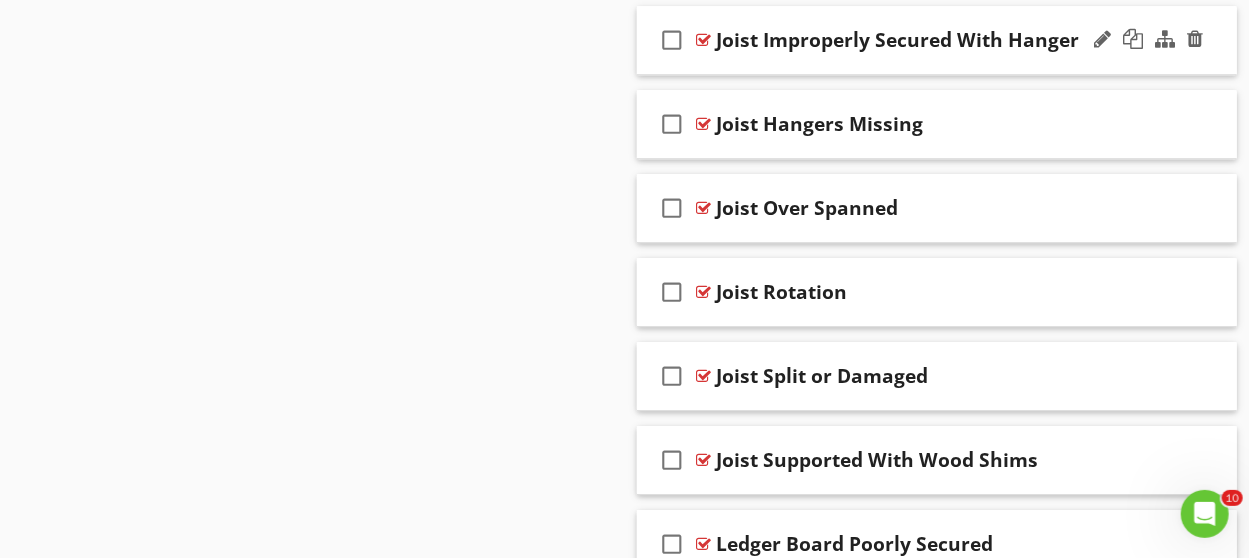 click on "check_box_outline_blank
Joist Improperly Secured With Hanger" at bounding box center (937, 40) 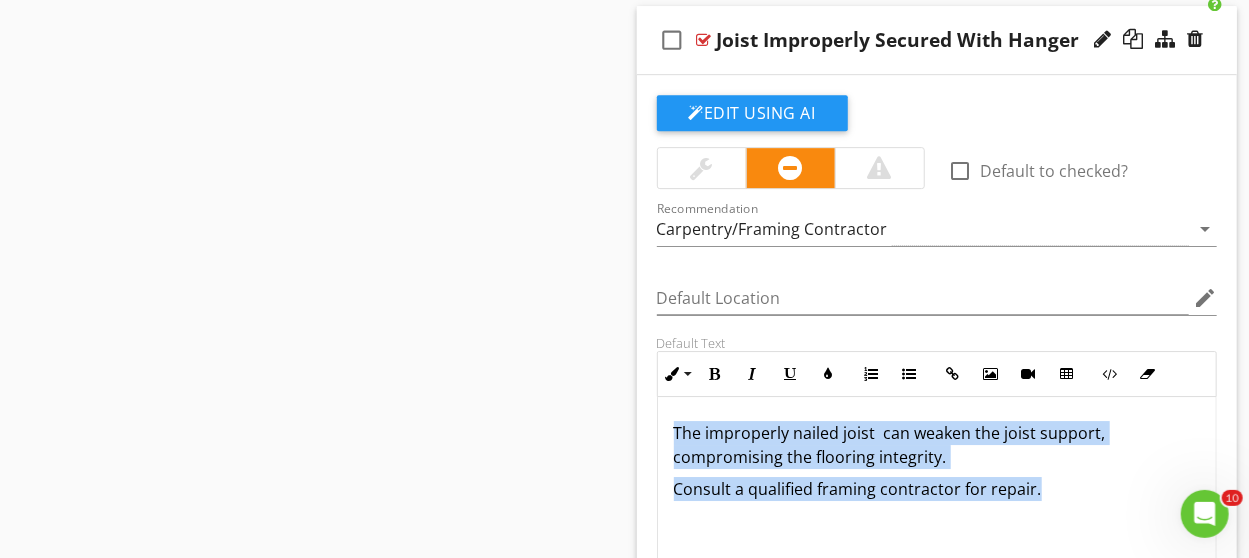 drag, startPoint x: 1053, startPoint y: 477, endPoint x: 595, endPoint y: 397, distance: 464.93442 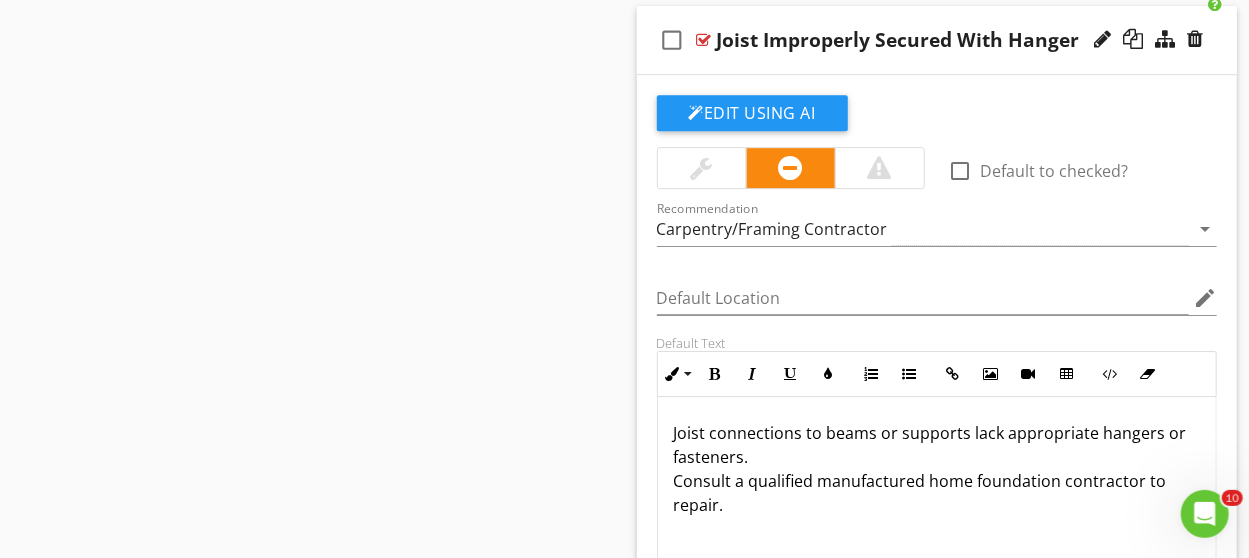 click on "Joist connections to beams or supports lack appropriate hangers or fasteners. Consult a qualified manufactured home foundation contractor to repair." at bounding box center [937, 469] 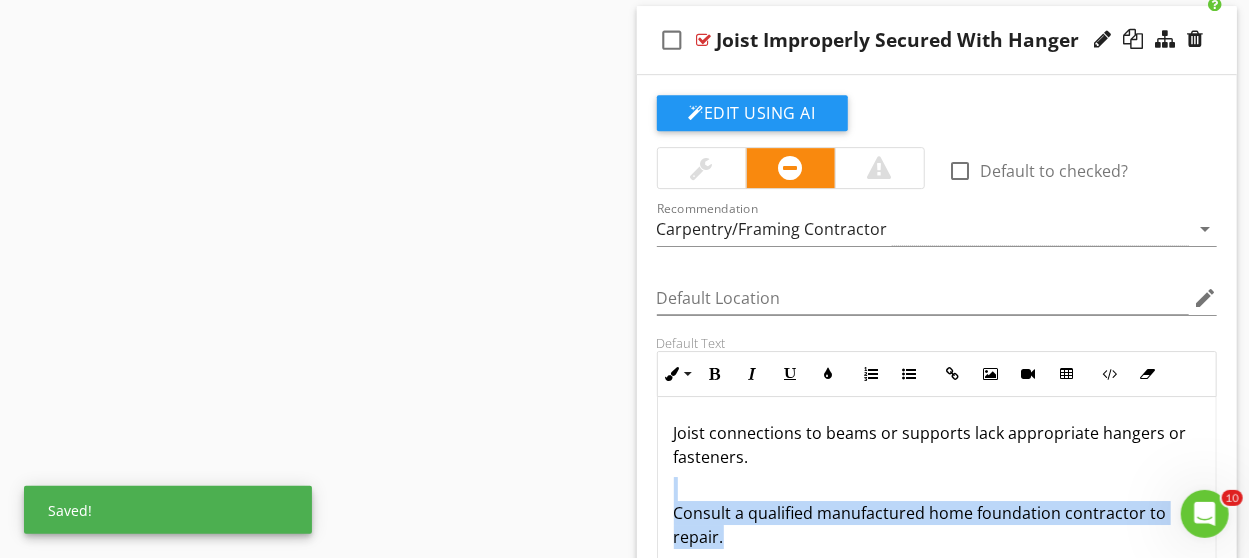 drag, startPoint x: 760, startPoint y: 529, endPoint x: 650, endPoint y: 486, distance: 118.10589 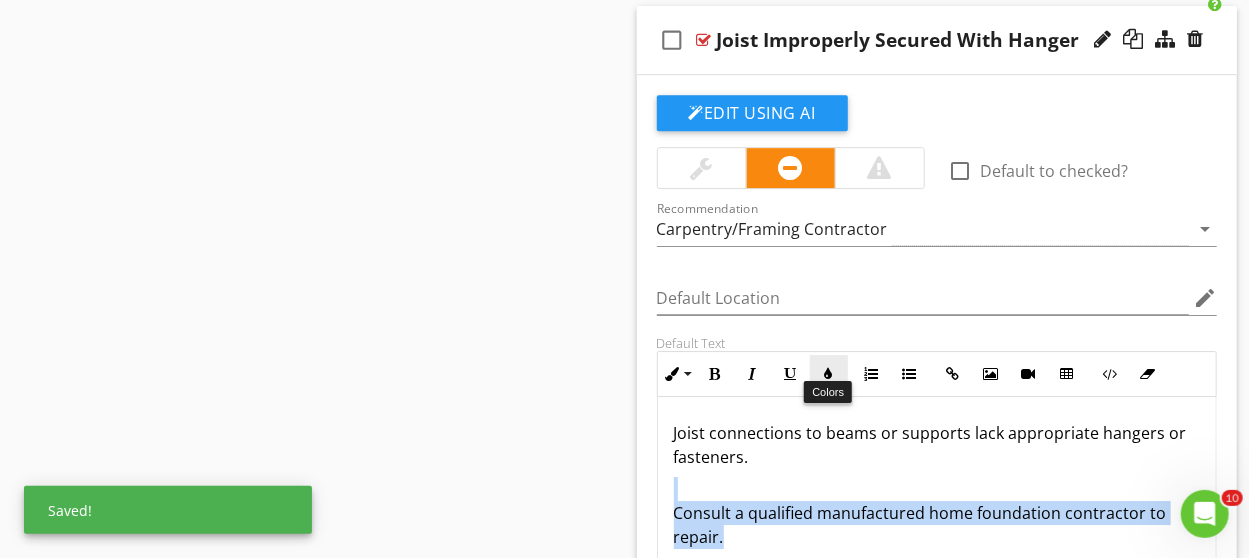 click on "Colors" at bounding box center (829, 374) 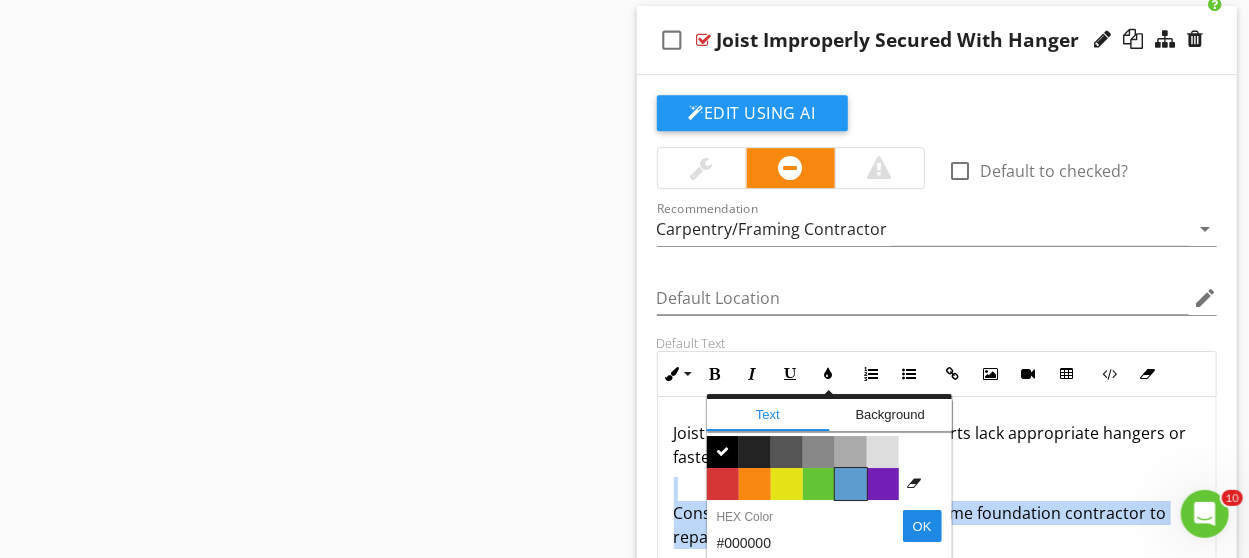 click on "Color #5c9ccf" at bounding box center (851, 484) 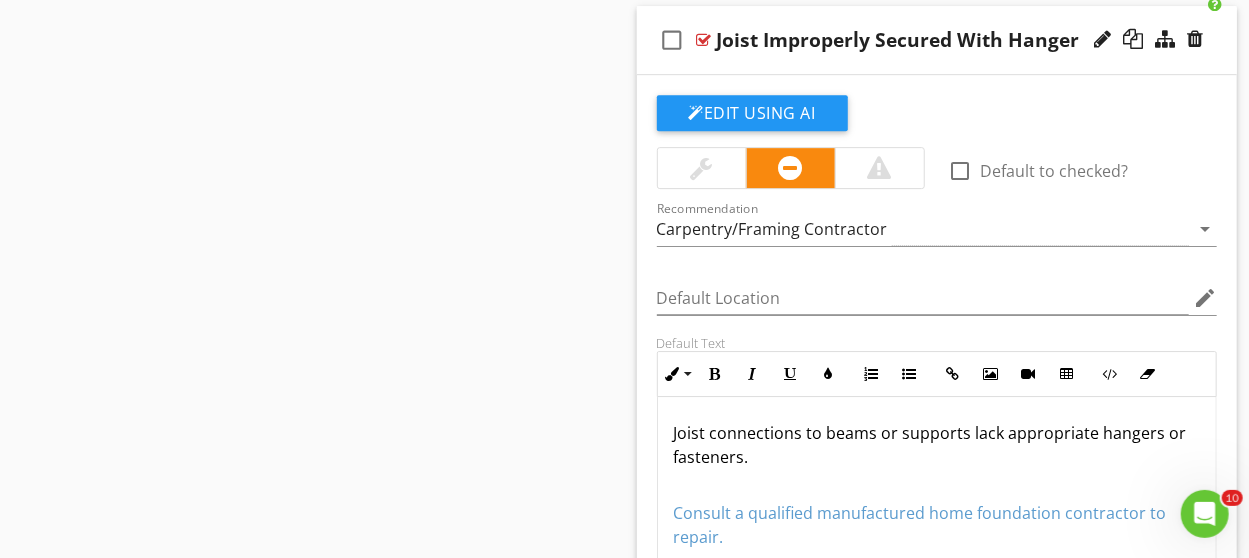 scroll, scrollTop: 0, scrollLeft: 0, axis: both 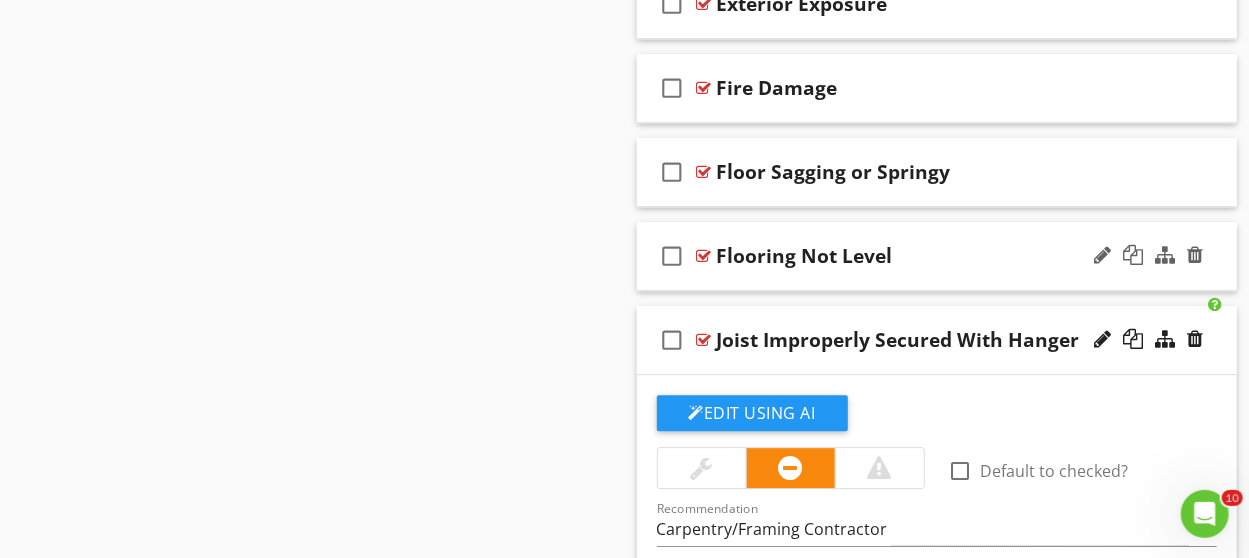 click on "check_box_outline_blank
Flooring Not Level" at bounding box center (937, 256) 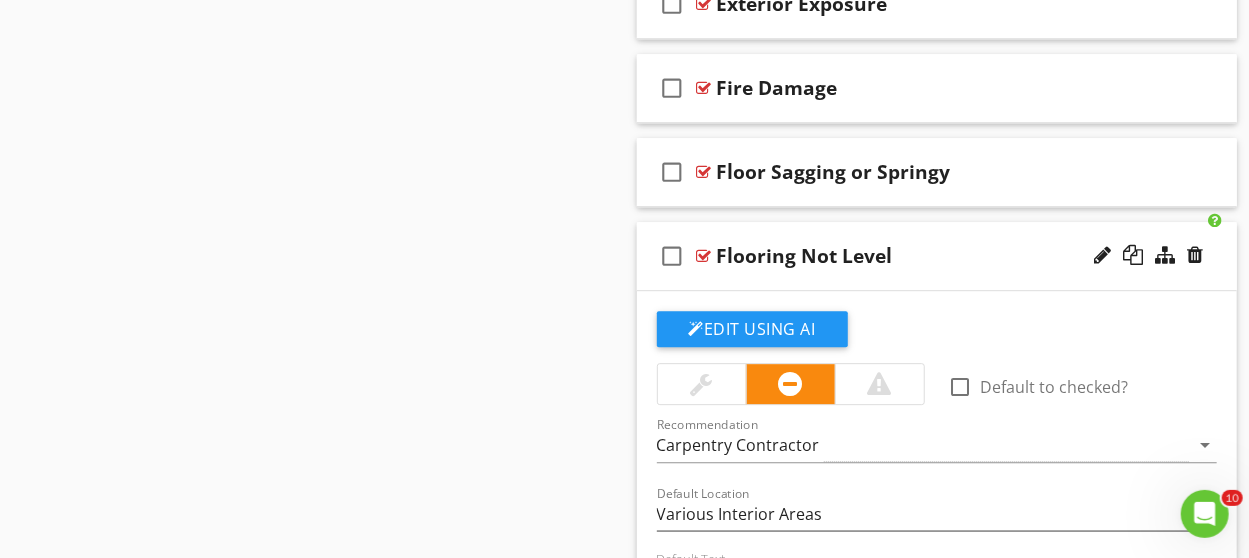 click on "check_box_outline_blank
Flooring Not Level" at bounding box center [937, 256] 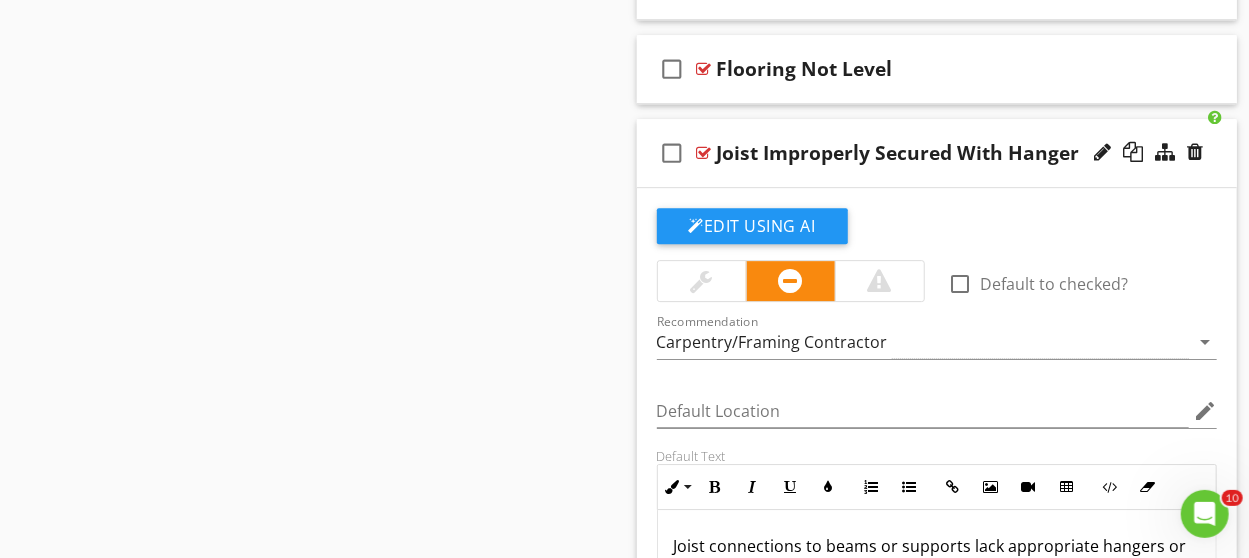 scroll, scrollTop: 2923, scrollLeft: 0, axis: vertical 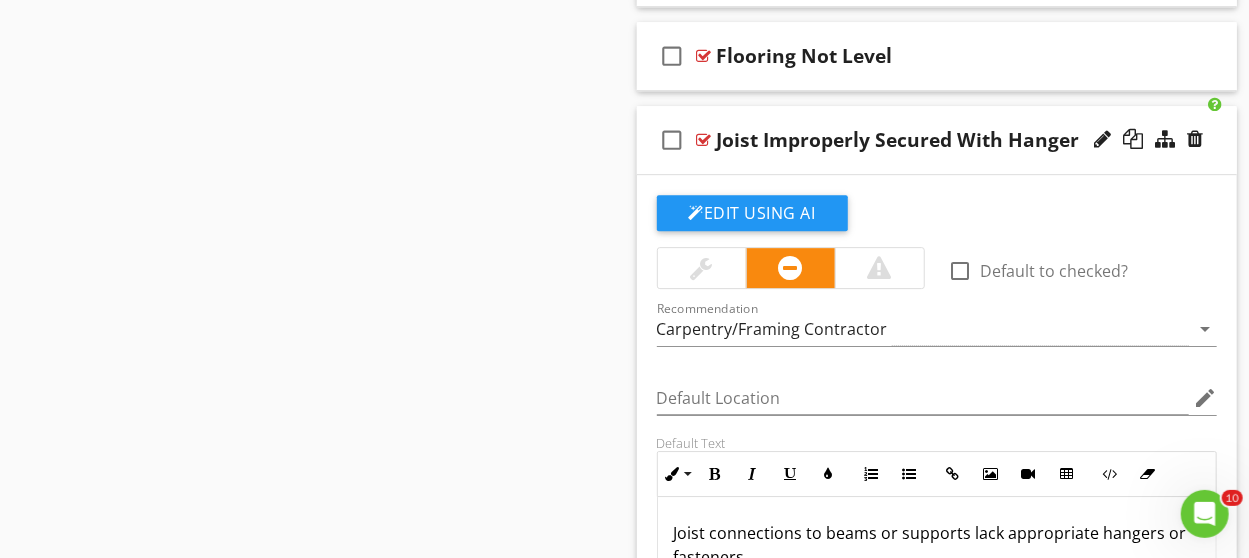 click on "check_box_outline_blank
Joist Improperly Secured With Hanger" at bounding box center [937, 140] 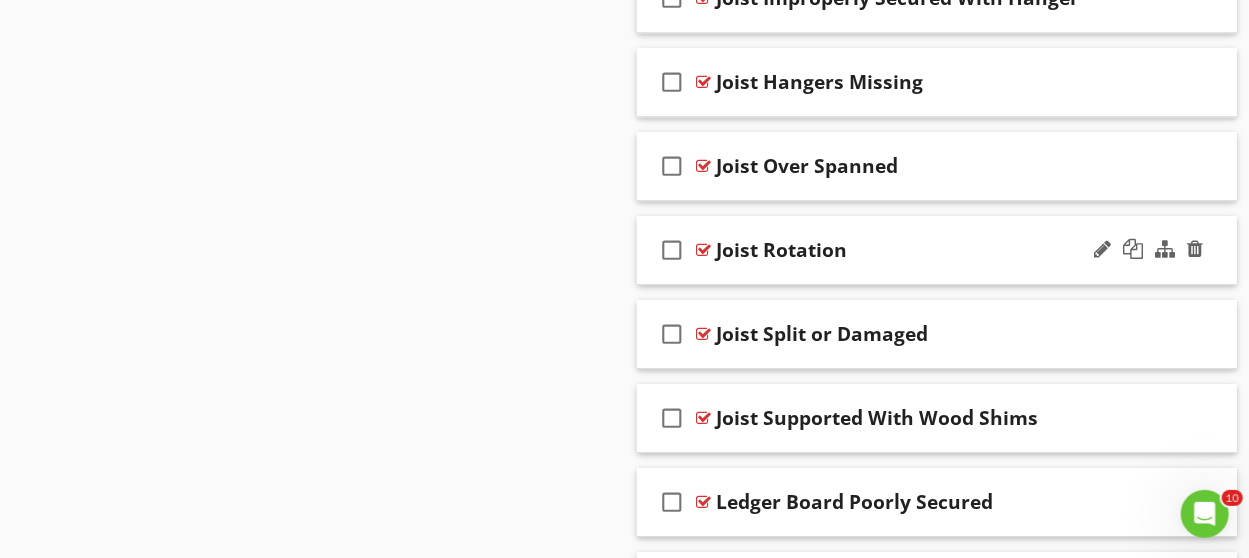 scroll, scrollTop: 3023, scrollLeft: 0, axis: vertical 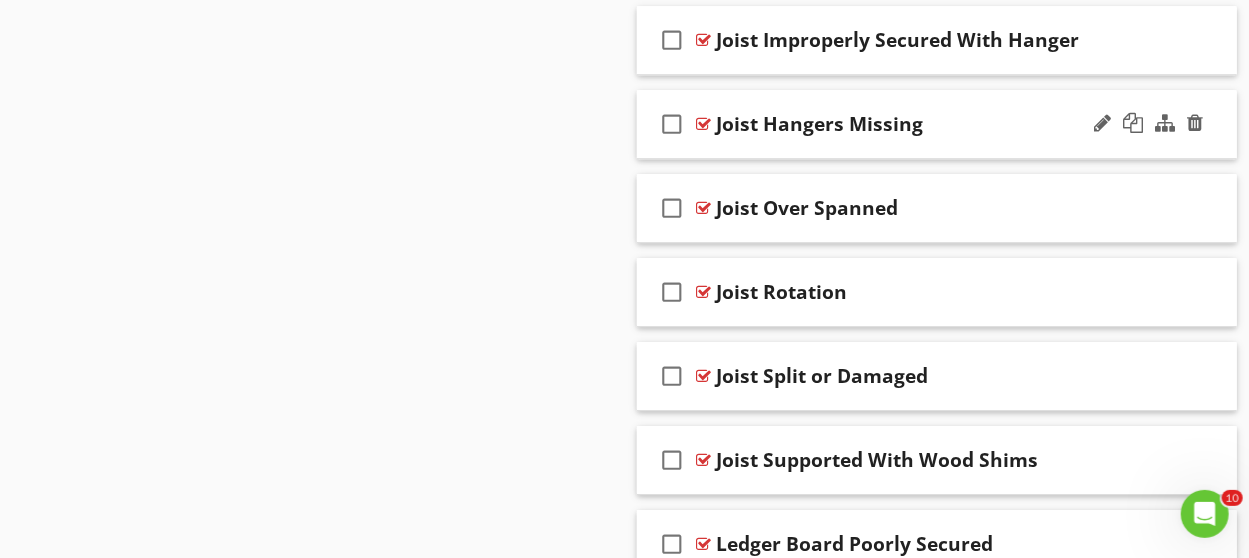 click on "check_box_outline_blank
Joist Hangers Missing" at bounding box center [937, 124] 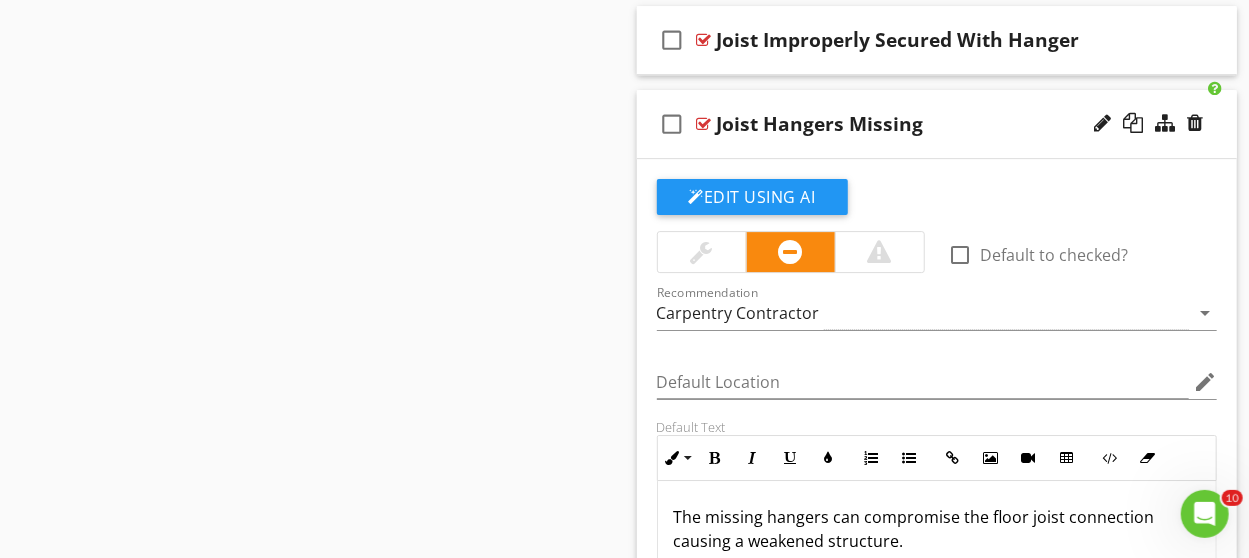 scroll, scrollTop: 3123, scrollLeft: 0, axis: vertical 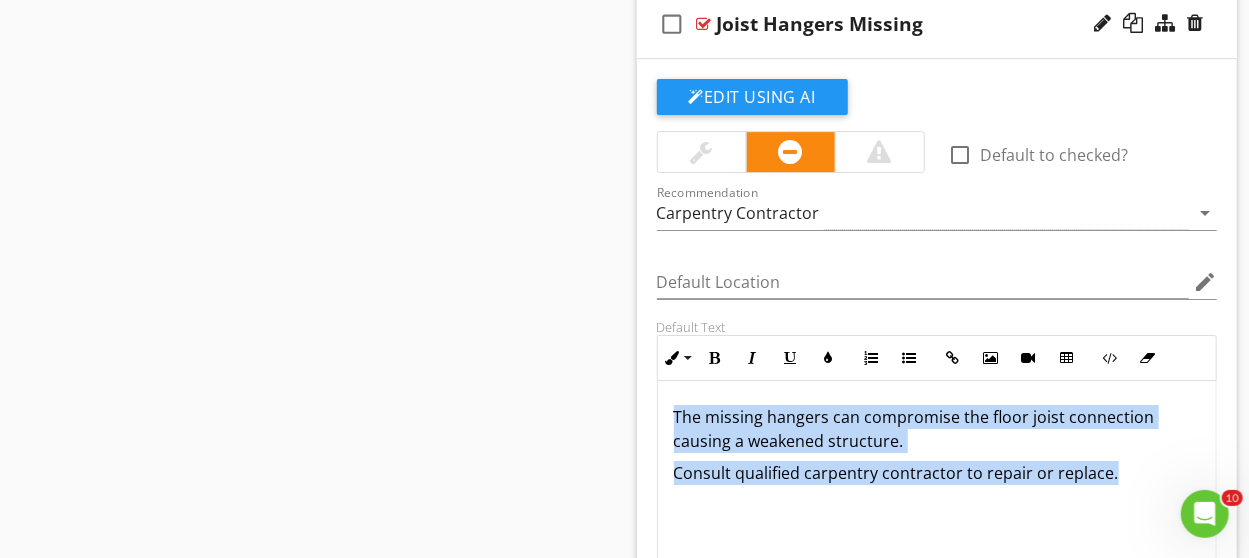drag, startPoint x: 1115, startPoint y: 461, endPoint x: 639, endPoint y: 403, distance: 479.5206 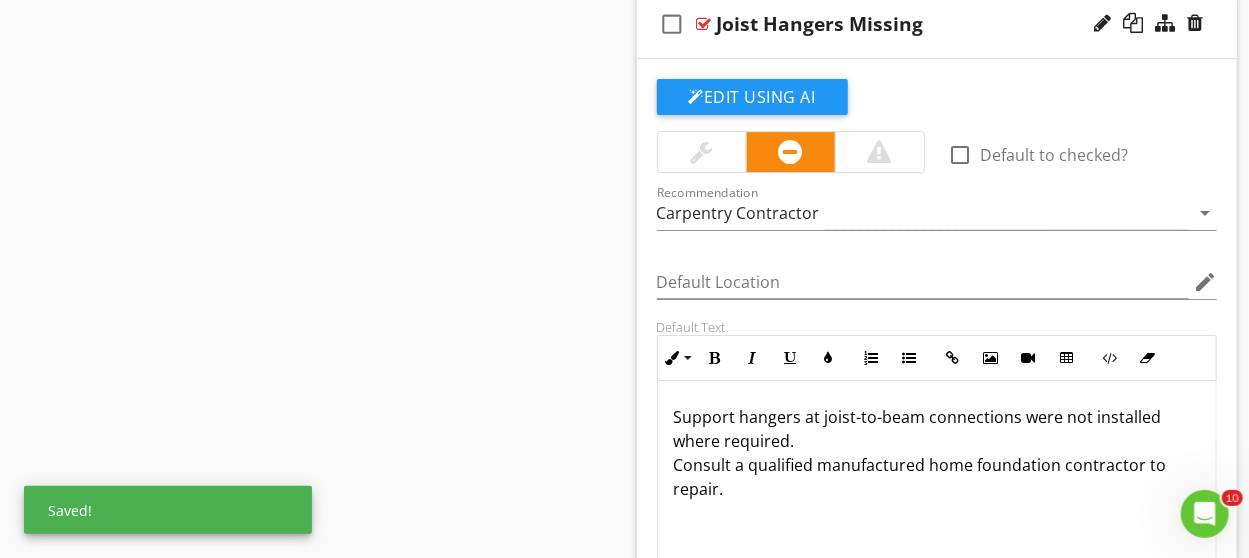 click on "Support hangers at joist-to-beam connections were not installed where required. Consult a qualified manufactured home foundation contractor to repair." at bounding box center [937, 453] 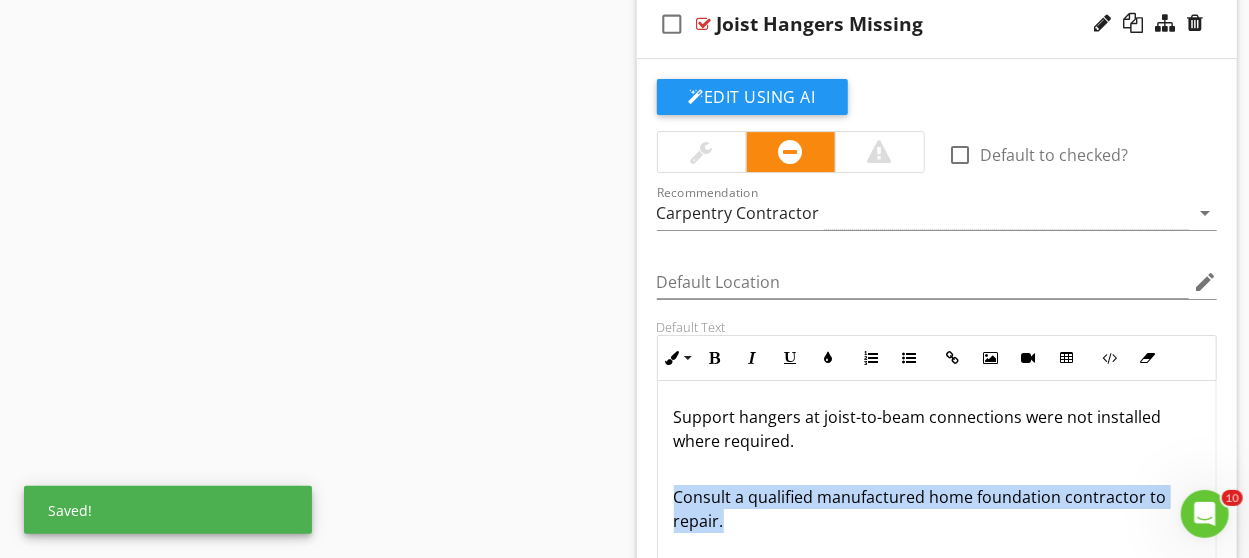 drag, startPoint x: 756, startPoint y: 513, endPoint x: 658, endPoint y: 485, distance: 101.92154 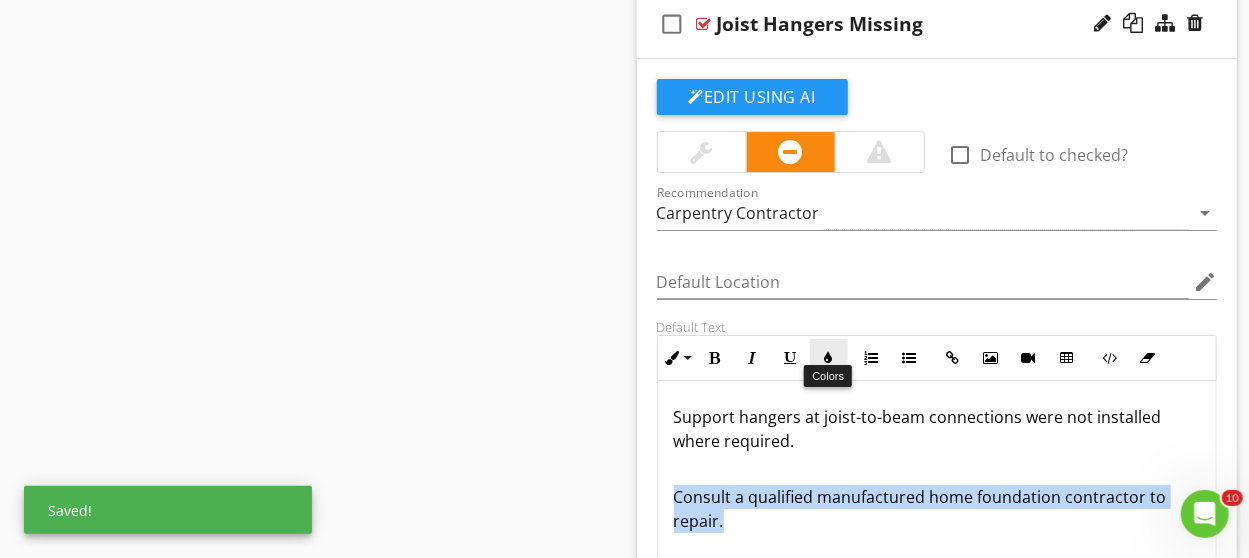 click at bounding box center [829, 358] 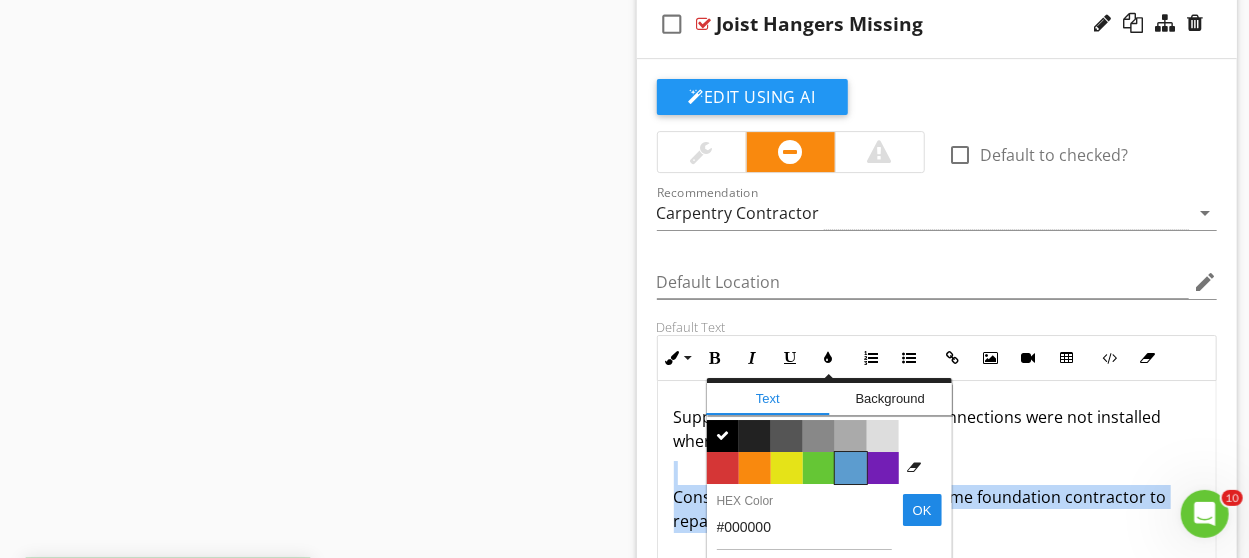 click on "Color #5c9ccf" at bounding box center (851, 468) 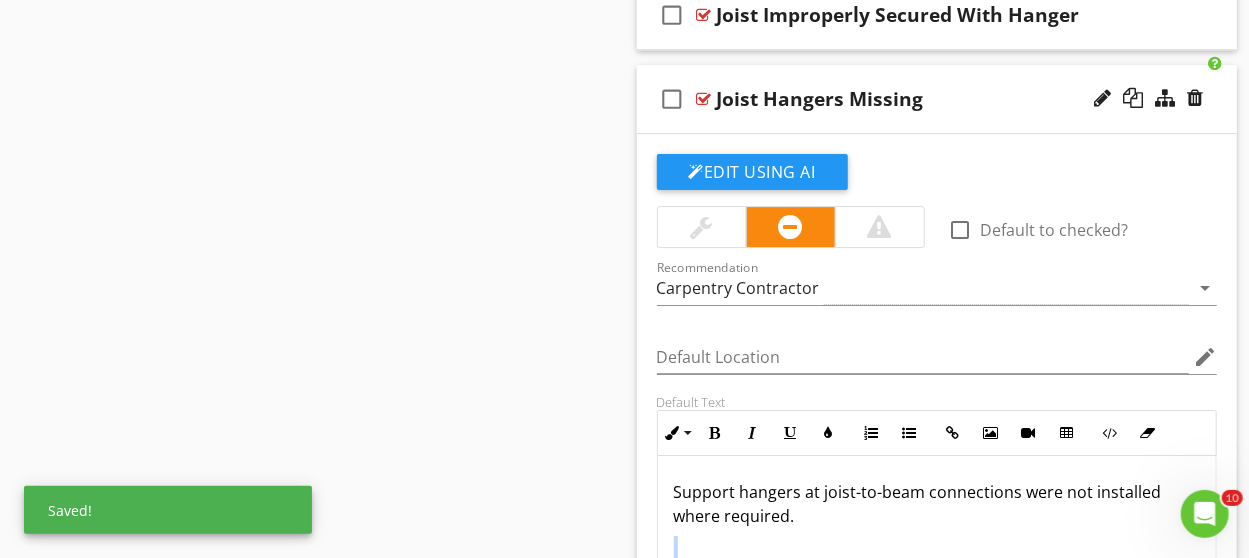 scroll, scrollTop: 3023, scrollLeft: 0, axis: vertical 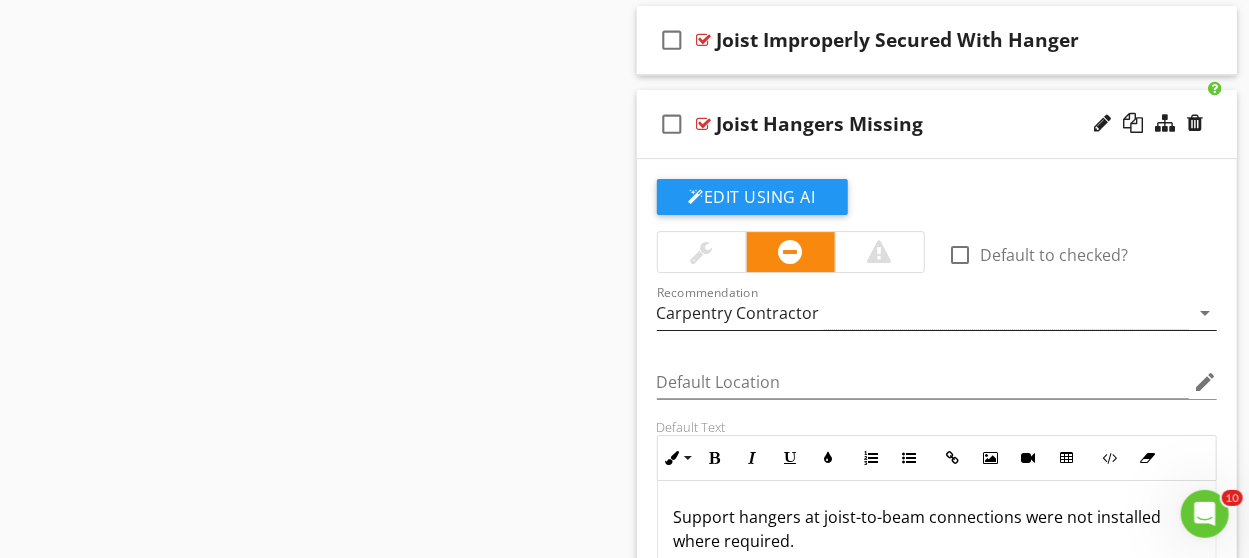 click on "Carpentry Contractor" at bounding box center [738, 313] 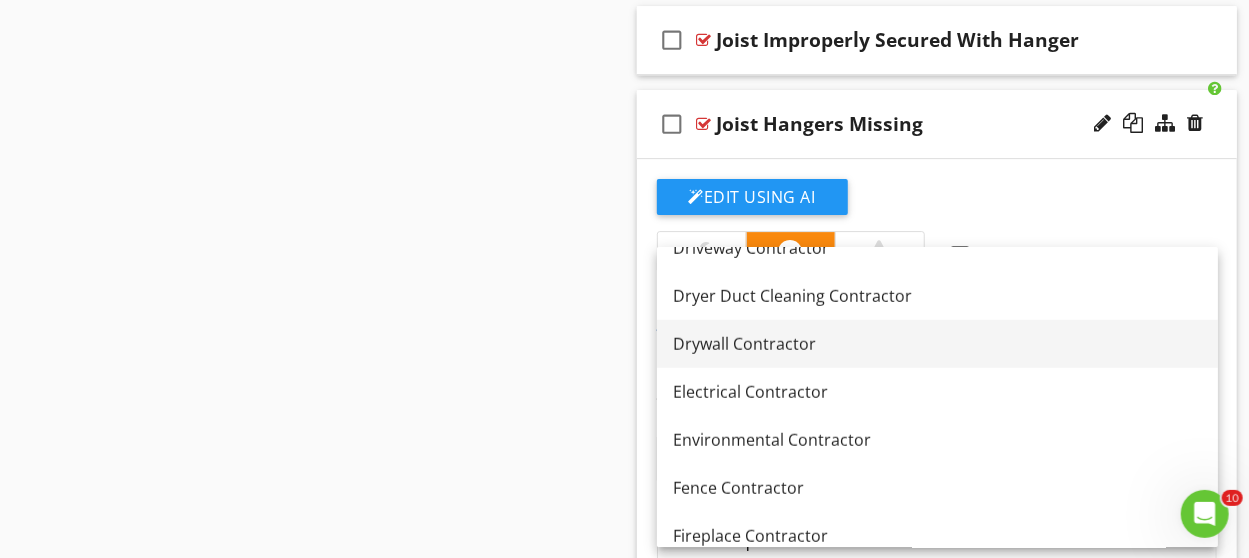 scroll, scrollTop: 1000, scrollLeft: 0, axis: vertical 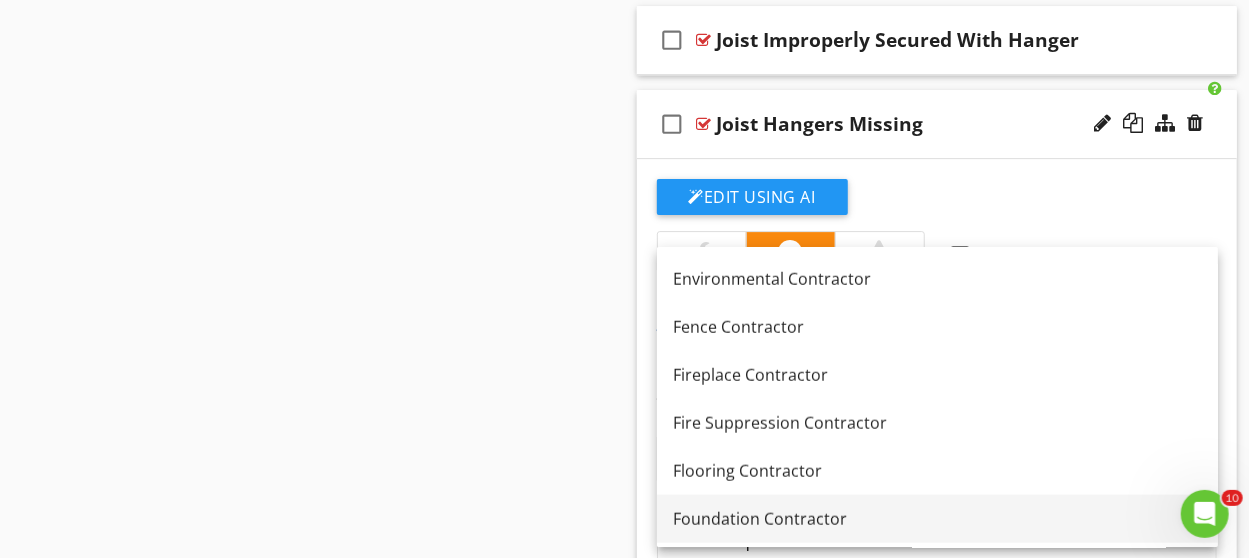 click on "Foundation Contractor" at bounding box center (937, 519) 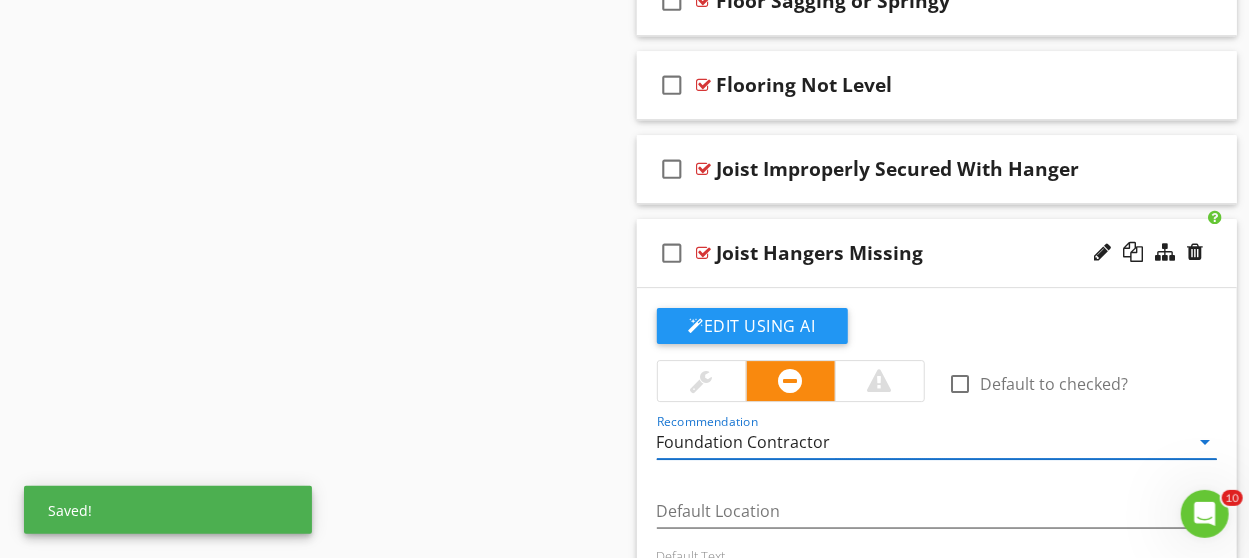 scroll, scrollTop: 2823, scrollLeft: 0, axis: vertical 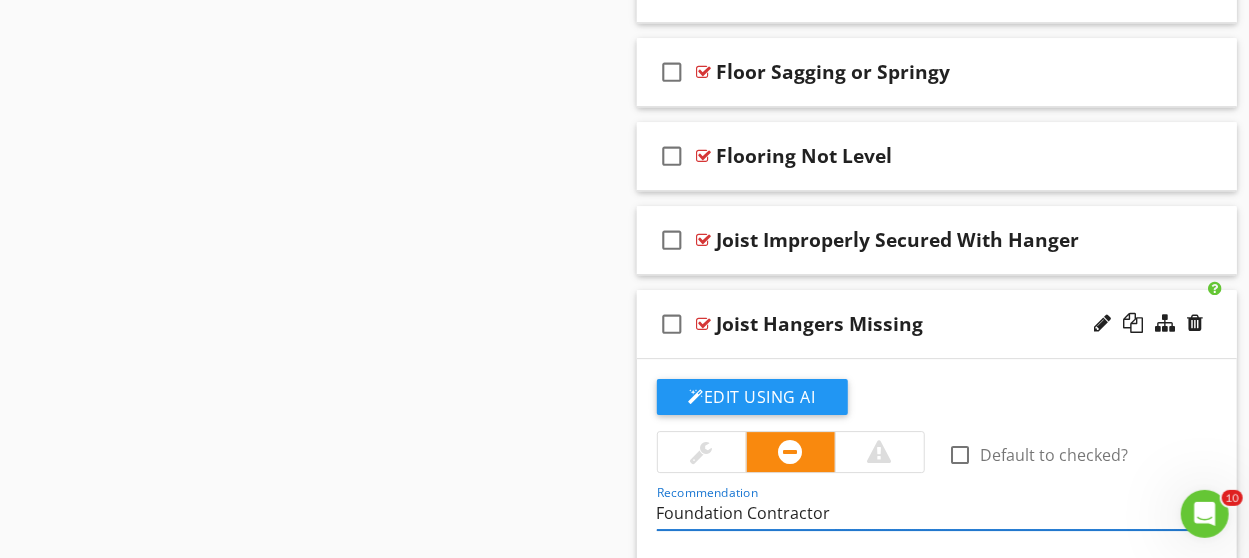 click on "check_box_outline_blank
Joist Hangers Missing" at bounding box center (937, 324) 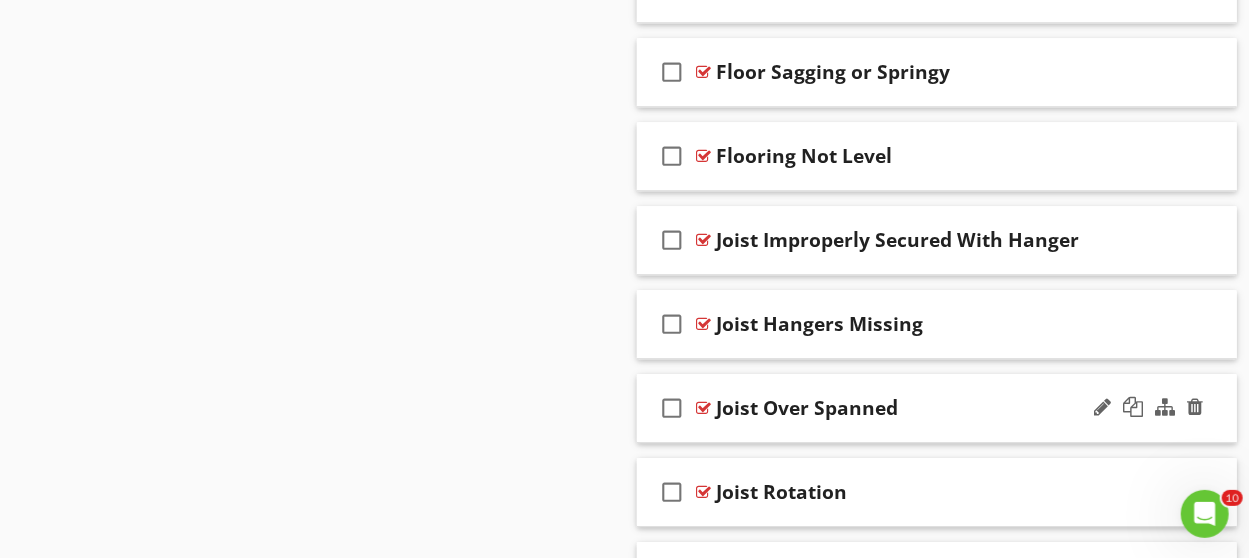 click on "check_box_outline_blank
Joist Over Spanned" at bounding box center (937, 408) 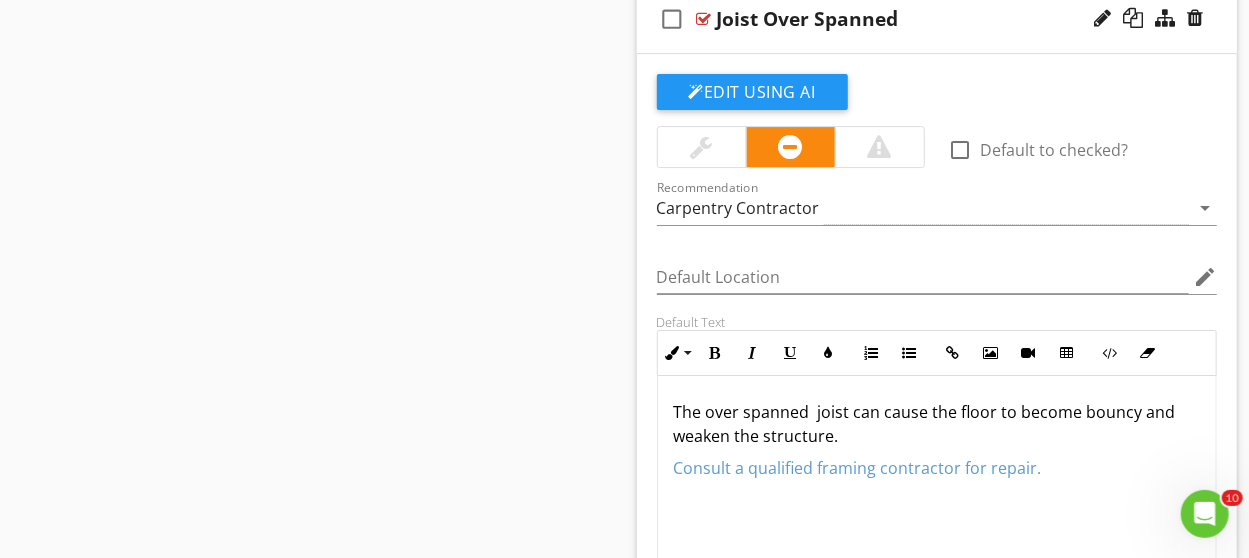 scroll, scrollTop: 3223, scrollLeft: 0, axis: vertical 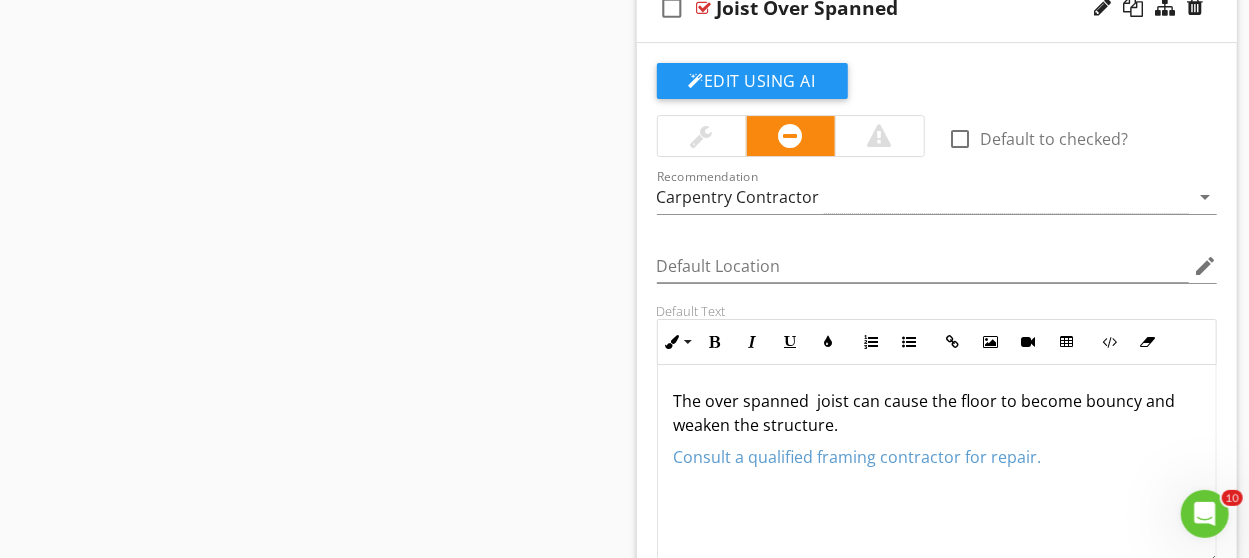drag, startPoint x: 1054, startPoint y: 463, endPoint x: 586, endPoint y: 382, distance: 474.9579 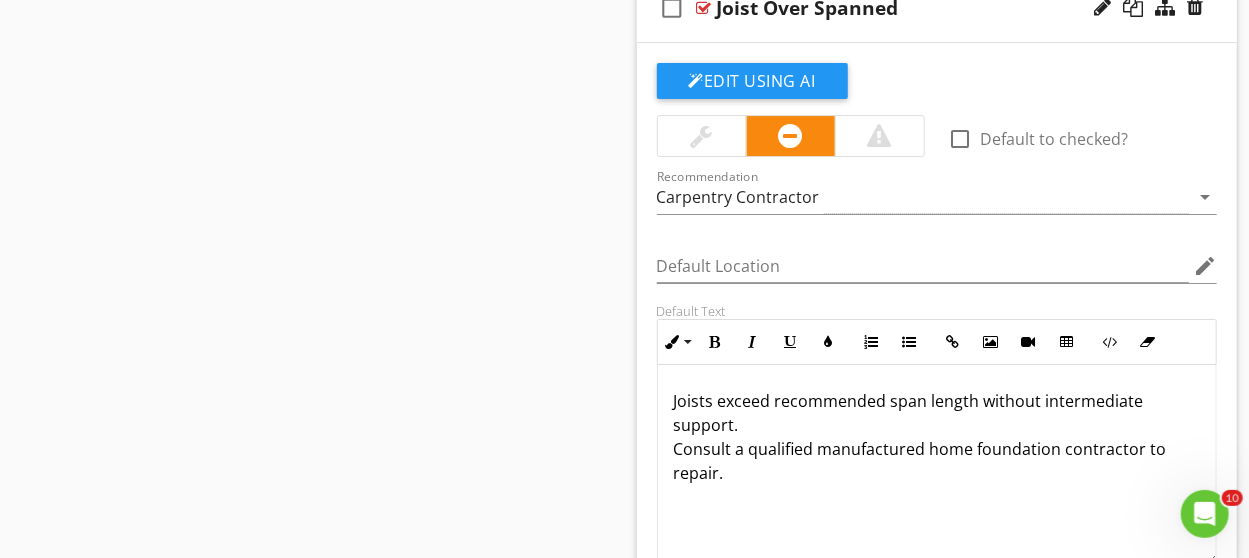 click on "Joists exceed recommended span length without intermediate support. Consult a qualified manufactured home foundation contractor to repair." at bounding box center [937, 437] 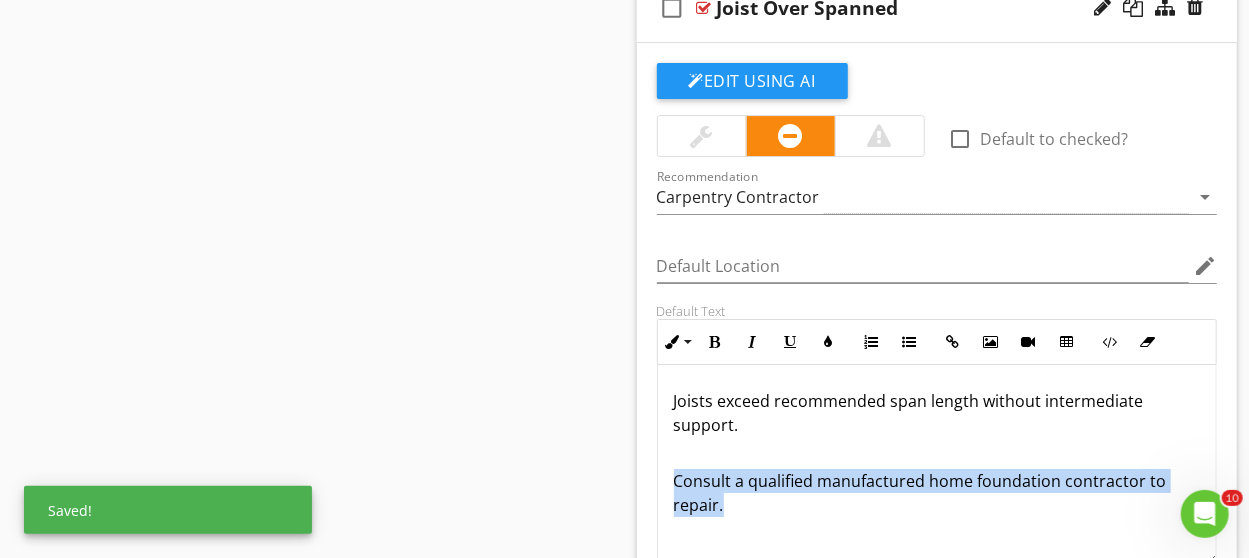 drag, startPoint x: 663, startPoint y: 457, endPoint x: 723, endPoint y: 511, distance: 80.72174 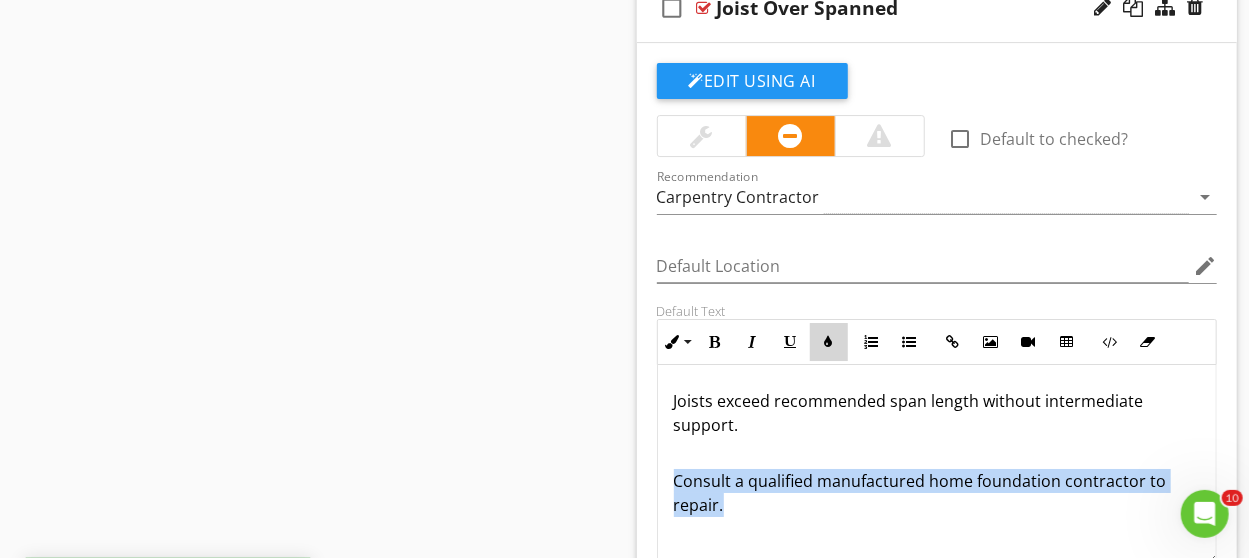 click at bounding box center (829, 342) 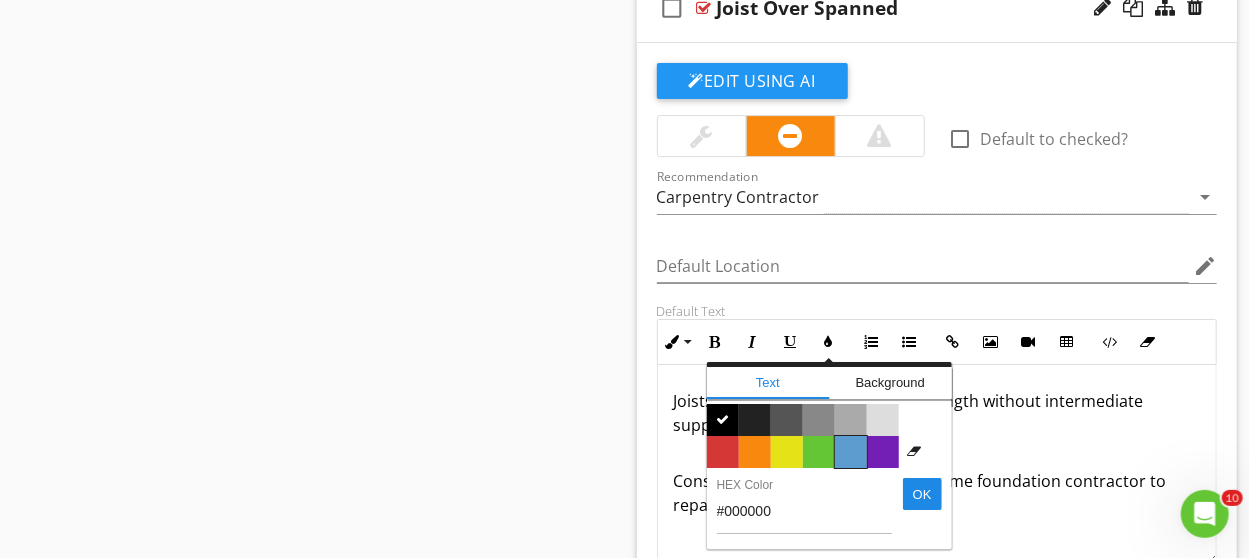 click on "Color #5c9ccf" at bounding box center [851, 452] 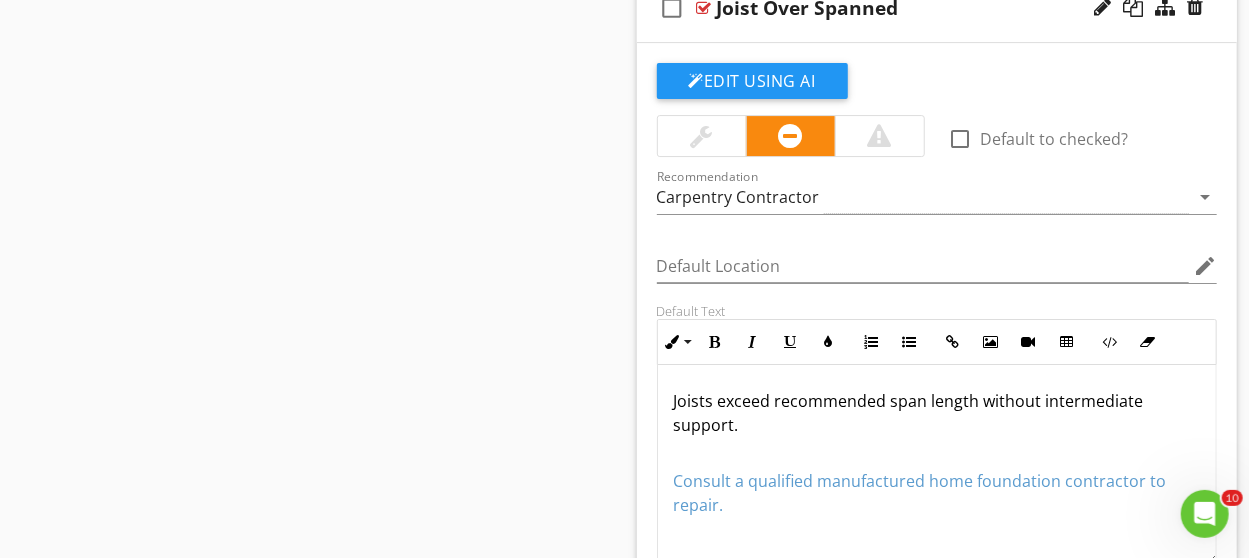 click on "Consult a qualified manufactured home foundation contractor to repair." at bounding box center [937, 481] 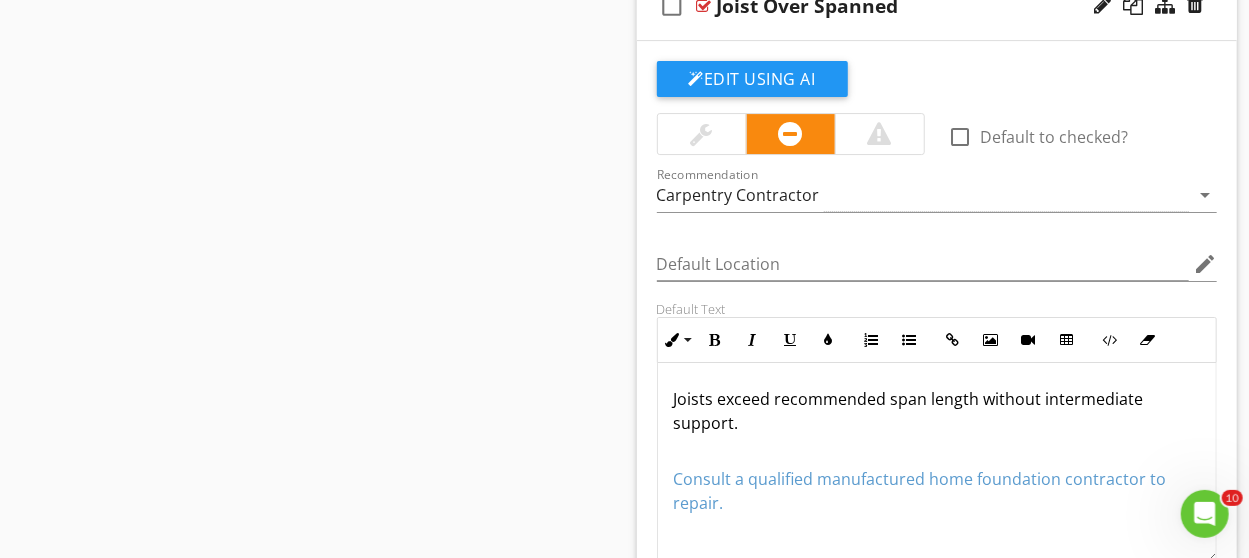 scroll, scrollTop: 3423, scrollLeft: 0, axis: vertical 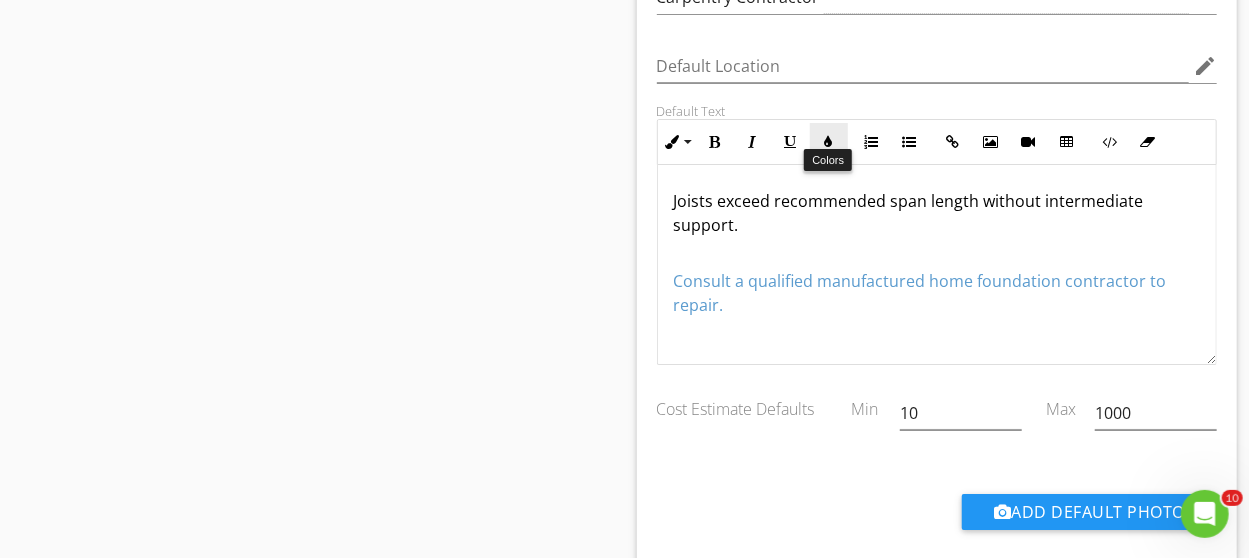 click at bounding box center (829, 142) 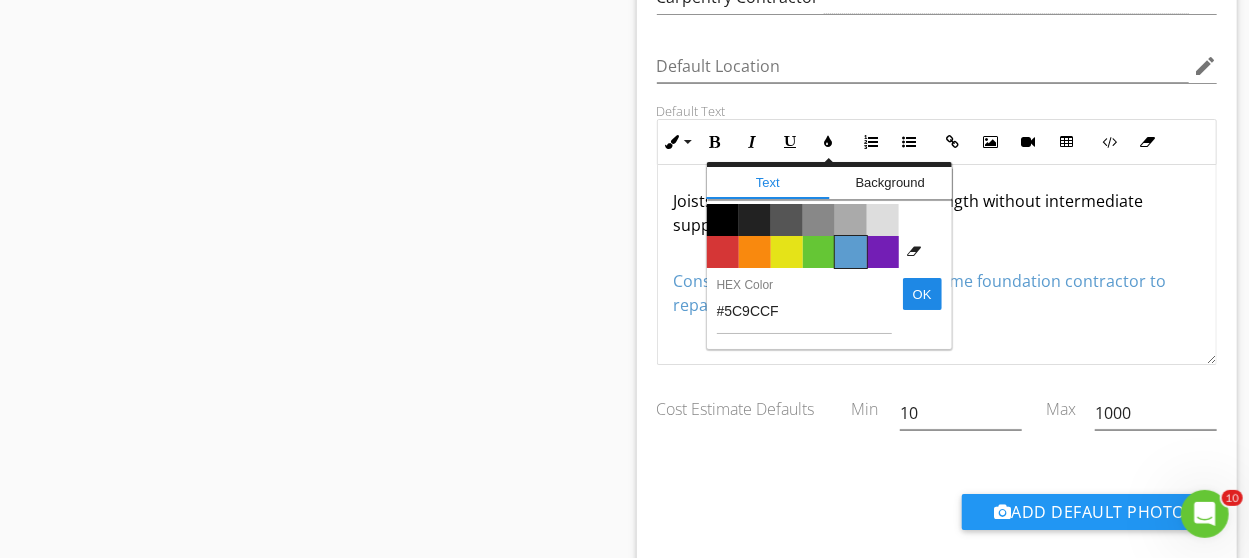 click on "Color #5c9ccf" at bounding box center (851, 252) 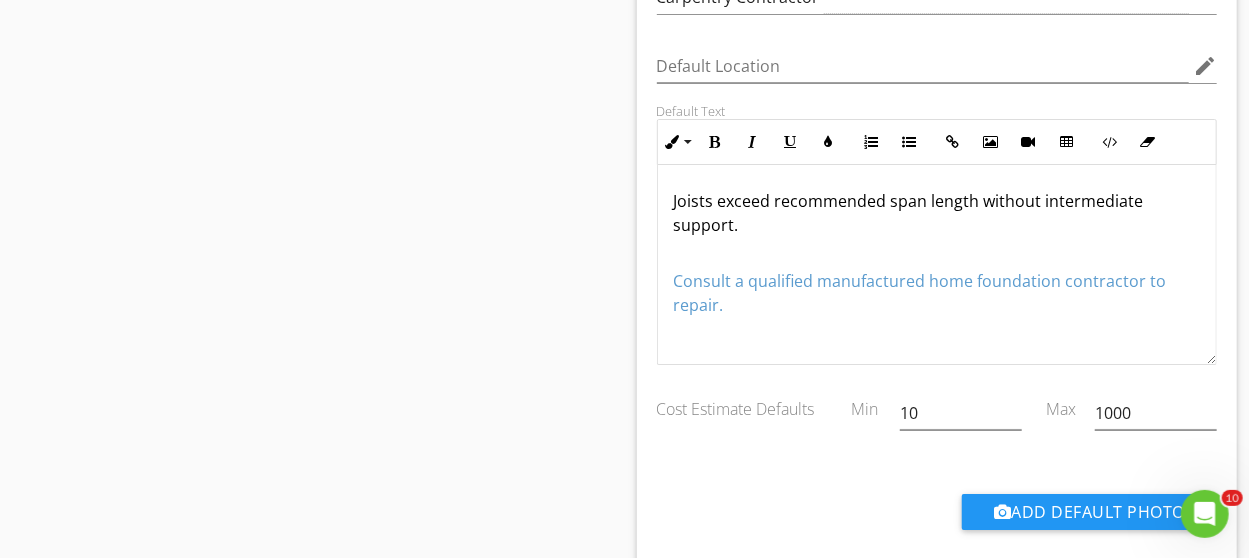 click on "Consult a qualified manufactured home foundation contractor to repair." at bounding box center [937, 281] 